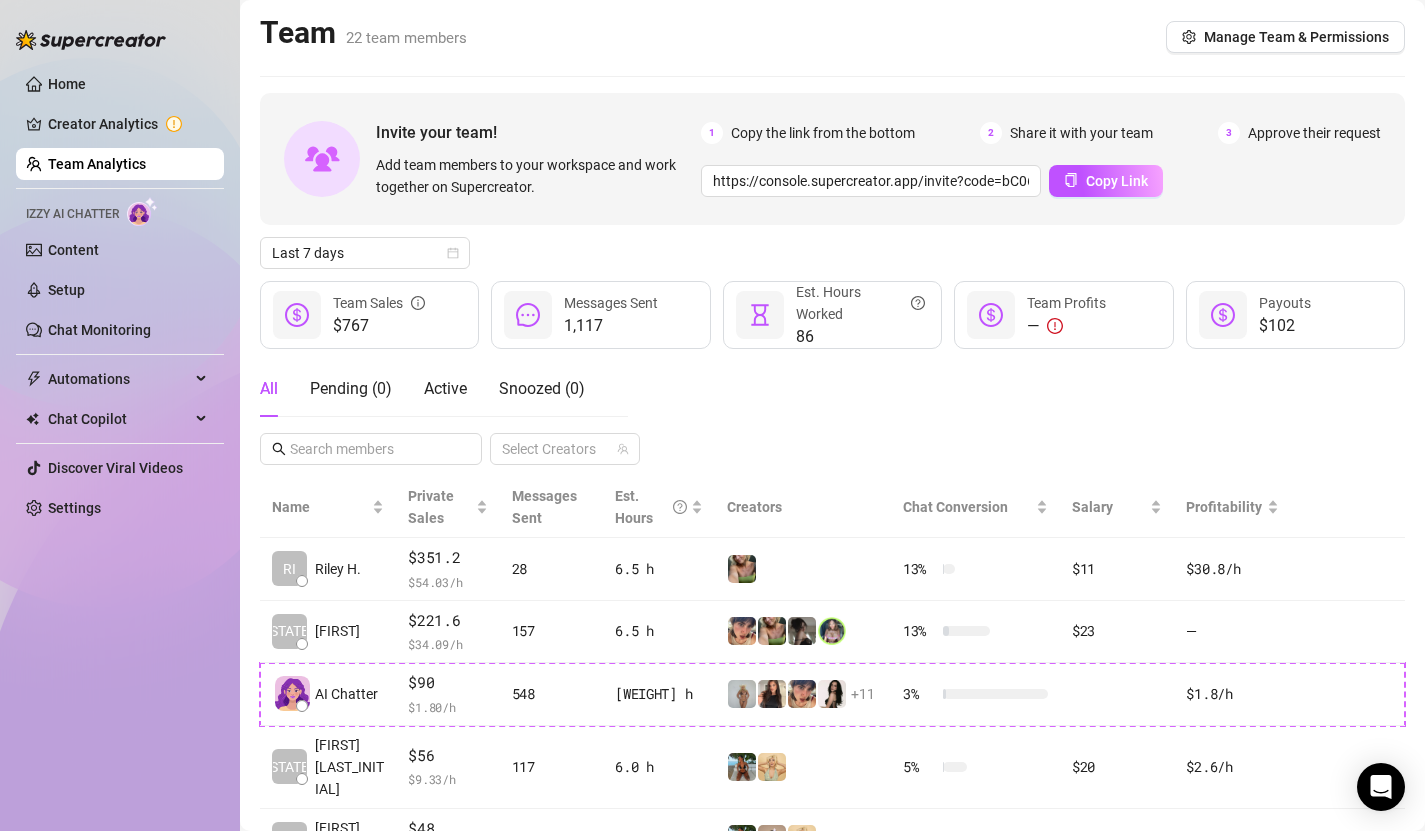 scroll, scrollTop: 0, scrollLeft: 0, axis: both 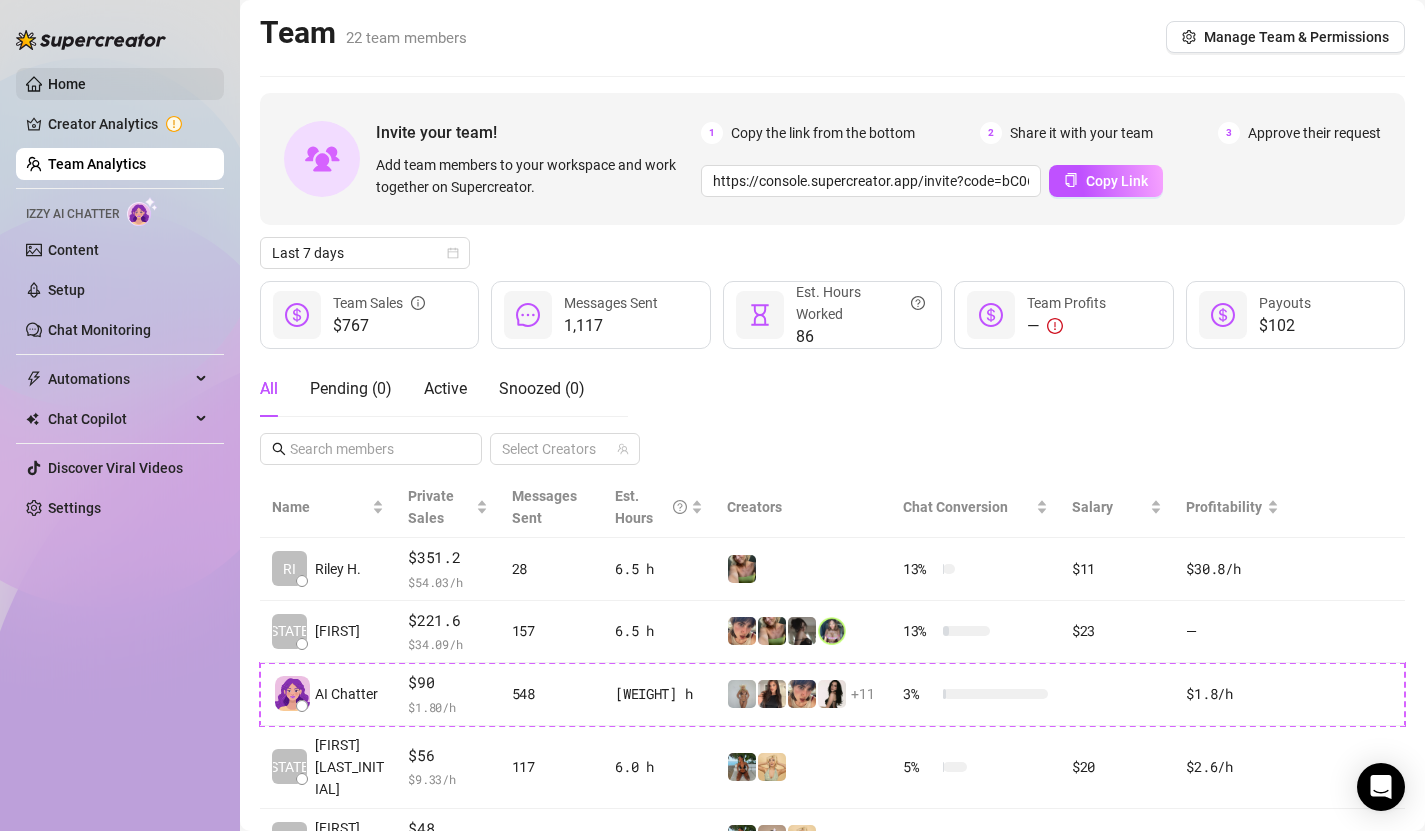 click on "Home" at bounding box center (67, 84) 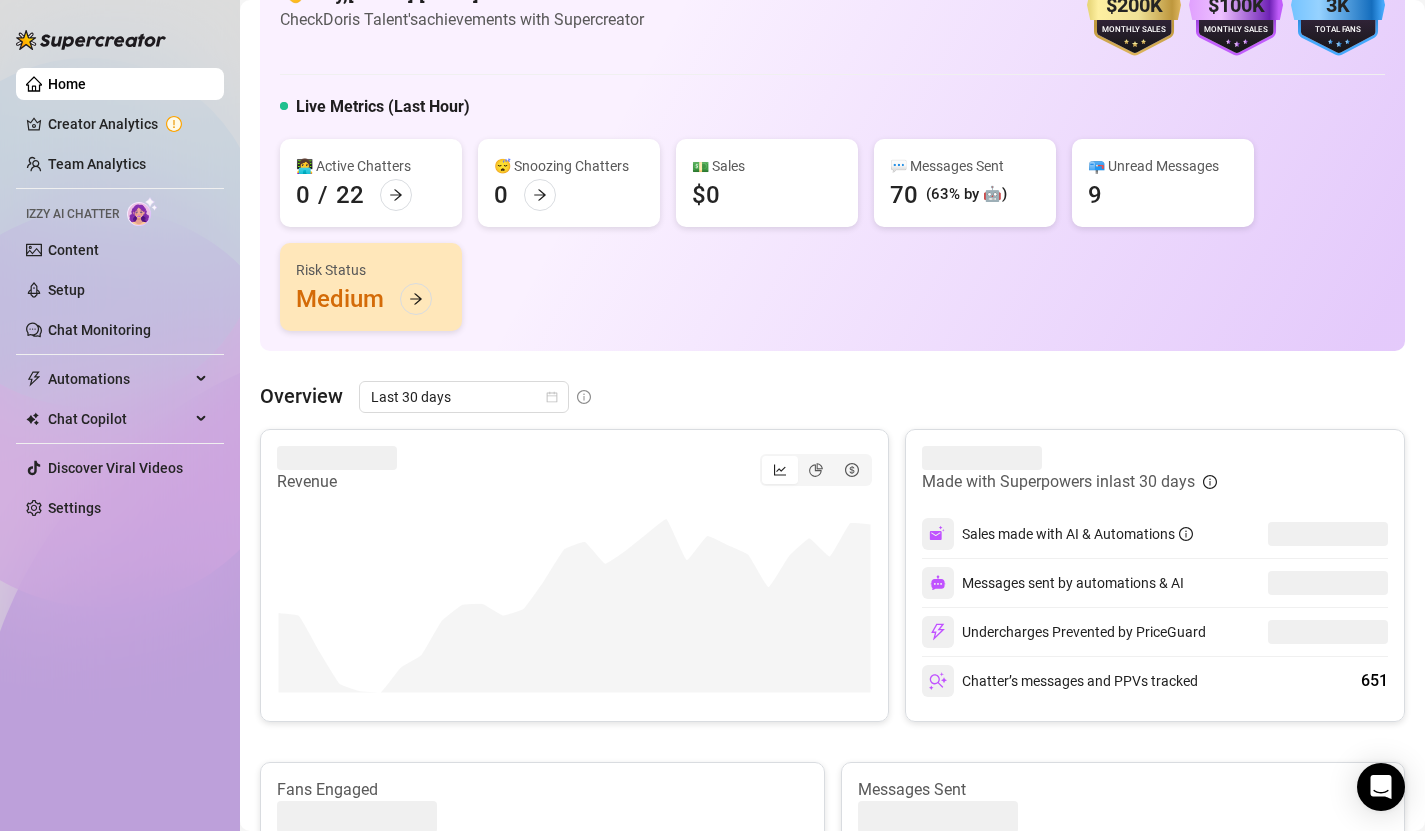 scroll, scrollTop: 84, scrollLeft: 0, axis: vertical 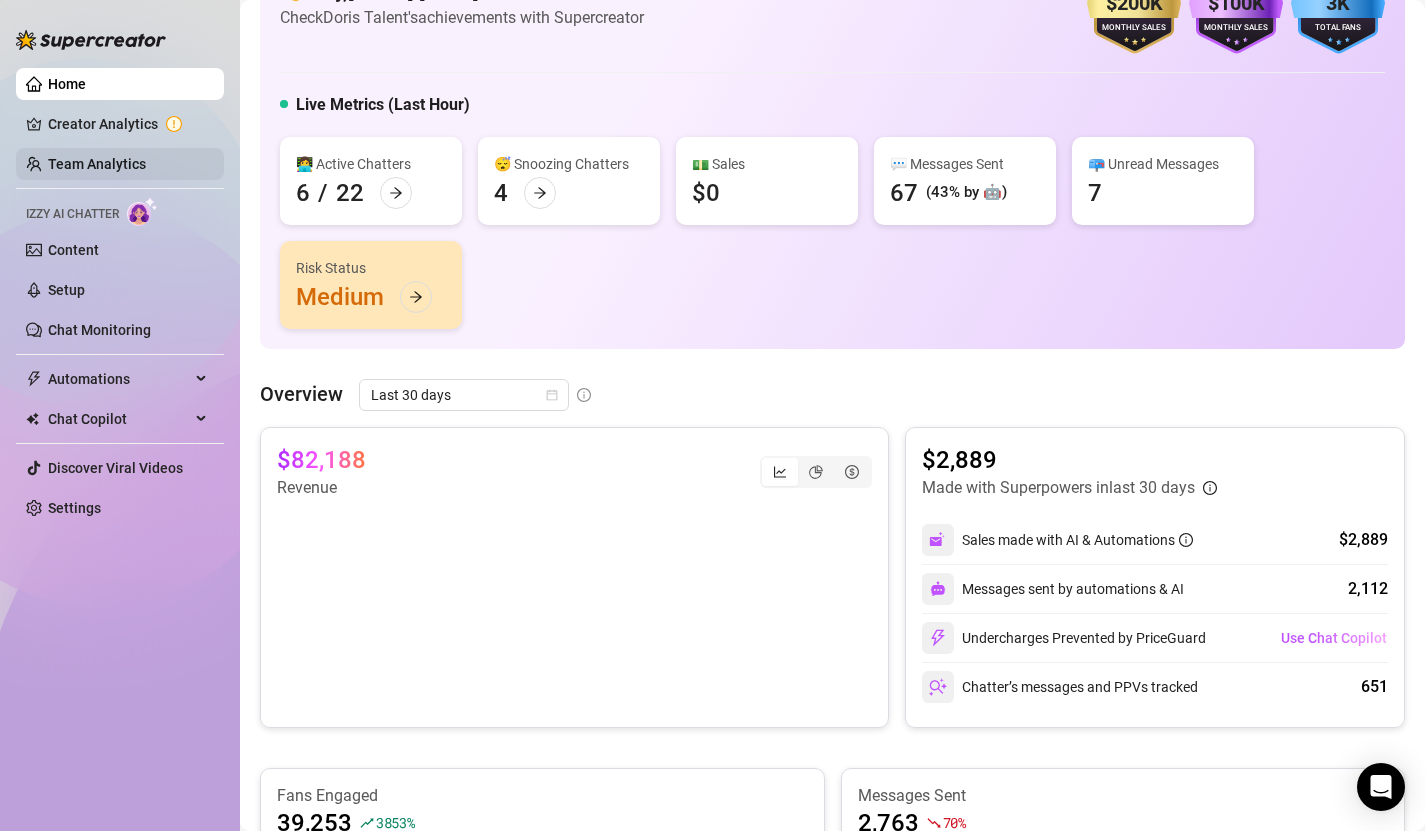 click on "Team Analytics" at bounding box center [97, 164] 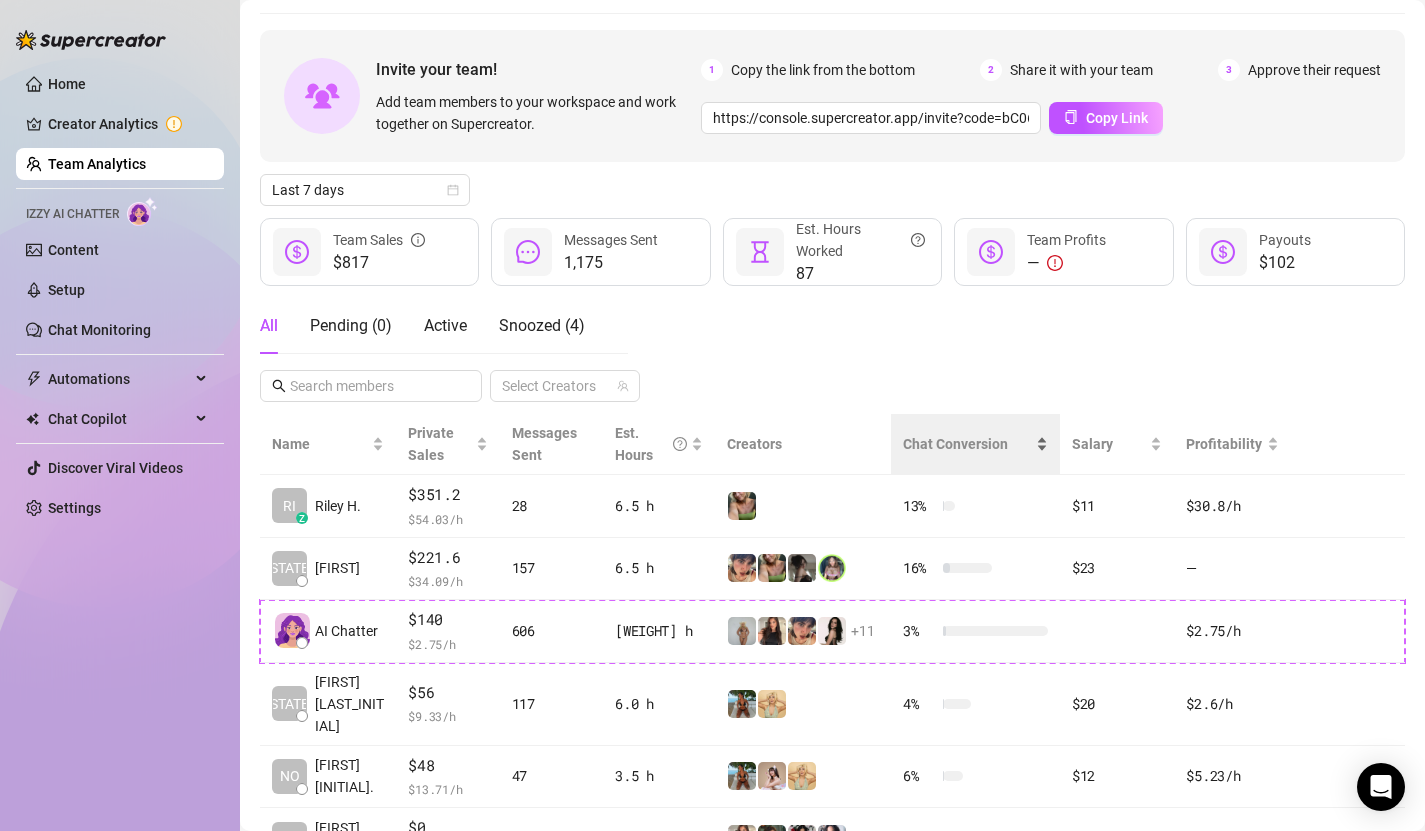 scroll, scrollTop: 0, scrollLeft: 0, axis: both 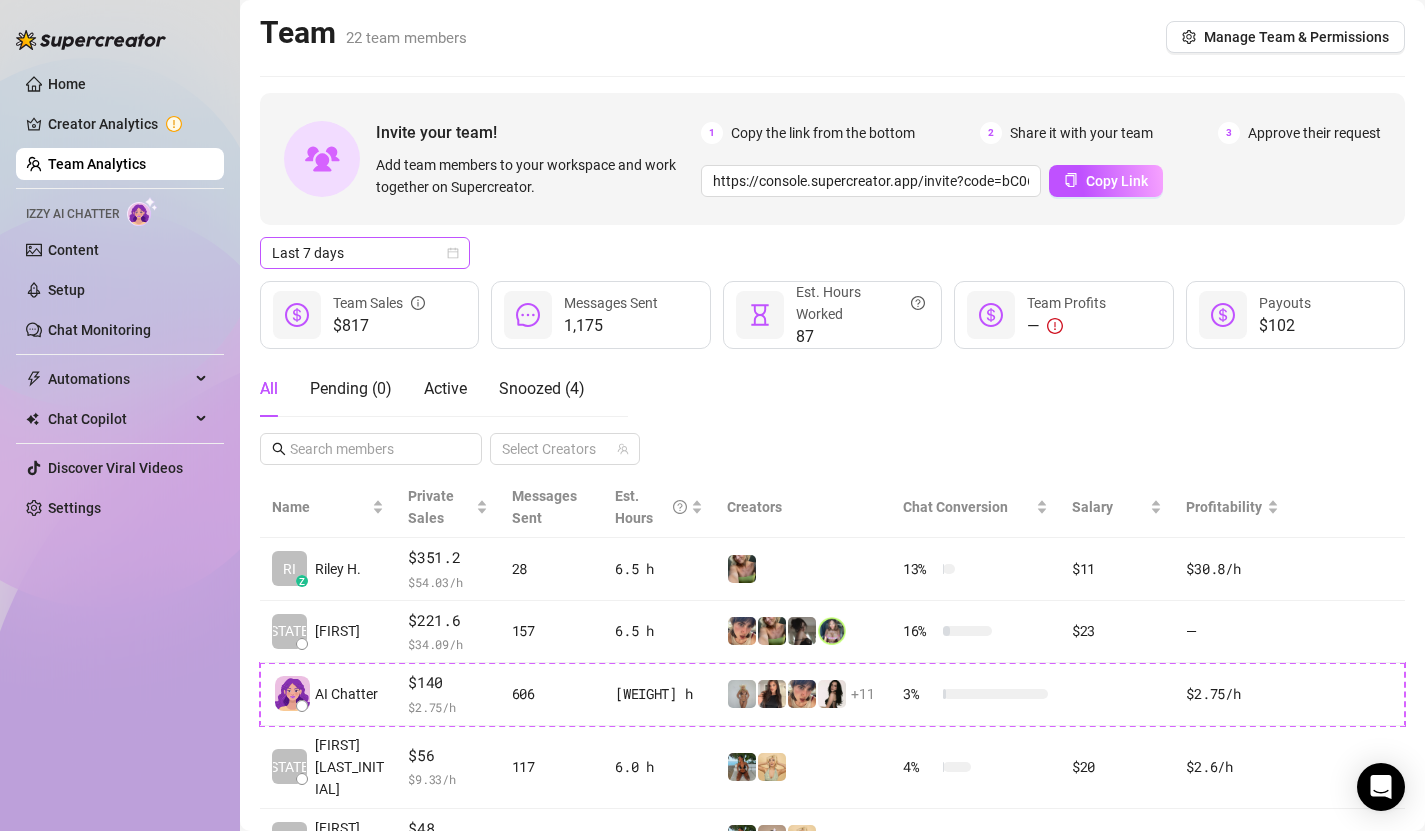 click 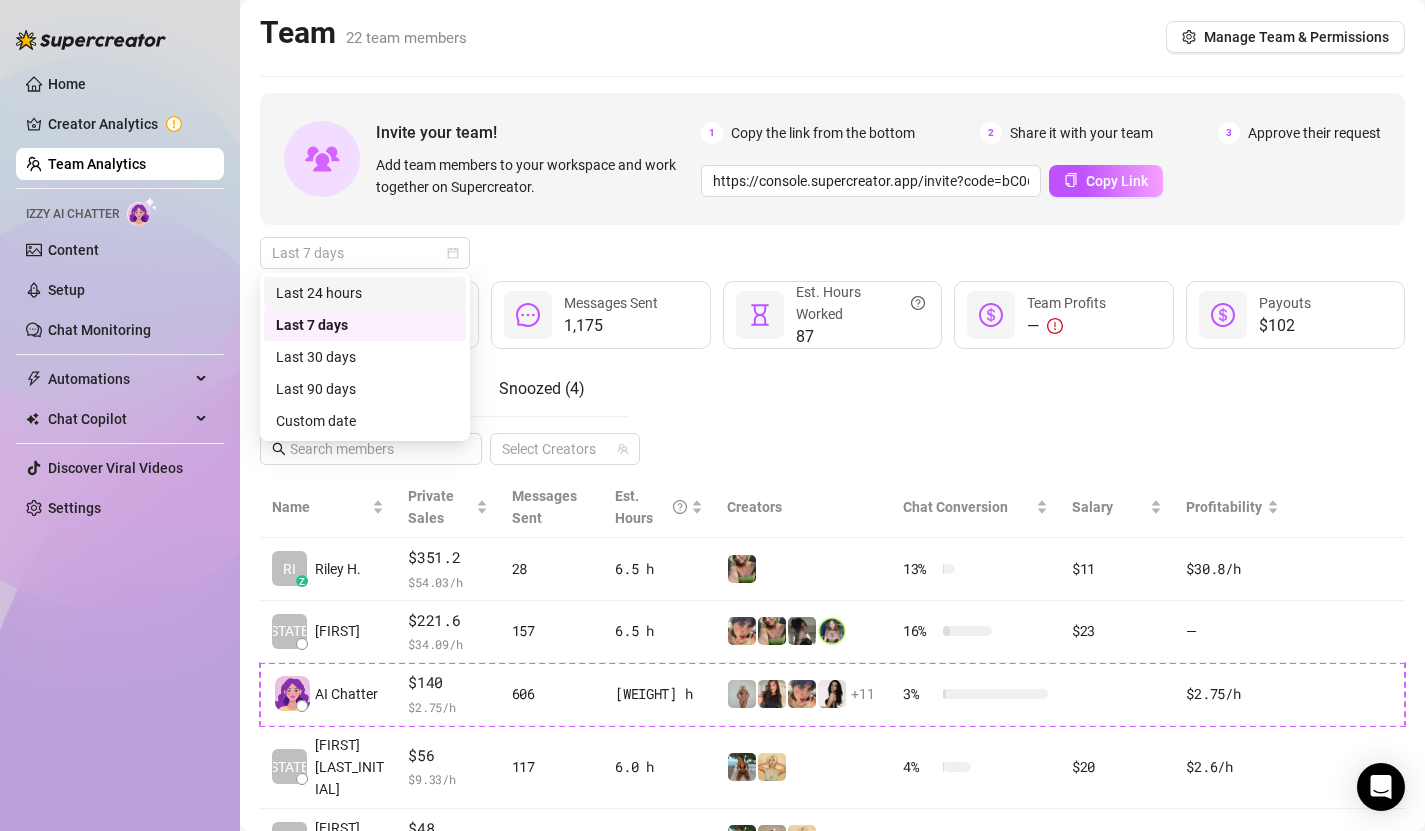 click on "Last 24 hours" at bounding box center (365, 293) 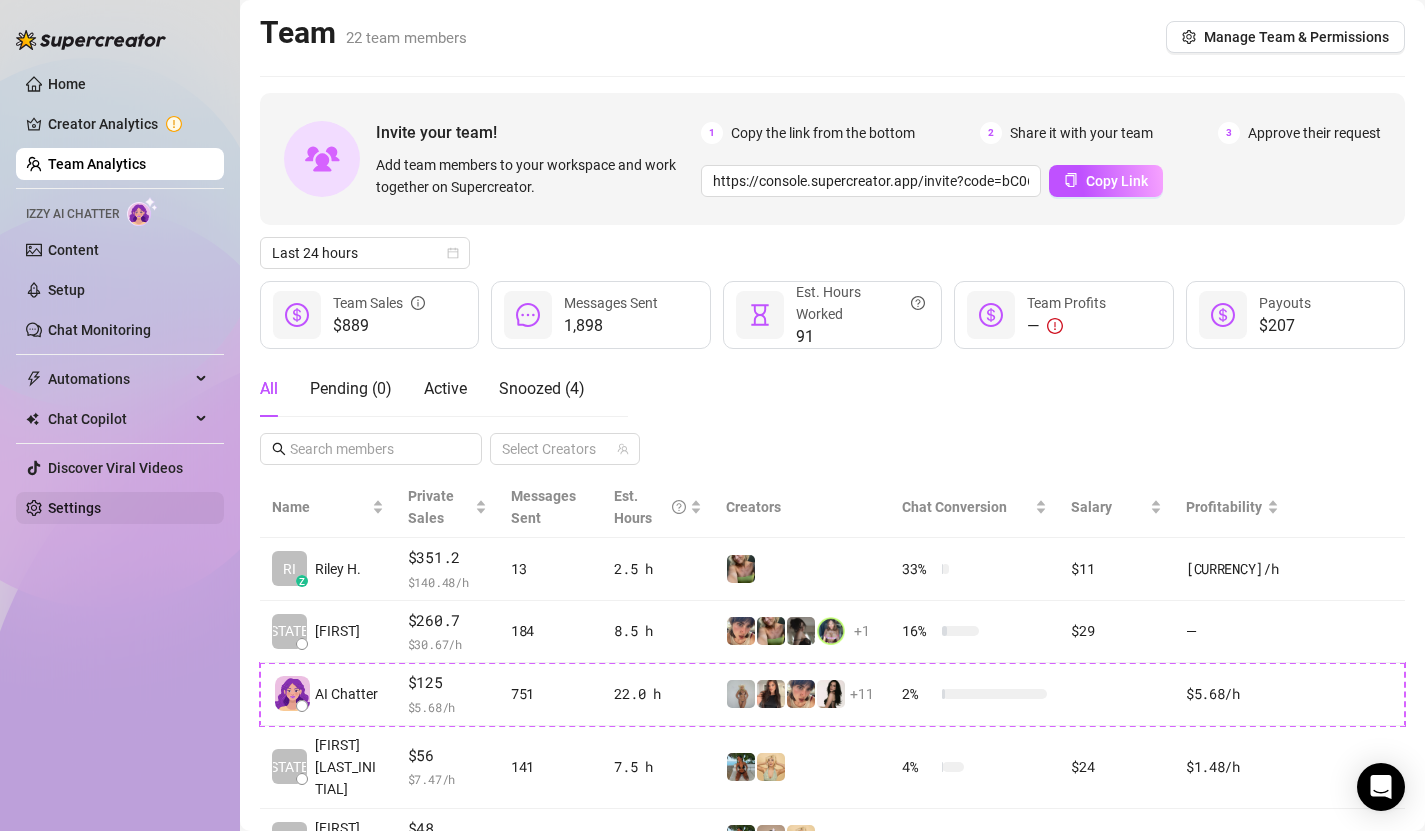 click on "Settings" at bounding box center (74, 508) 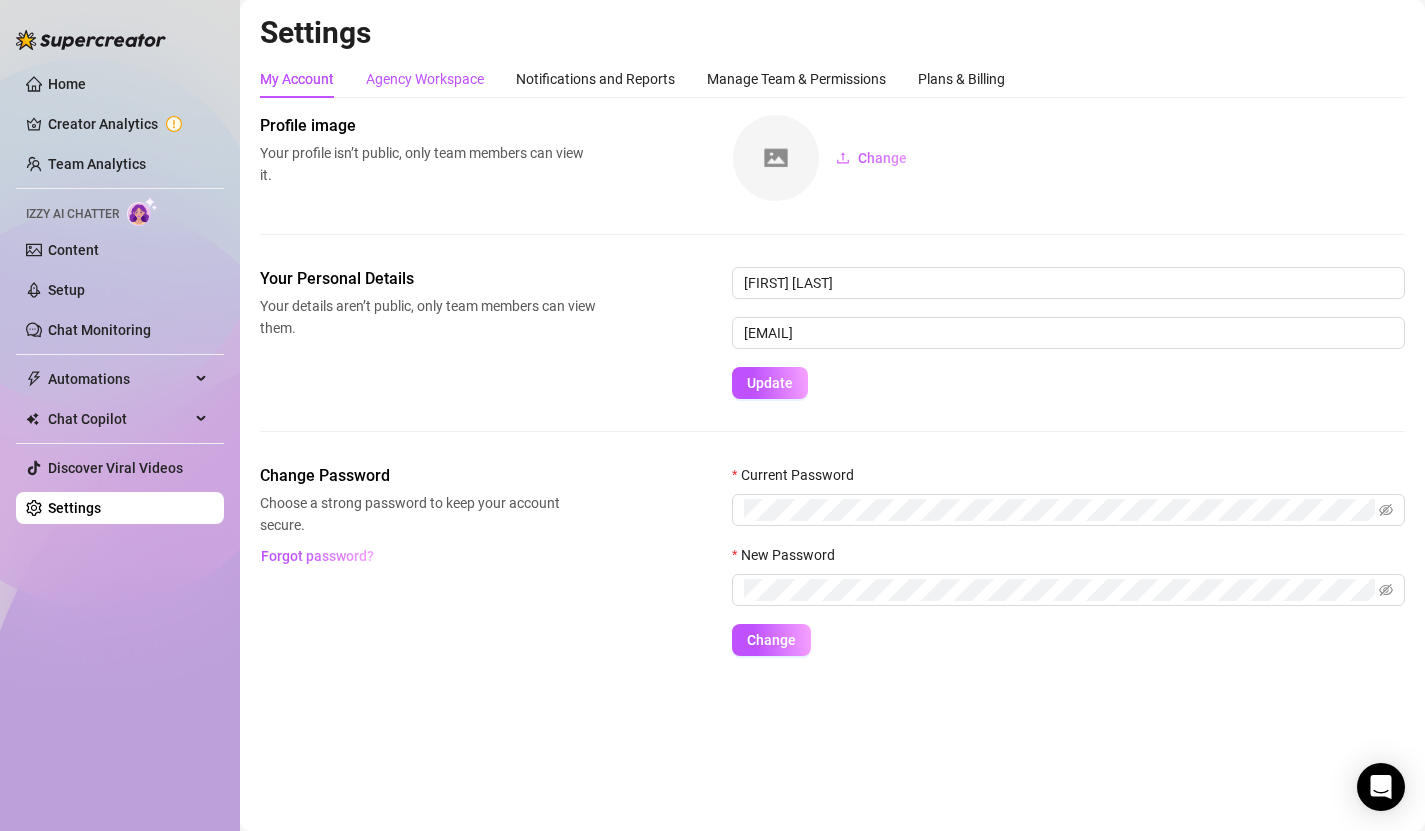 click on "Agency Workspace" at bounding box center (425, 79) 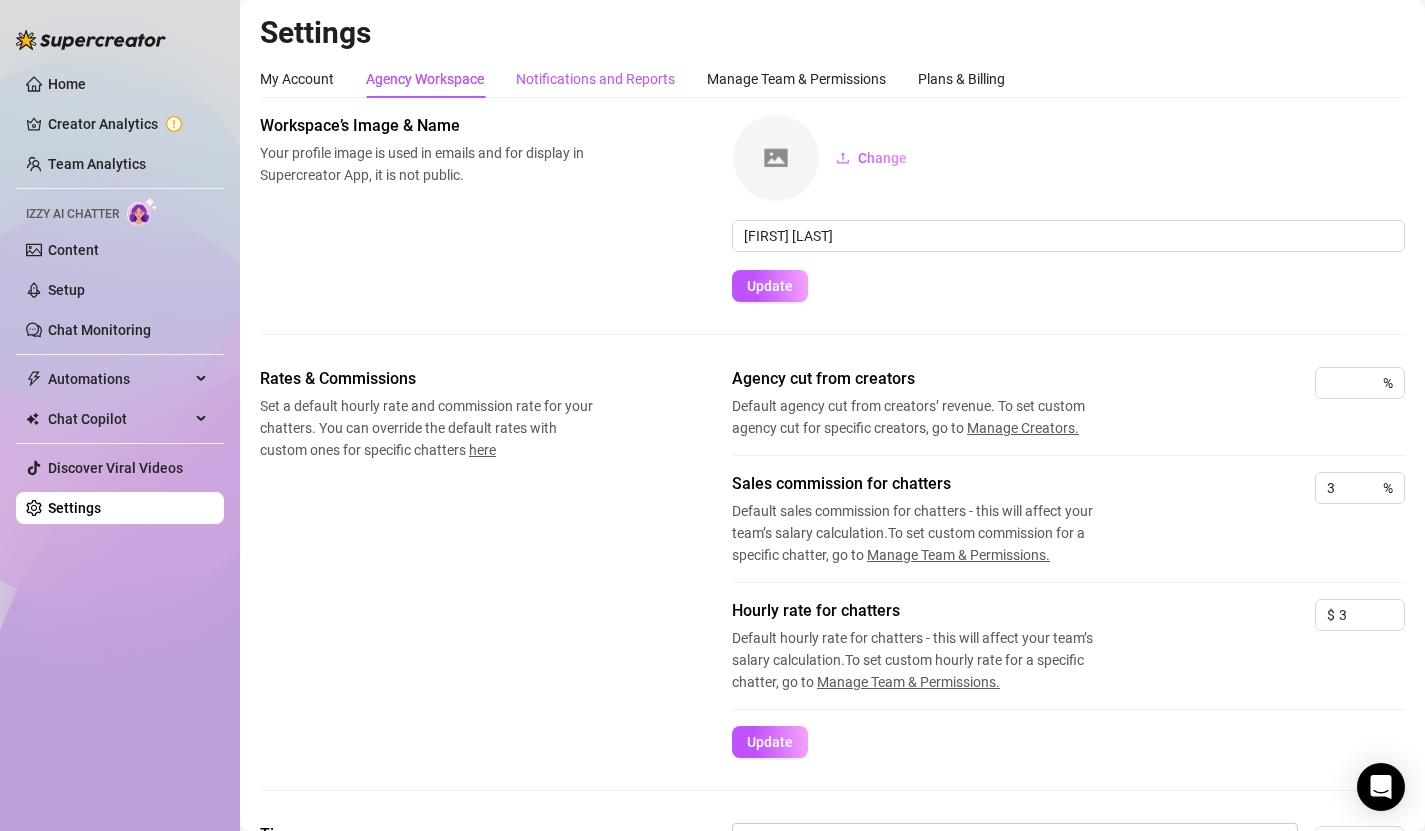 click on "Notifications and Reports" at bounding box center (595, 79) 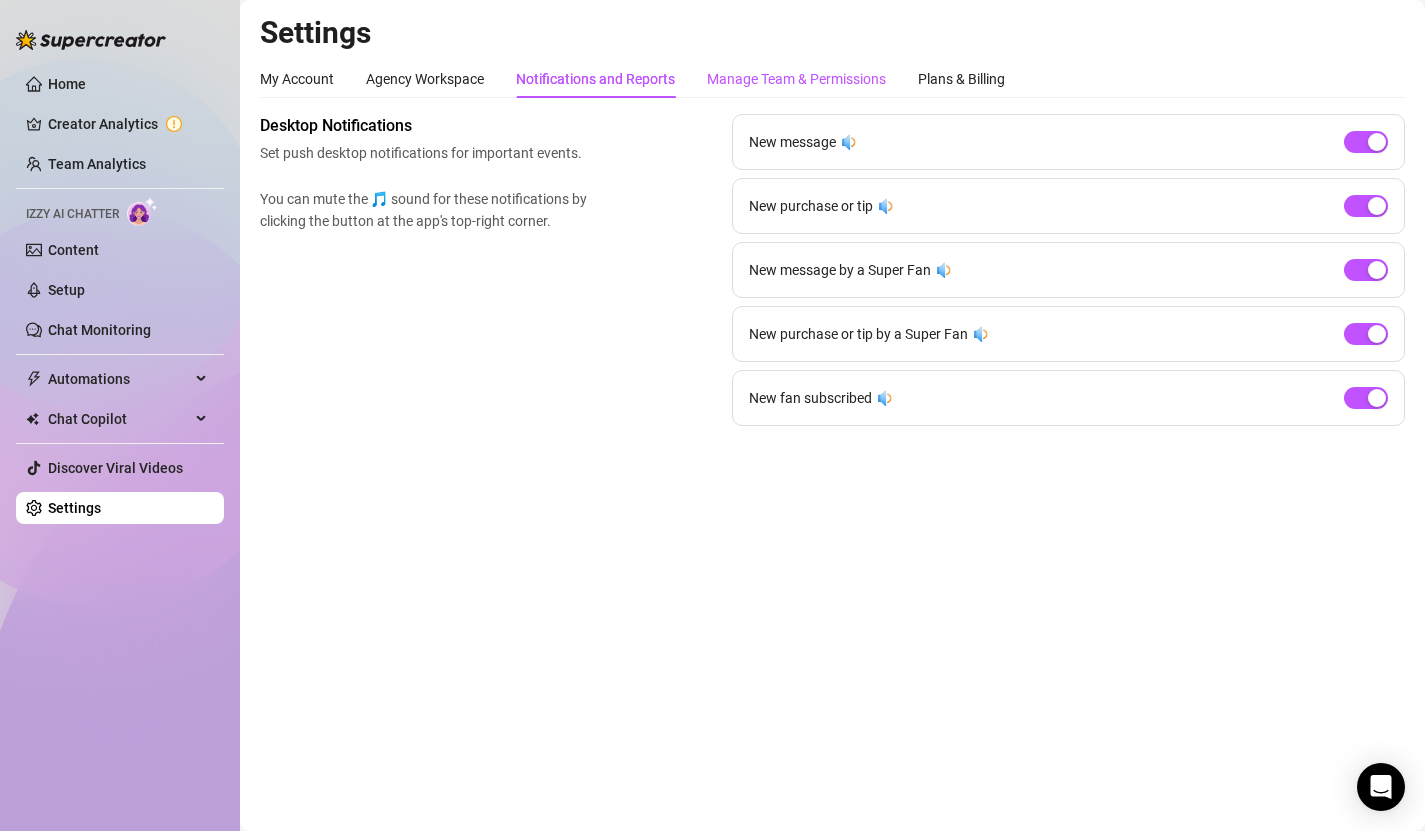click on "Manage Team & Permissions" at bounding box center [796, 79] 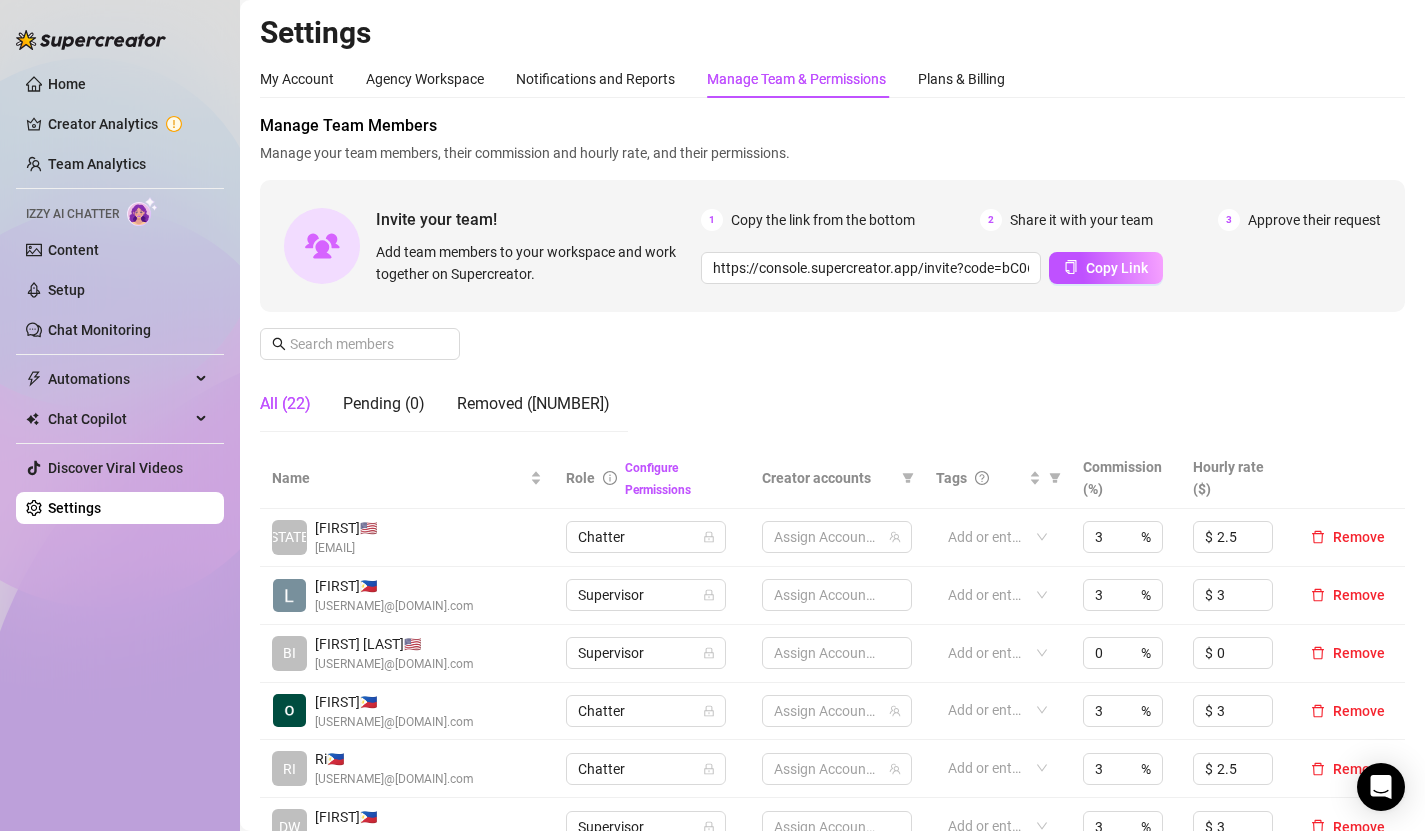 click on "Manage Team & Permissions" at bounding box center [796, 79] 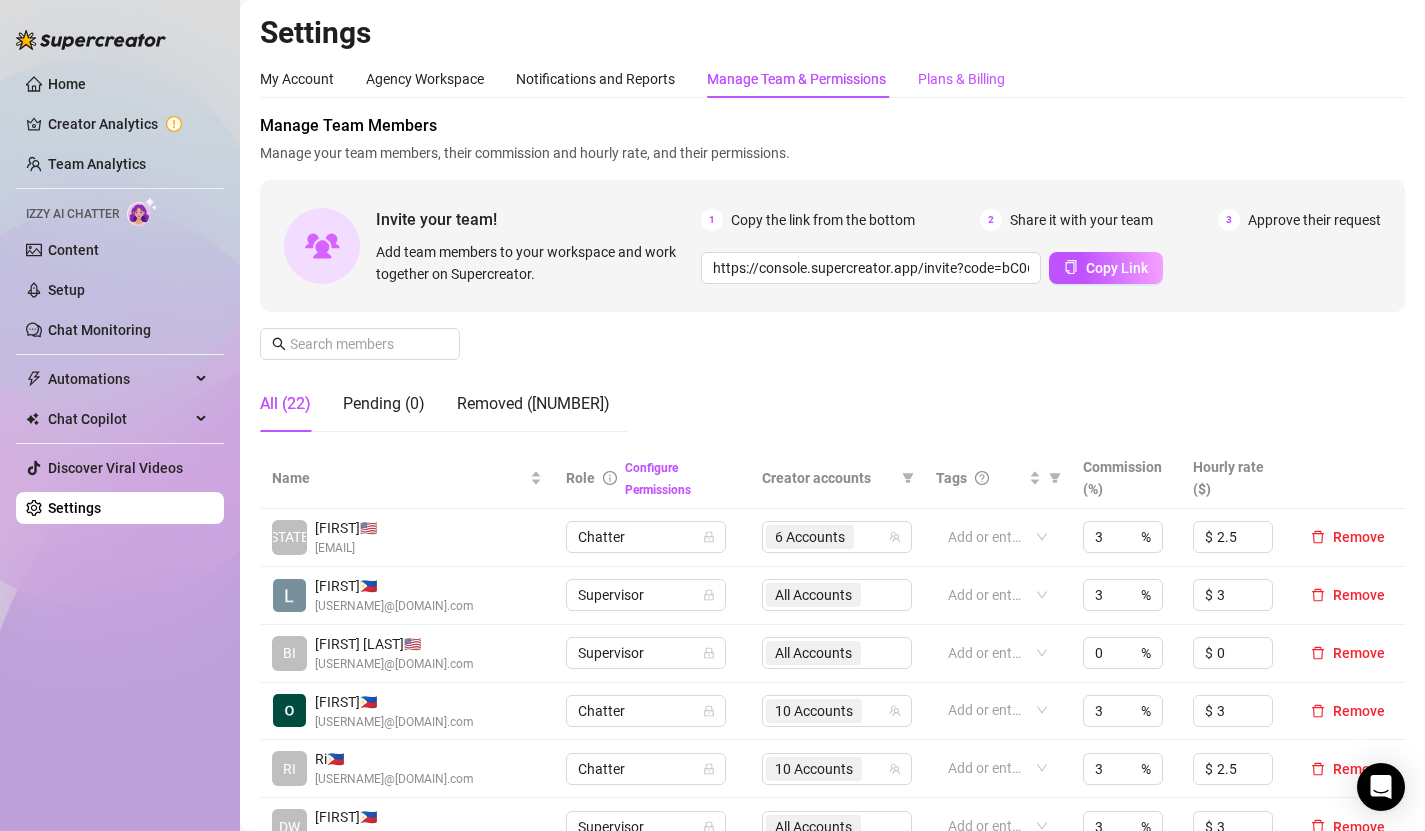 click on "Plans & Billing" at bounding box center [961, 79] 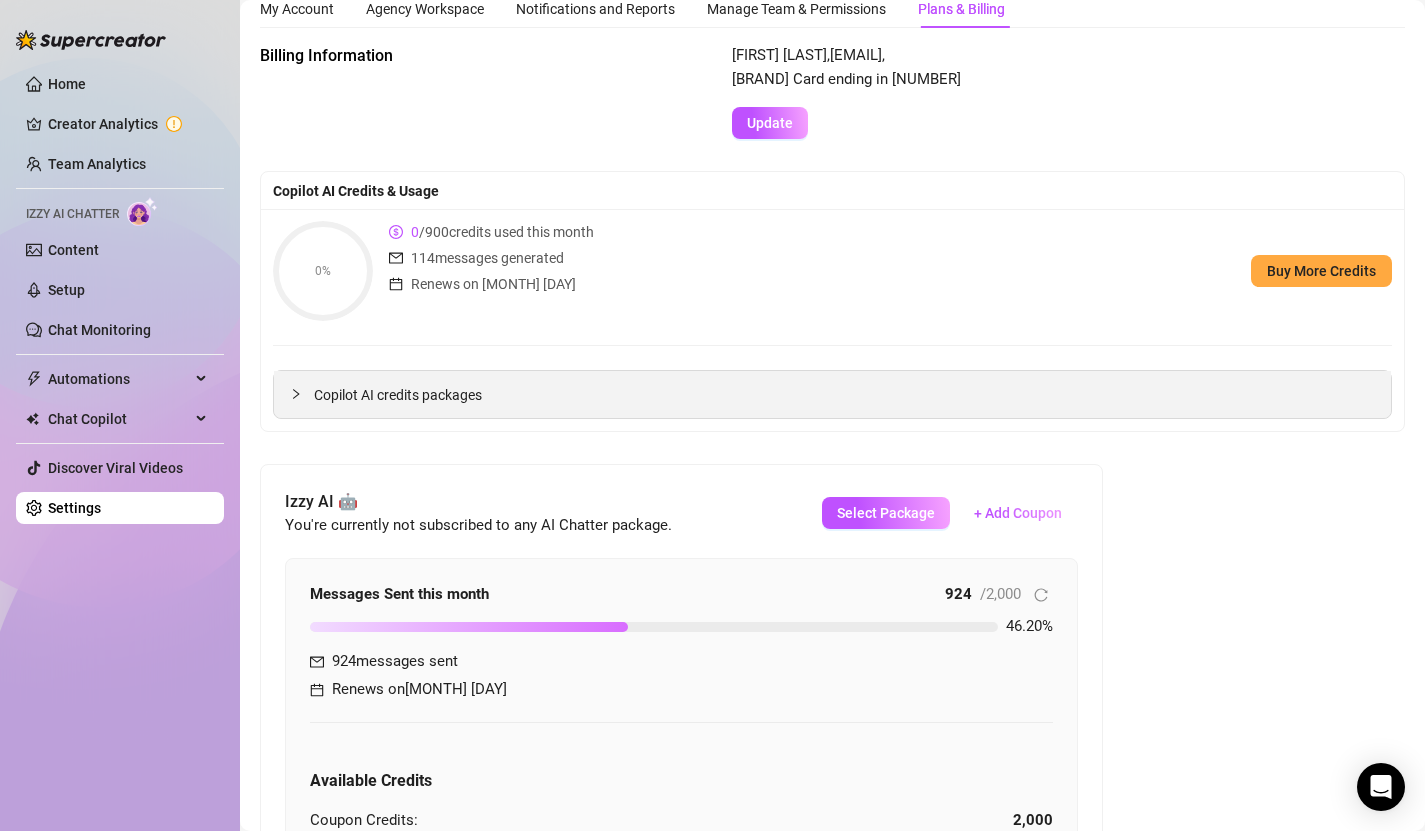 scroll, scrollTop: 68, scrollLeft: 0, axis: vertical 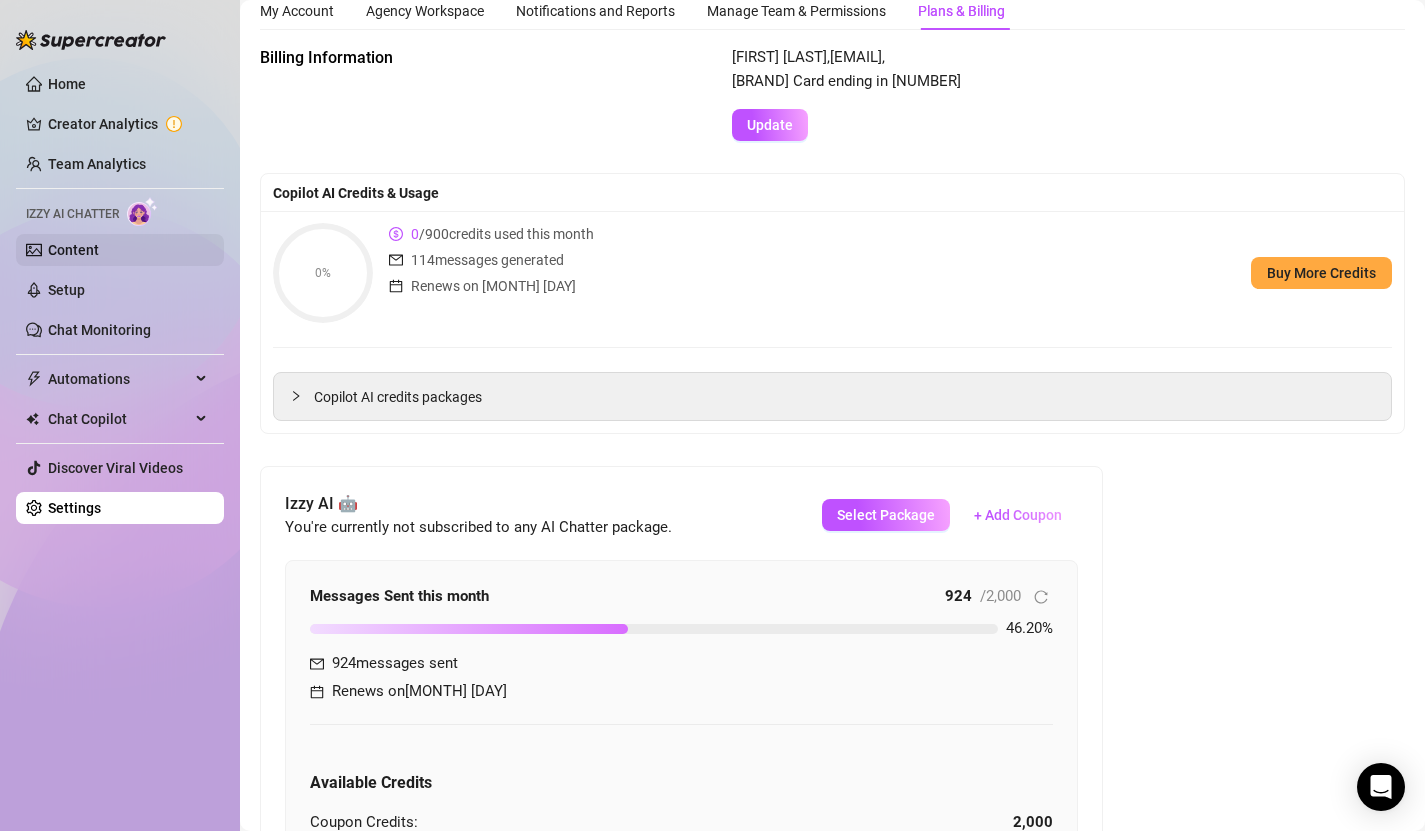 click on "Content" at bounding box center (73, 250) 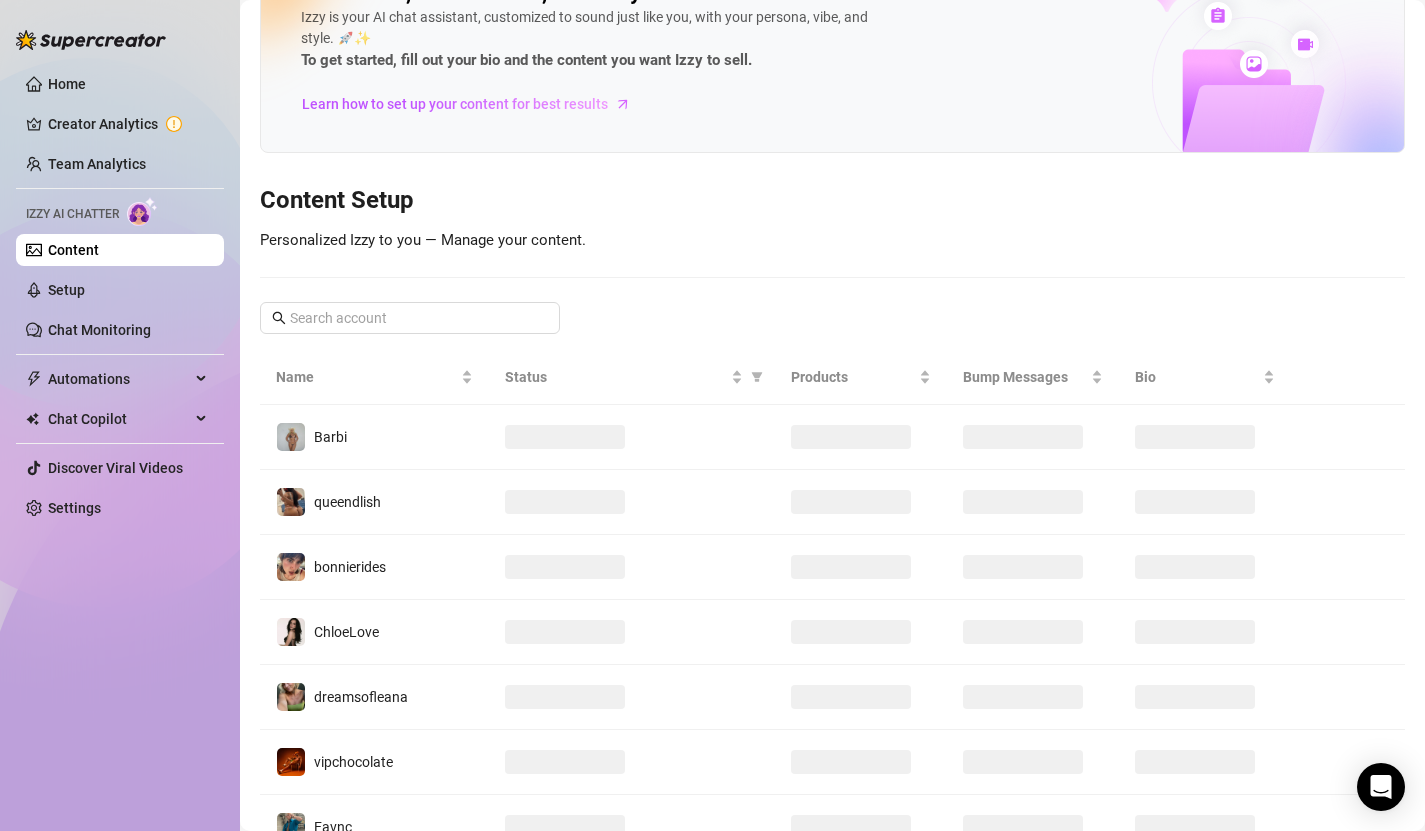scroll, scrollTop: 0, scrollLeft: 0, axis: both 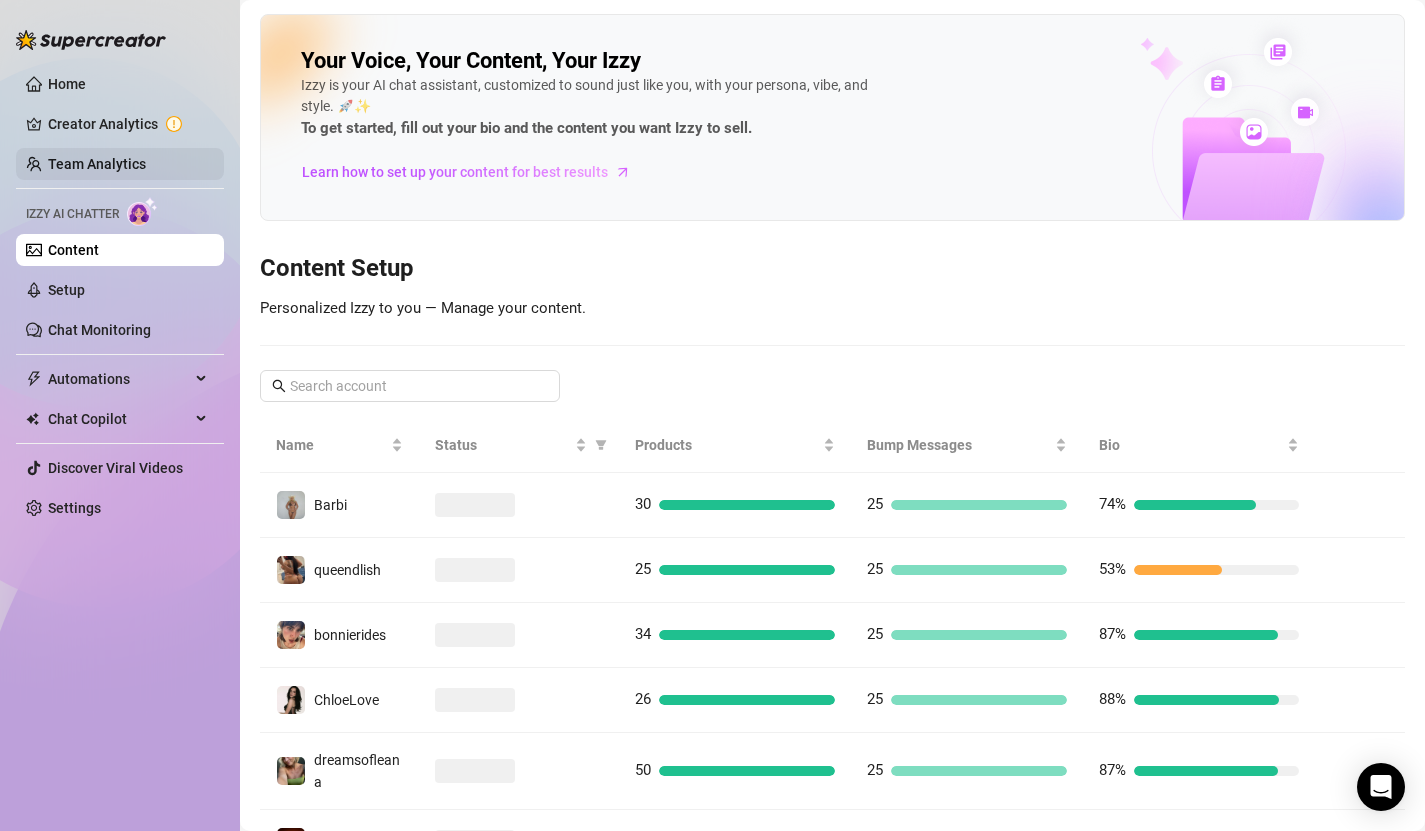 click on "Team Analytics" at bounding box center [97, 164] 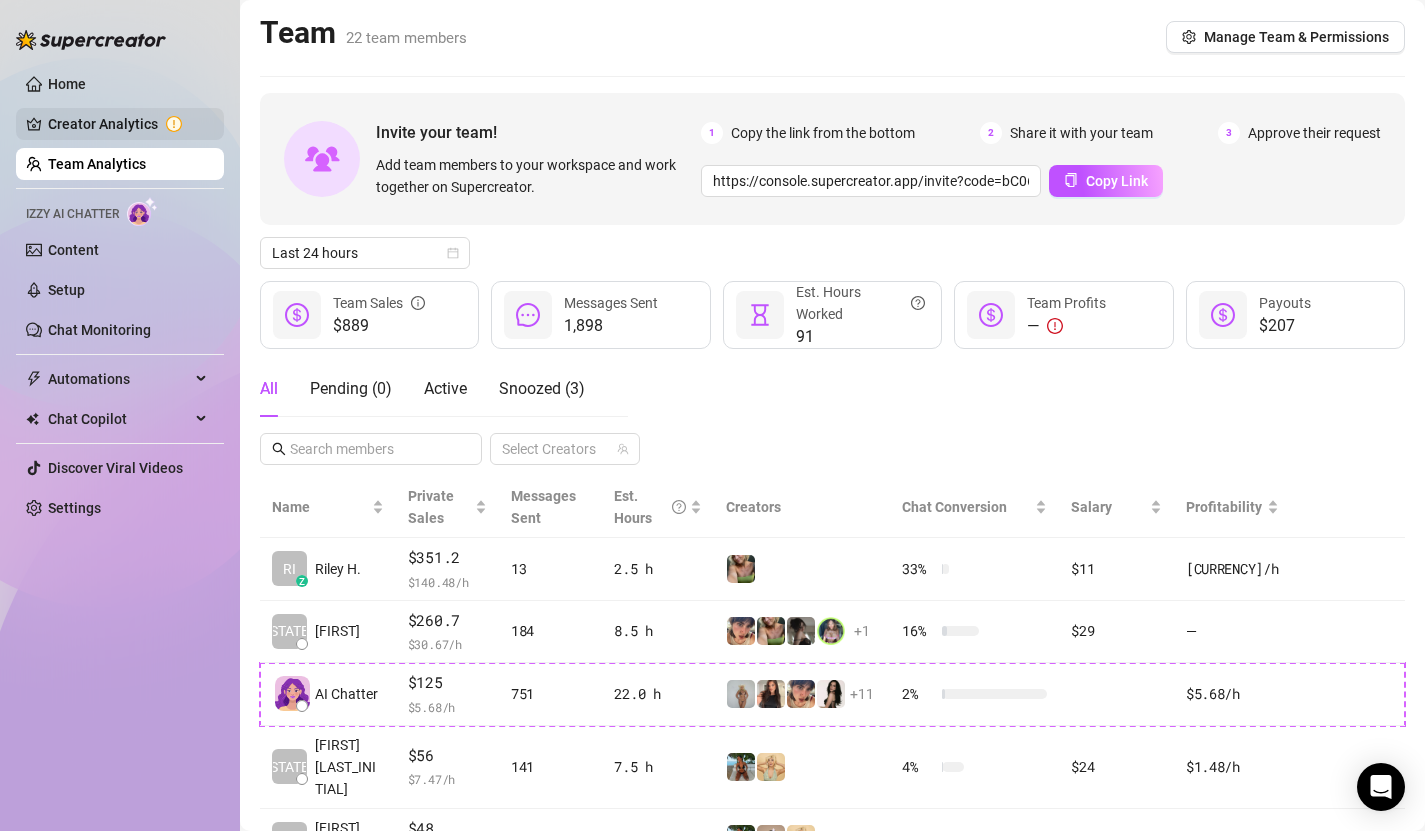 click on "Creator Analytics" at bounding box center (128, 124) 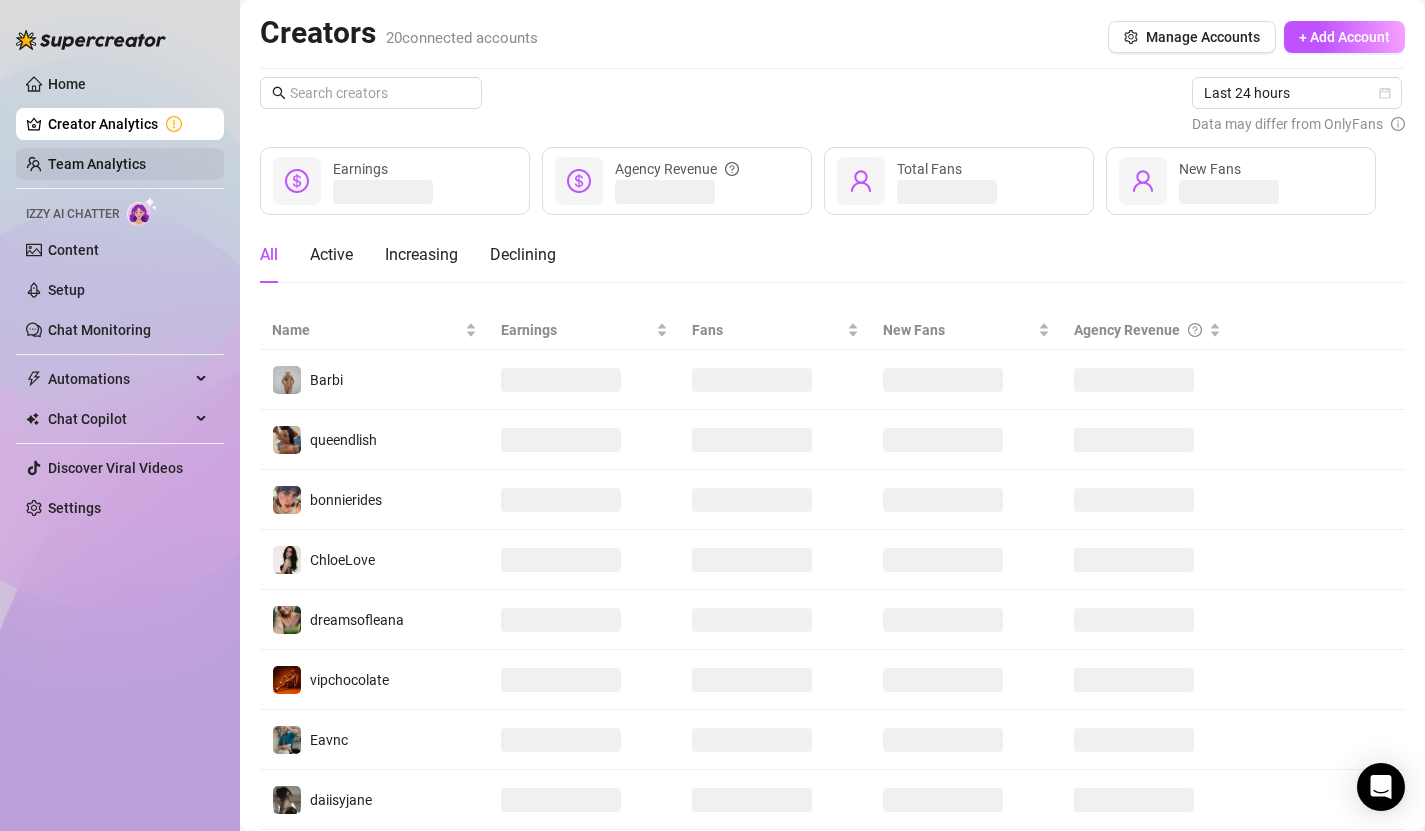 click on "Team Analytics" at bounding box center [97, 164] 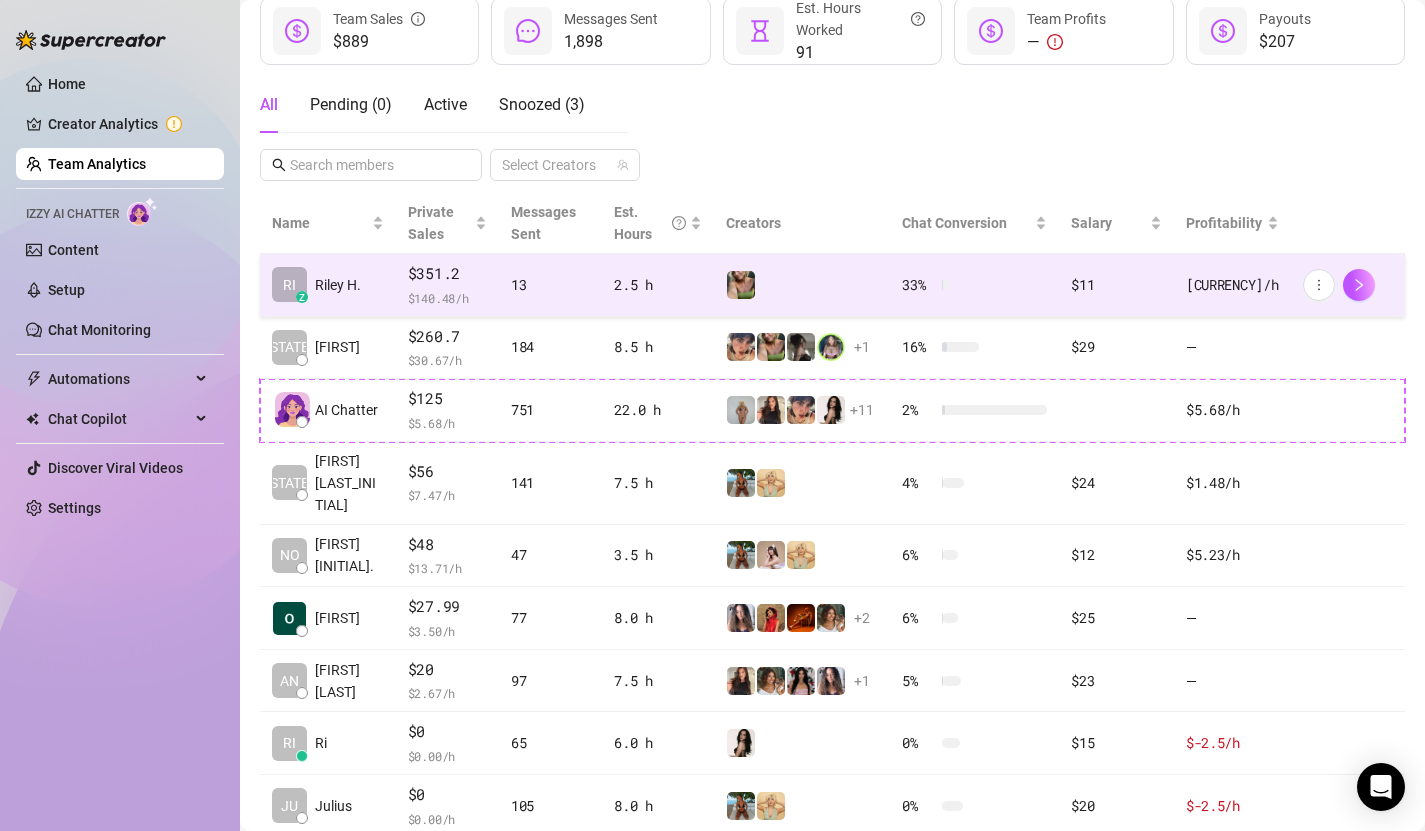 scroll, scrollTop: 448, scrollLeft: 0, axis: vertical 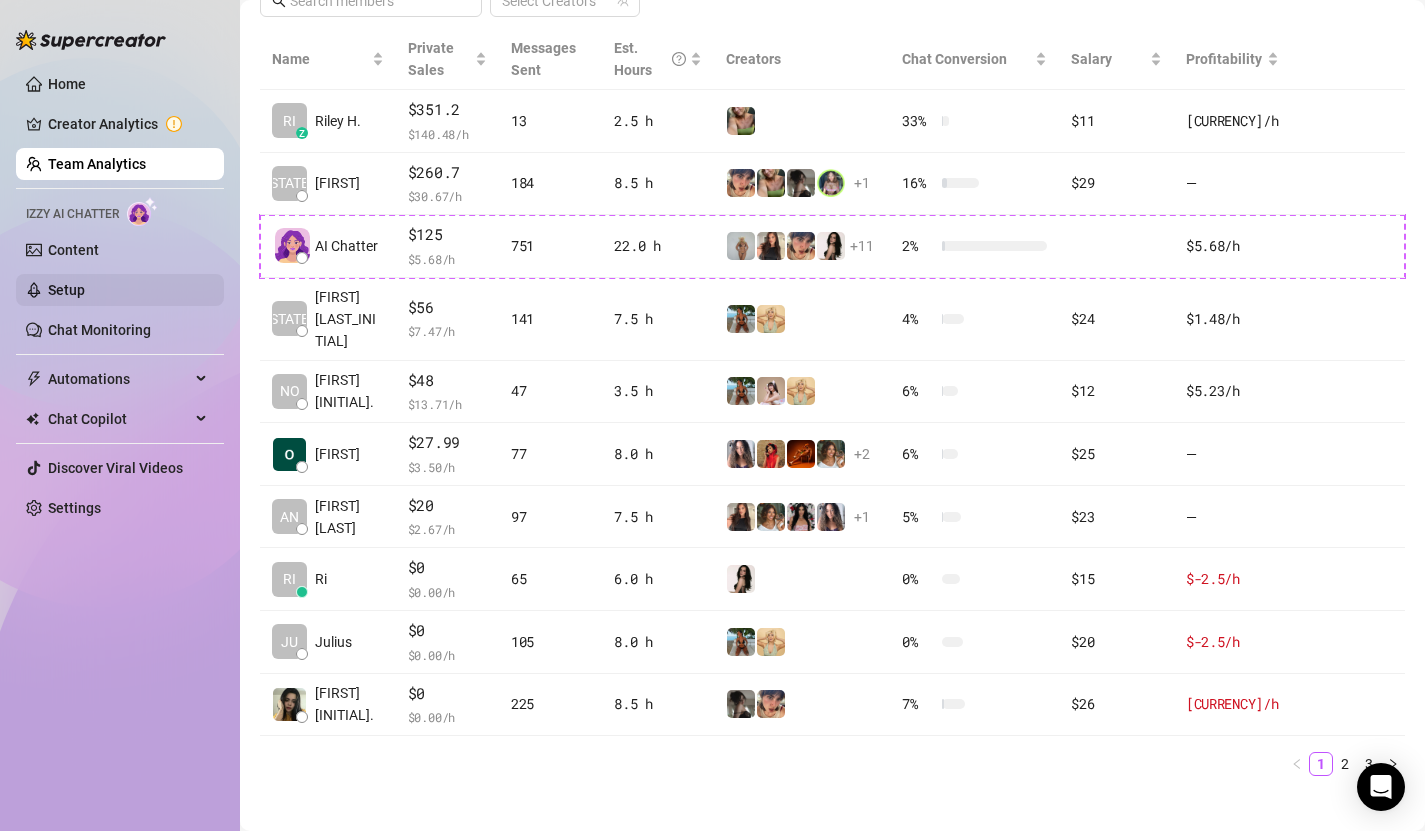 click on "Setup" at bounding box center [66, 290] 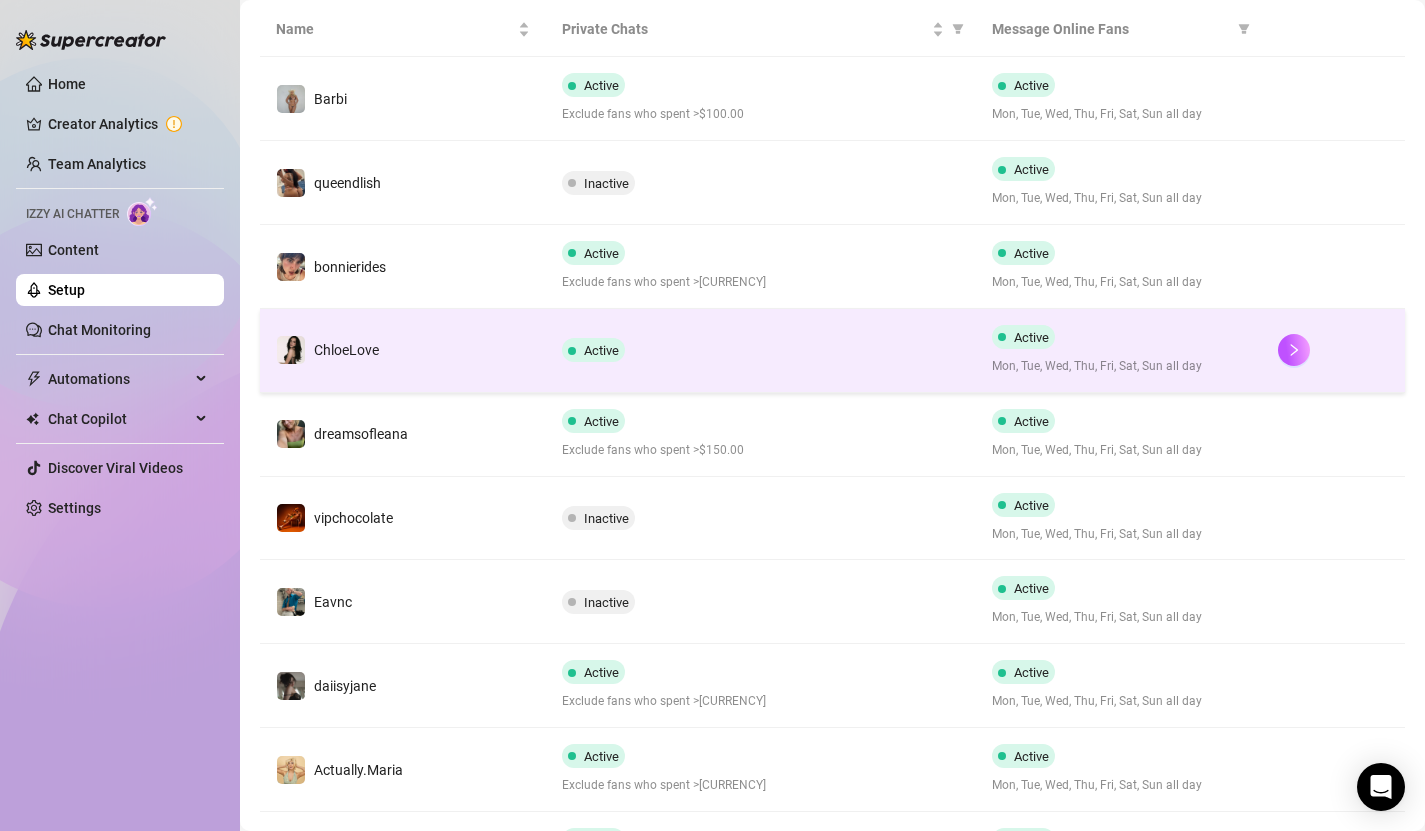 scroll, scrollTop: 414, scrollLeft: 0, axis: vertical 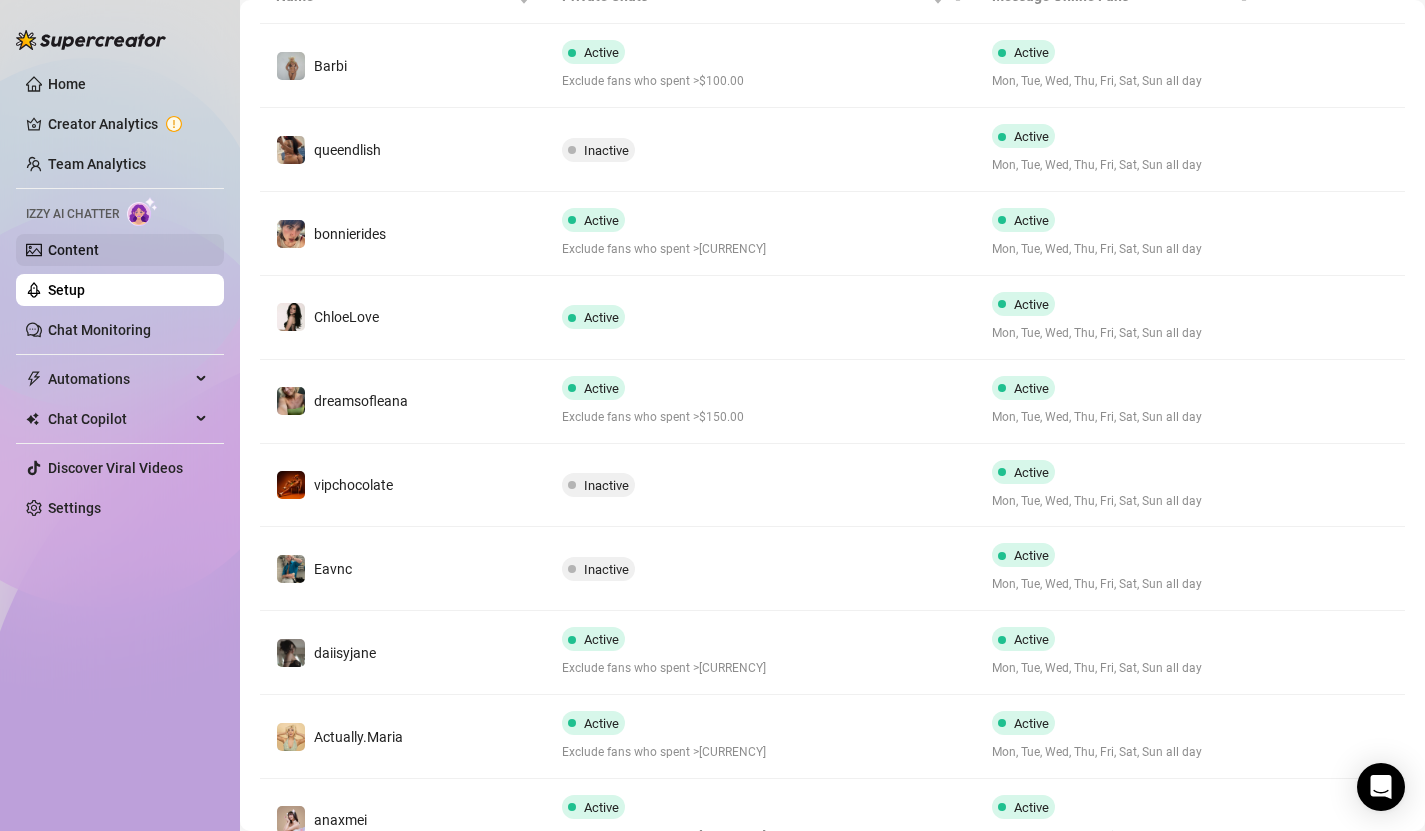 click on "Content" at bounding box center (73, 250) 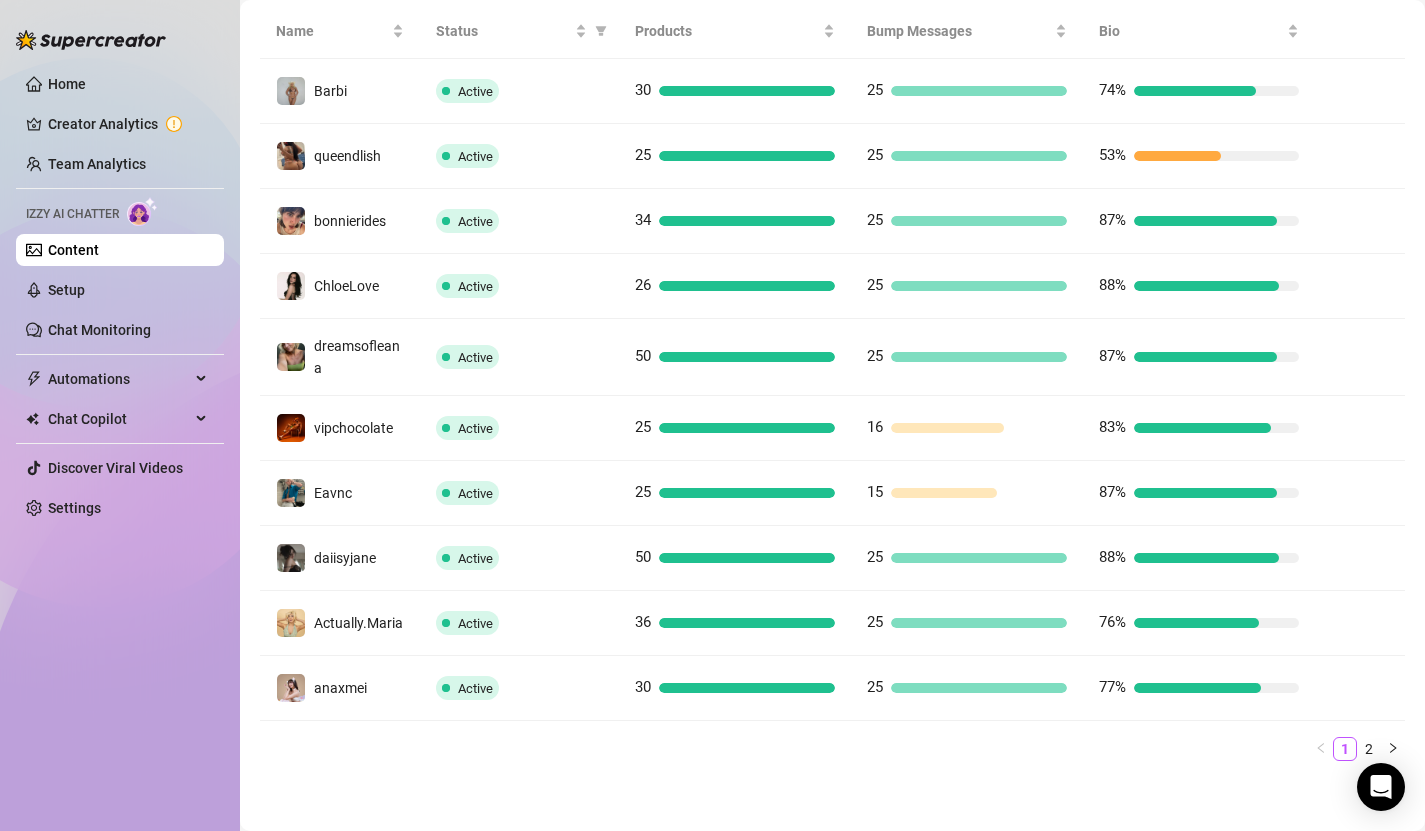 scroll, scrollTop: 0, scrollLeft: 0, axis: both 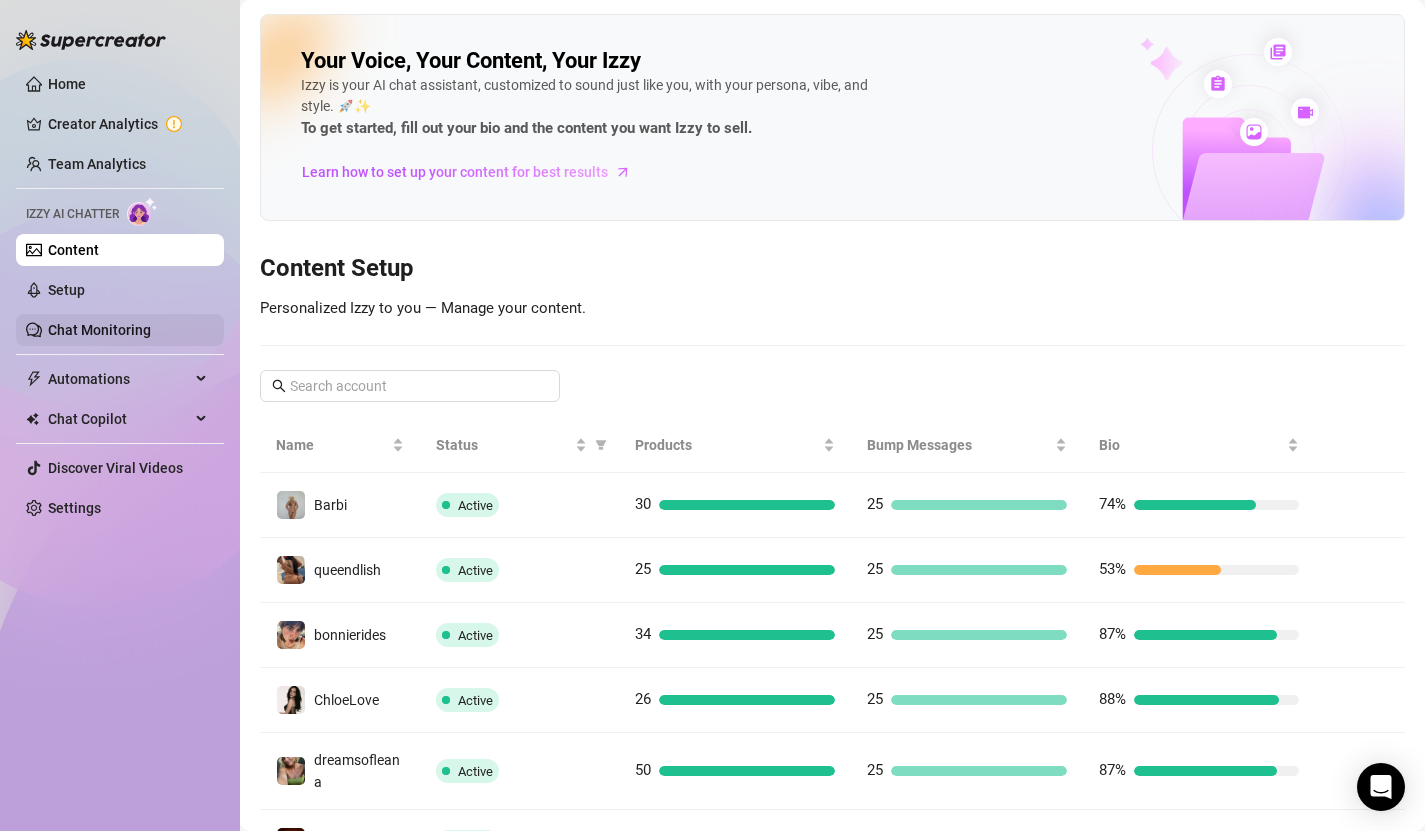 click on "Chat Monitoring" at bounding box center (99, 330) 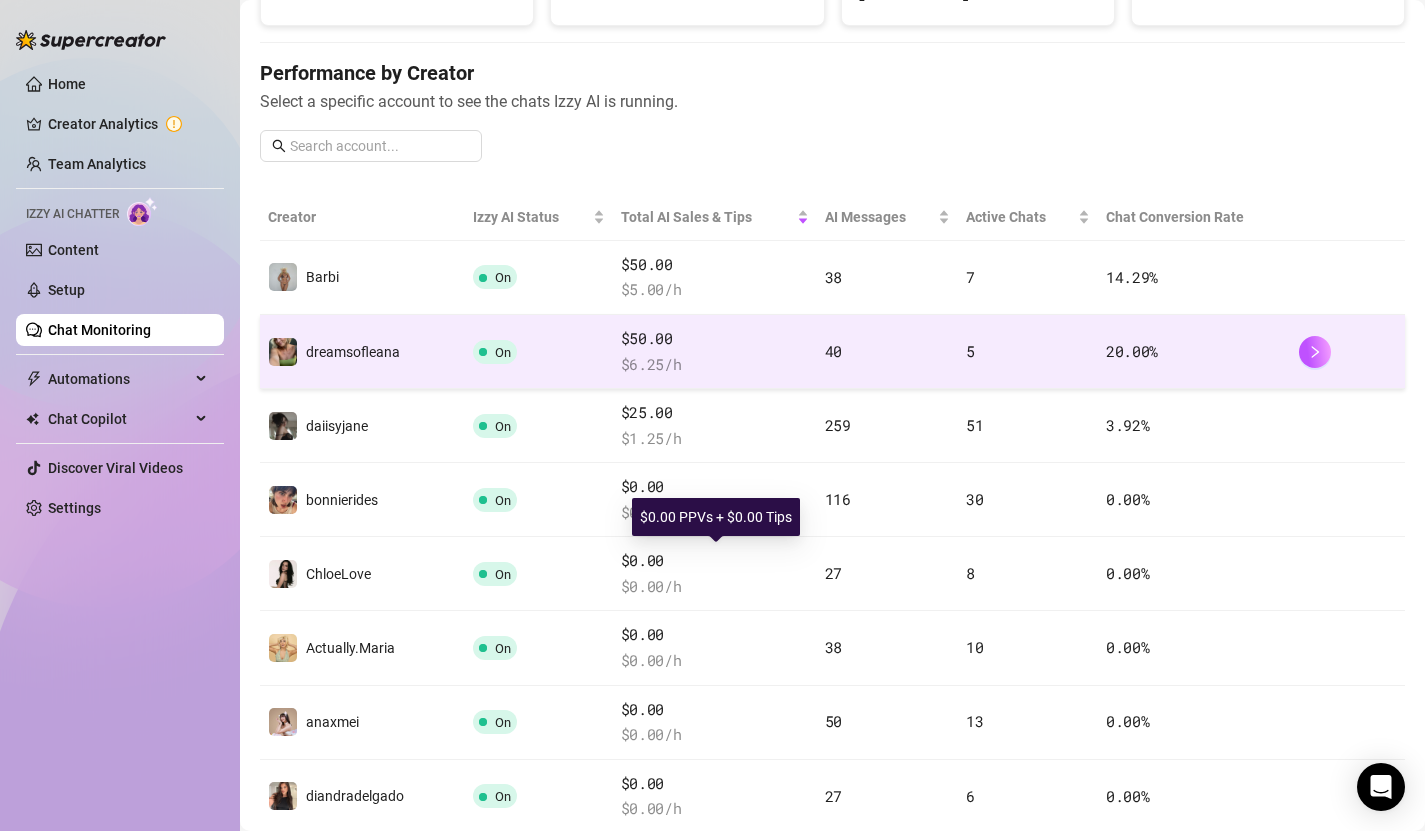 scroll, scrollTop: 301, scrollLeft: 0, axis: vertical 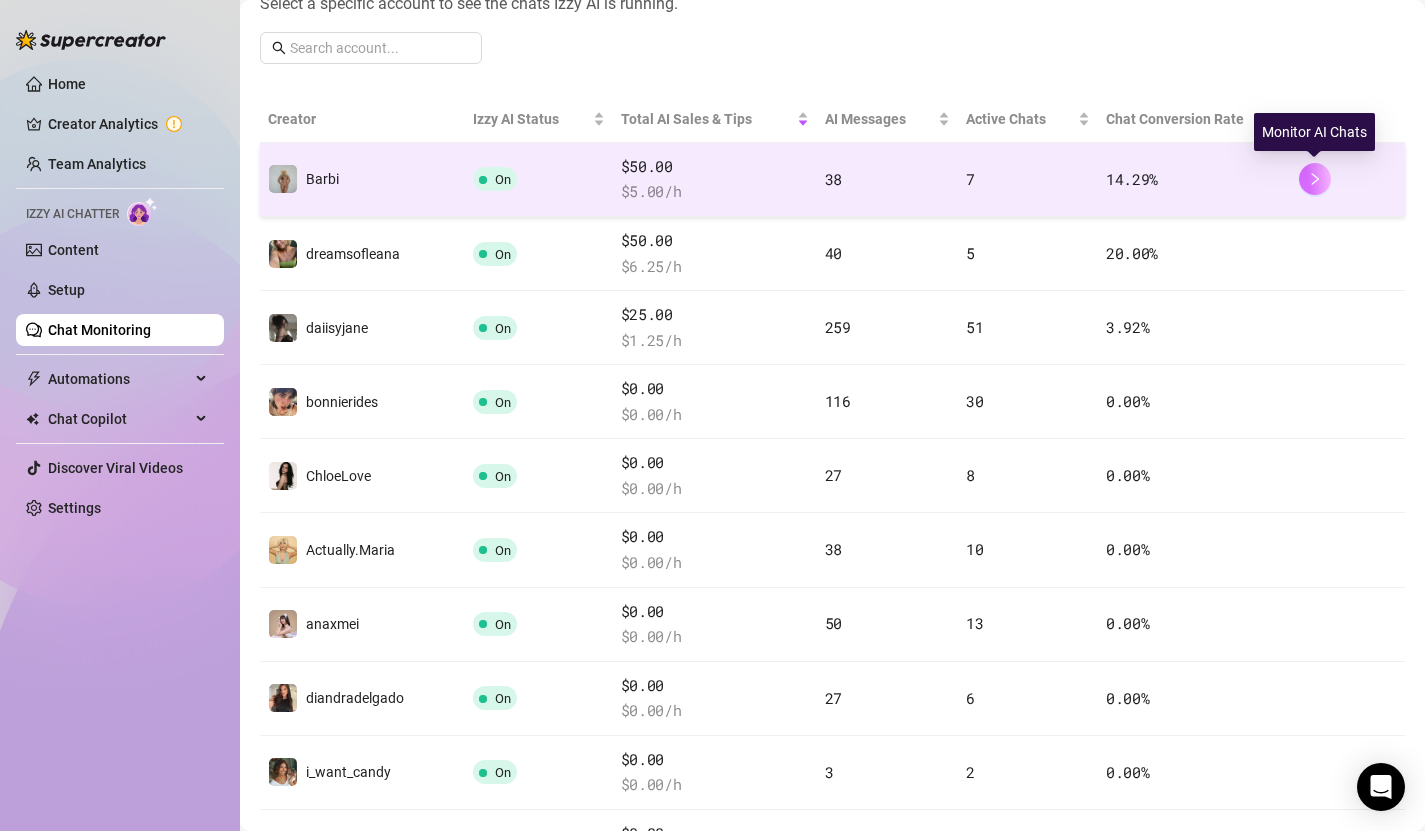 click 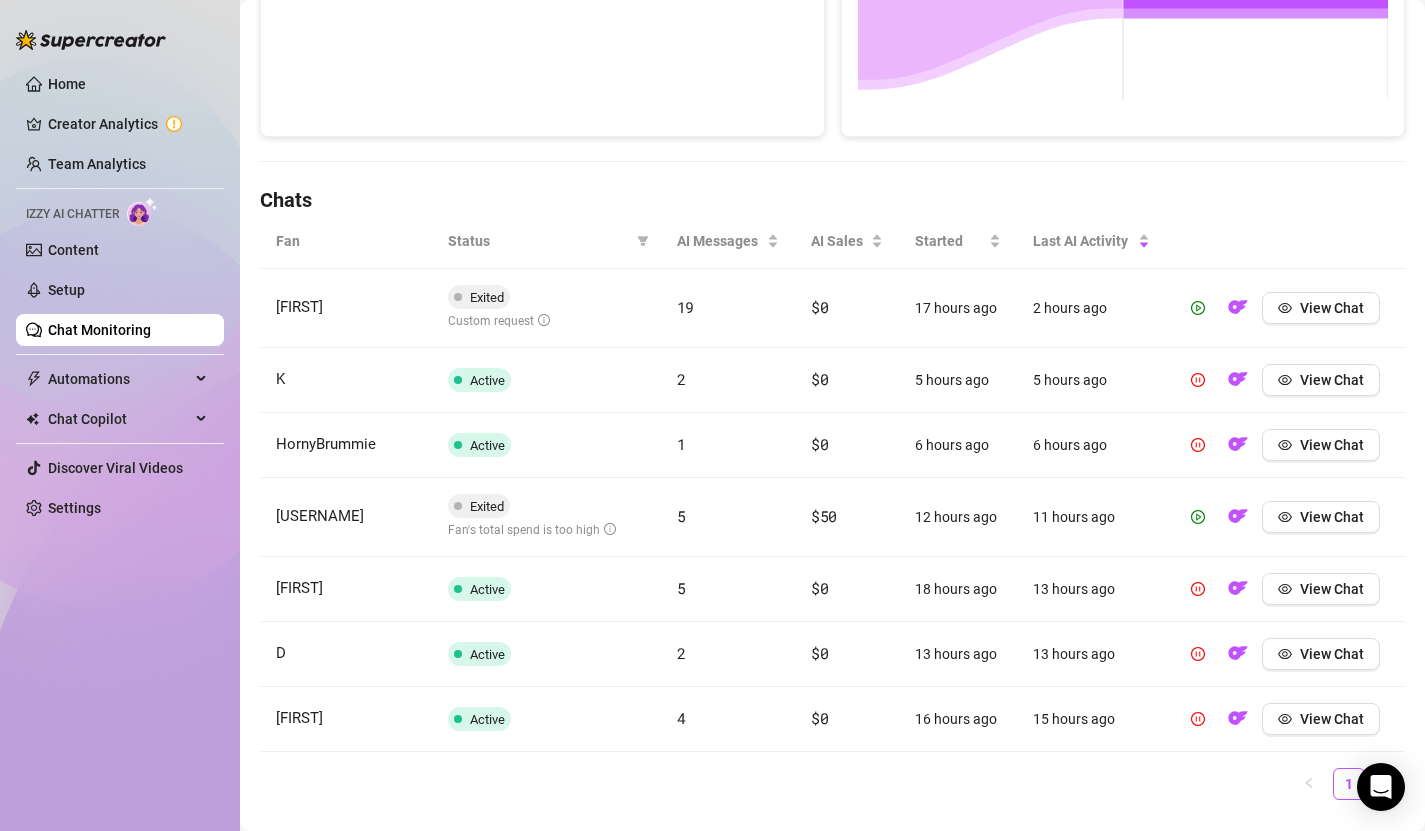 scroll, scrollTop: 532, scrollLeft: 0, axis: vertical 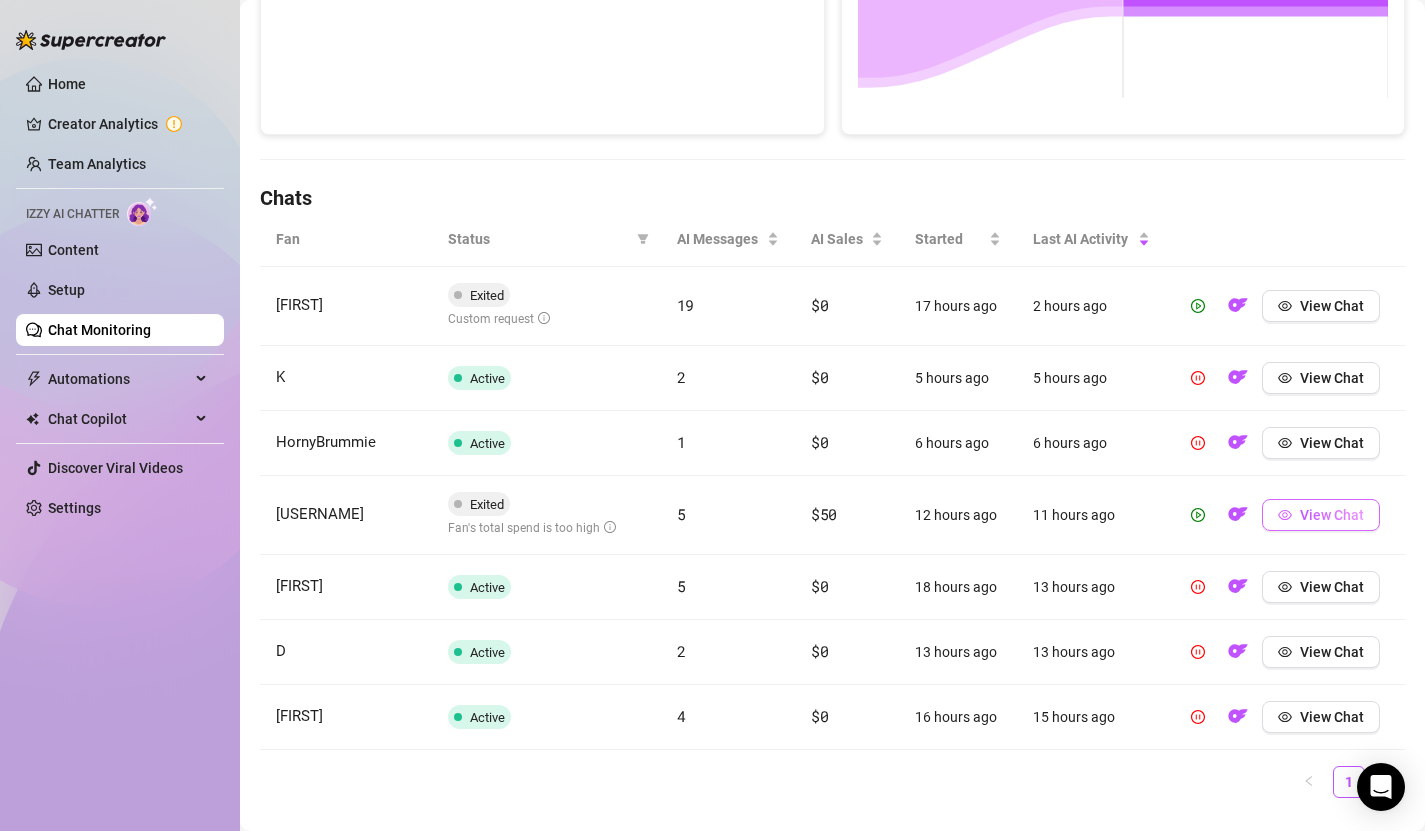 click on "View Chat" at bounding box center (1321, 515) 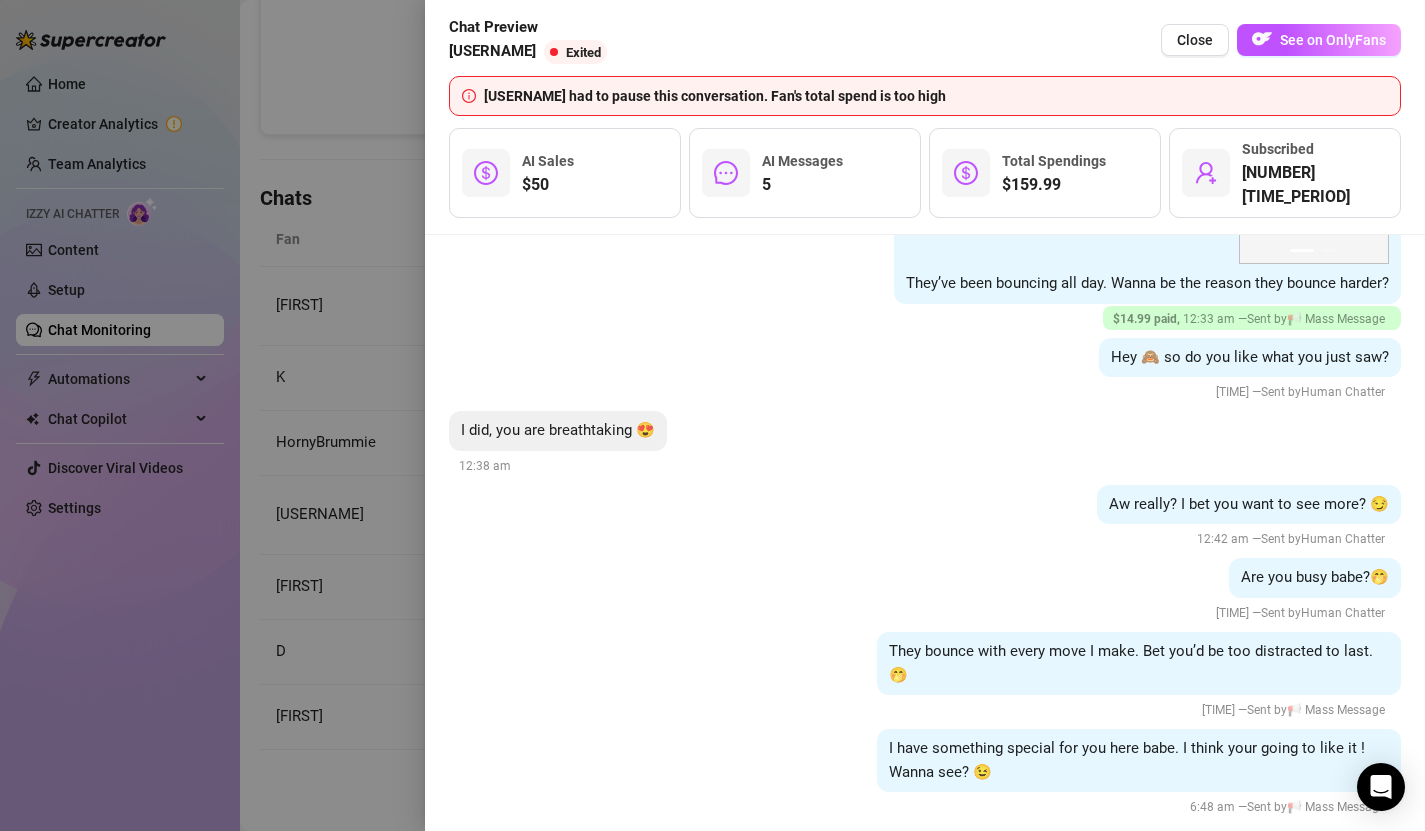 scroll, scrollTop: 2251, scrollLeft: 0, axis: vertical 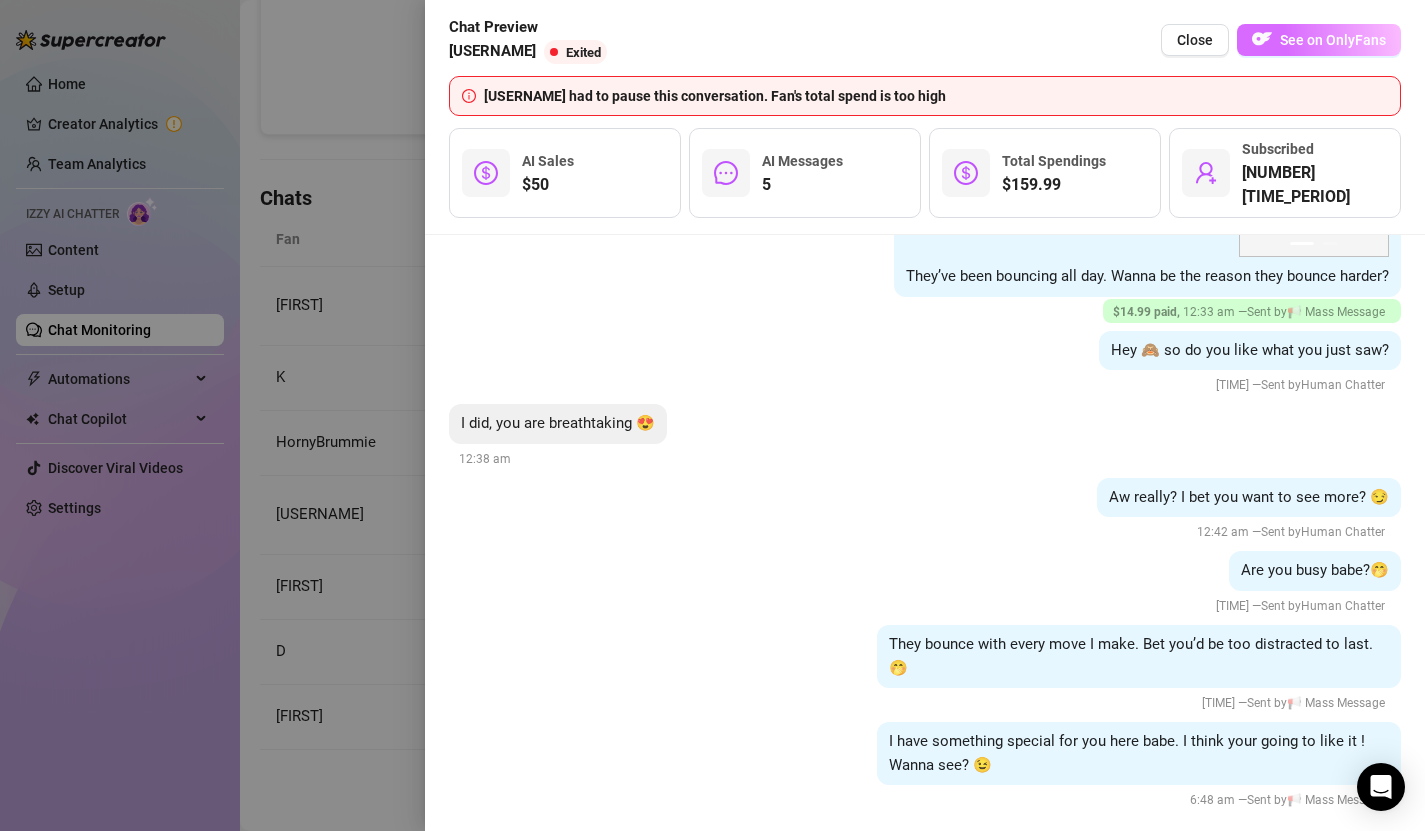 click on "See on OnlyFans" at bounding box center (1333, 40) 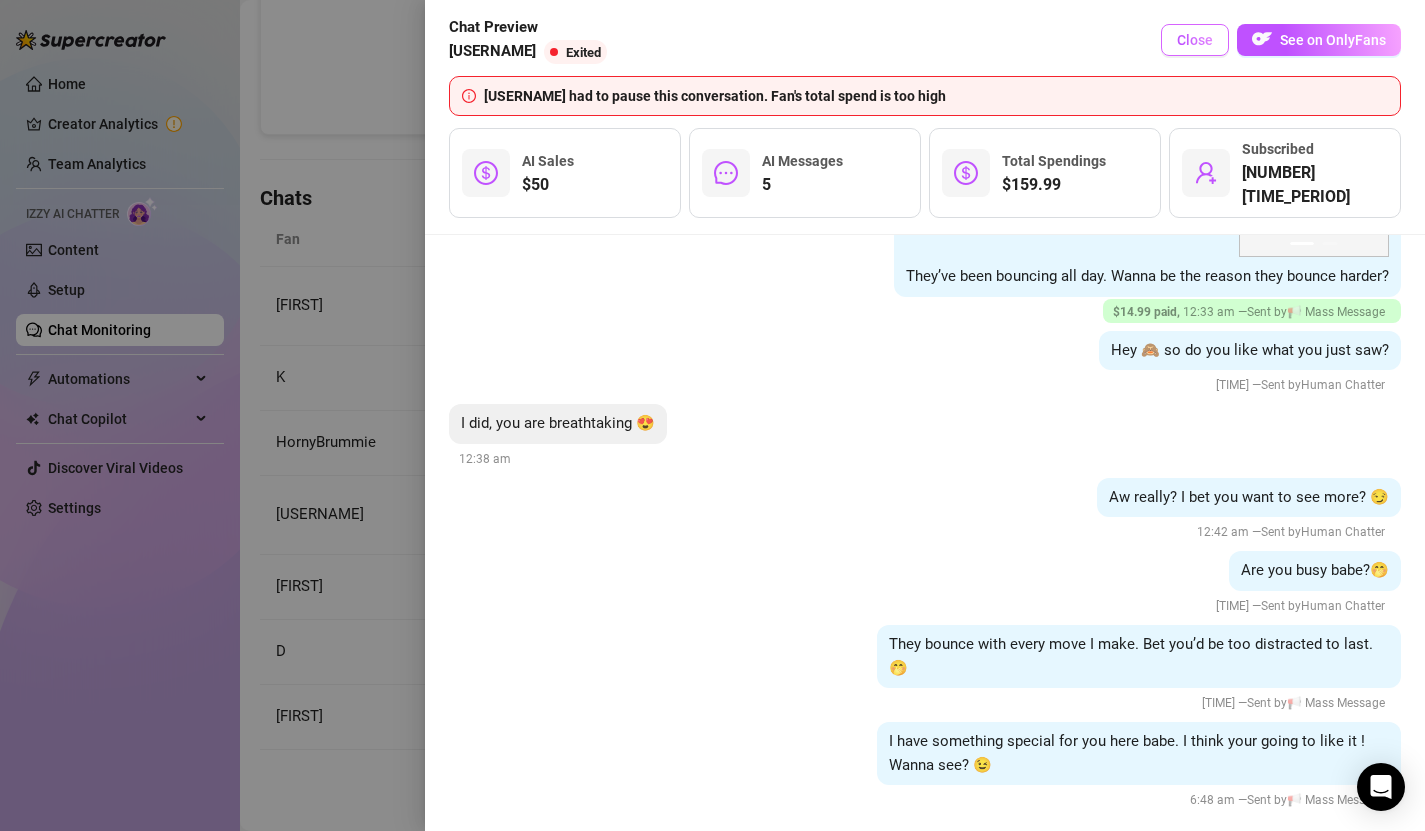 click on "Close" at bounding box center (1195, 40) 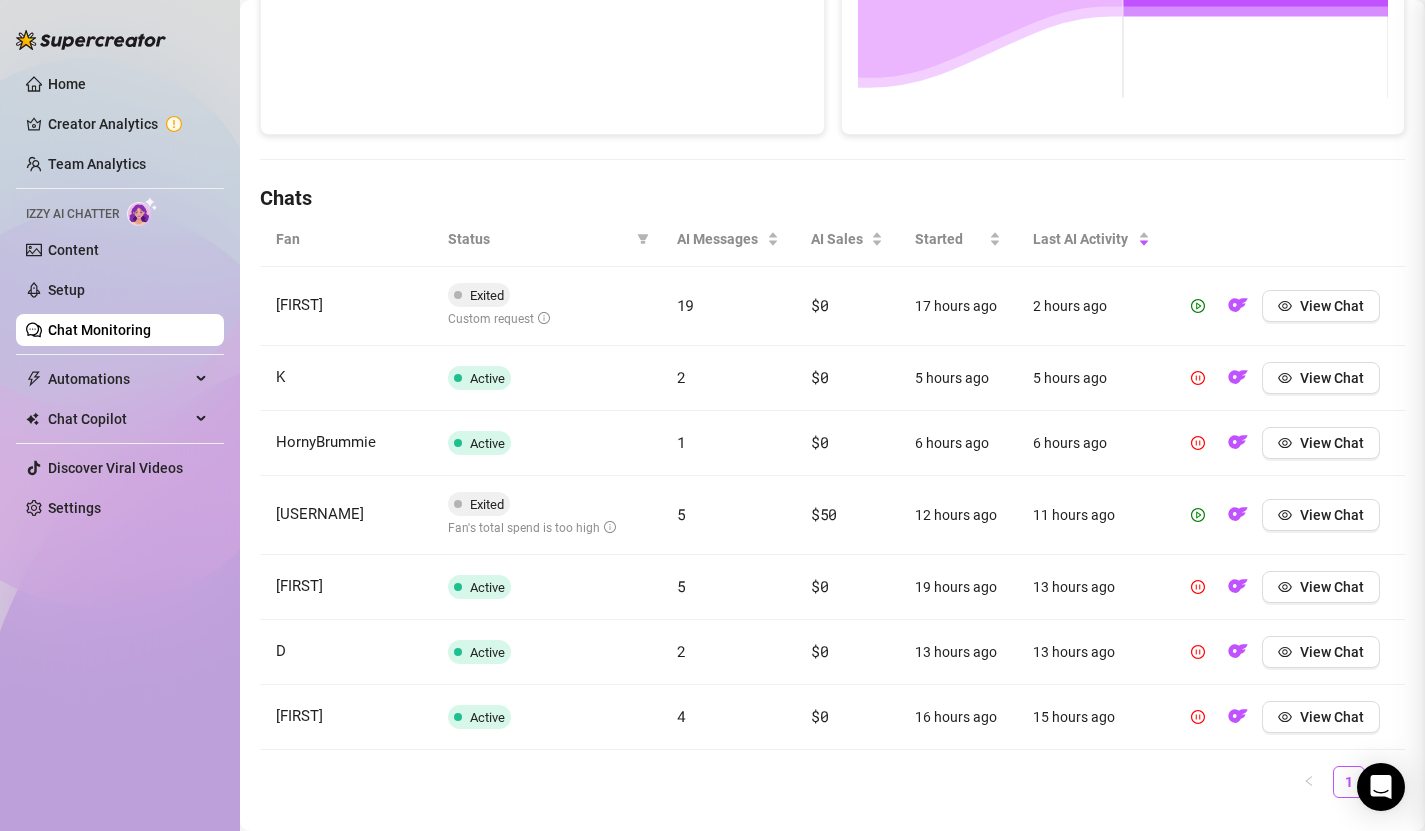 scroll, scrollTop: 0, scrollLeft: 0, axis: both 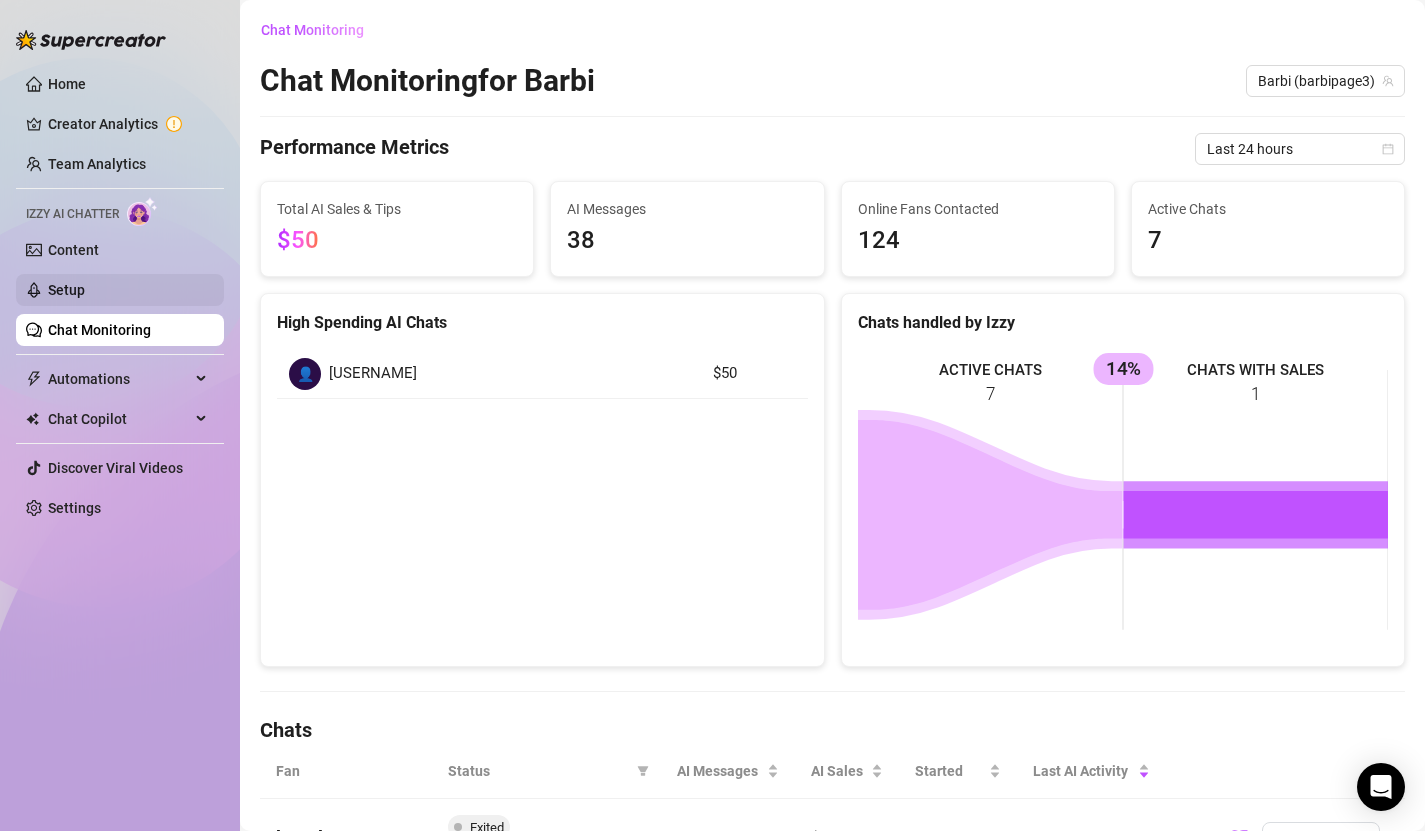 click on "Setup" at bounding box center [66, 290] 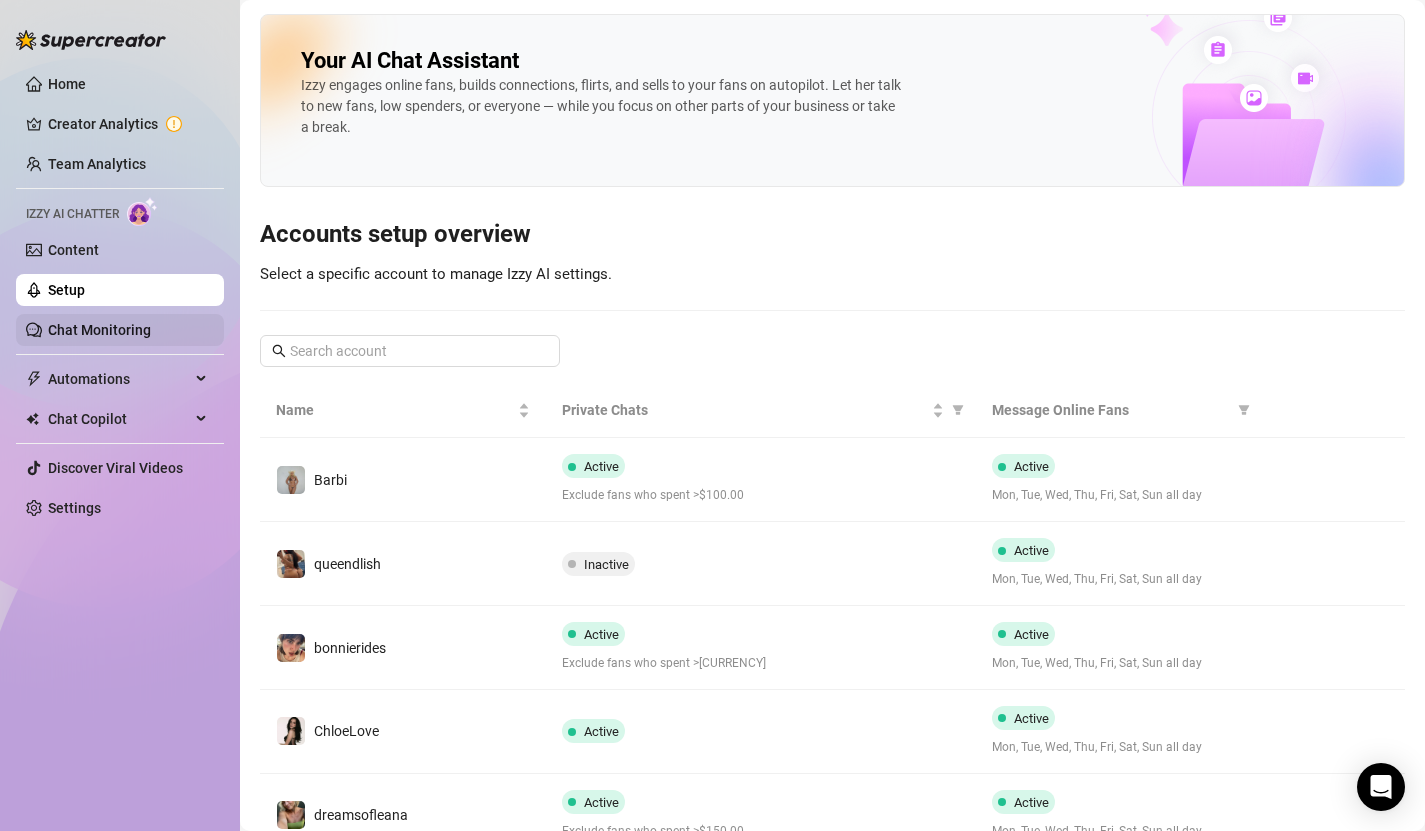 click on "Chat Monitoring" at bounding box center (99, 330) 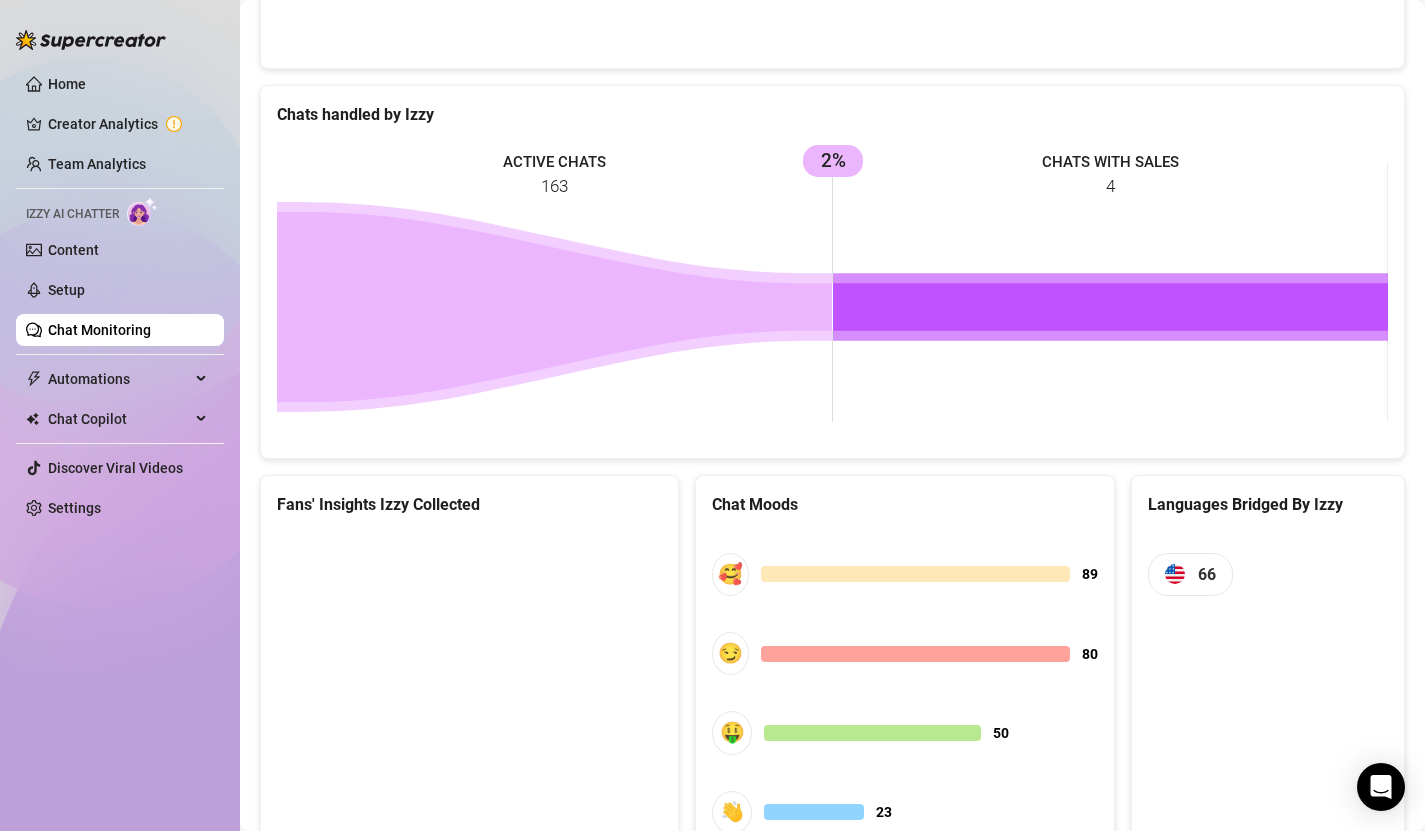 scroll, scrollTop: 1606, scrollLeft: 0, axis: vertical 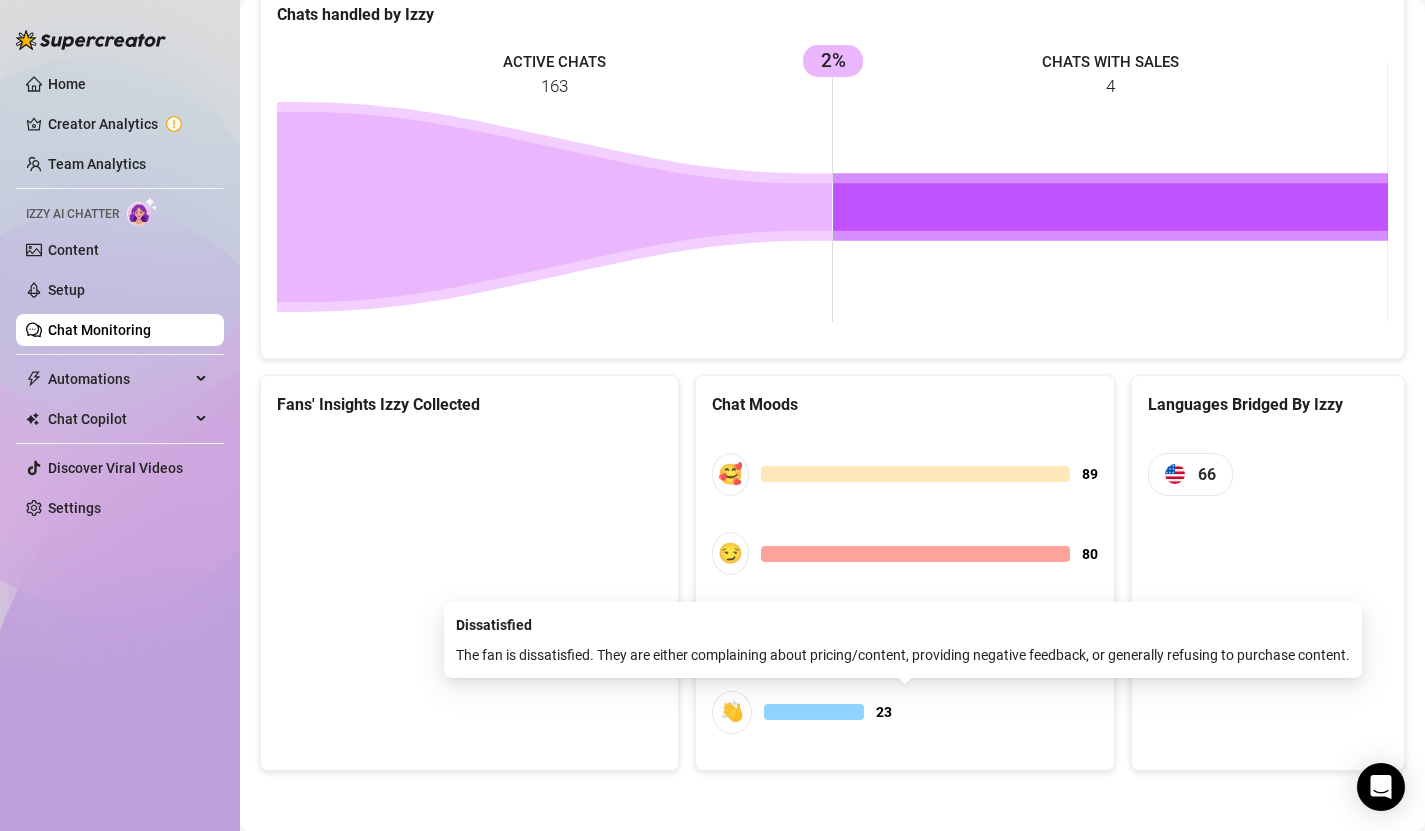 click at bounding box center [814, 712] 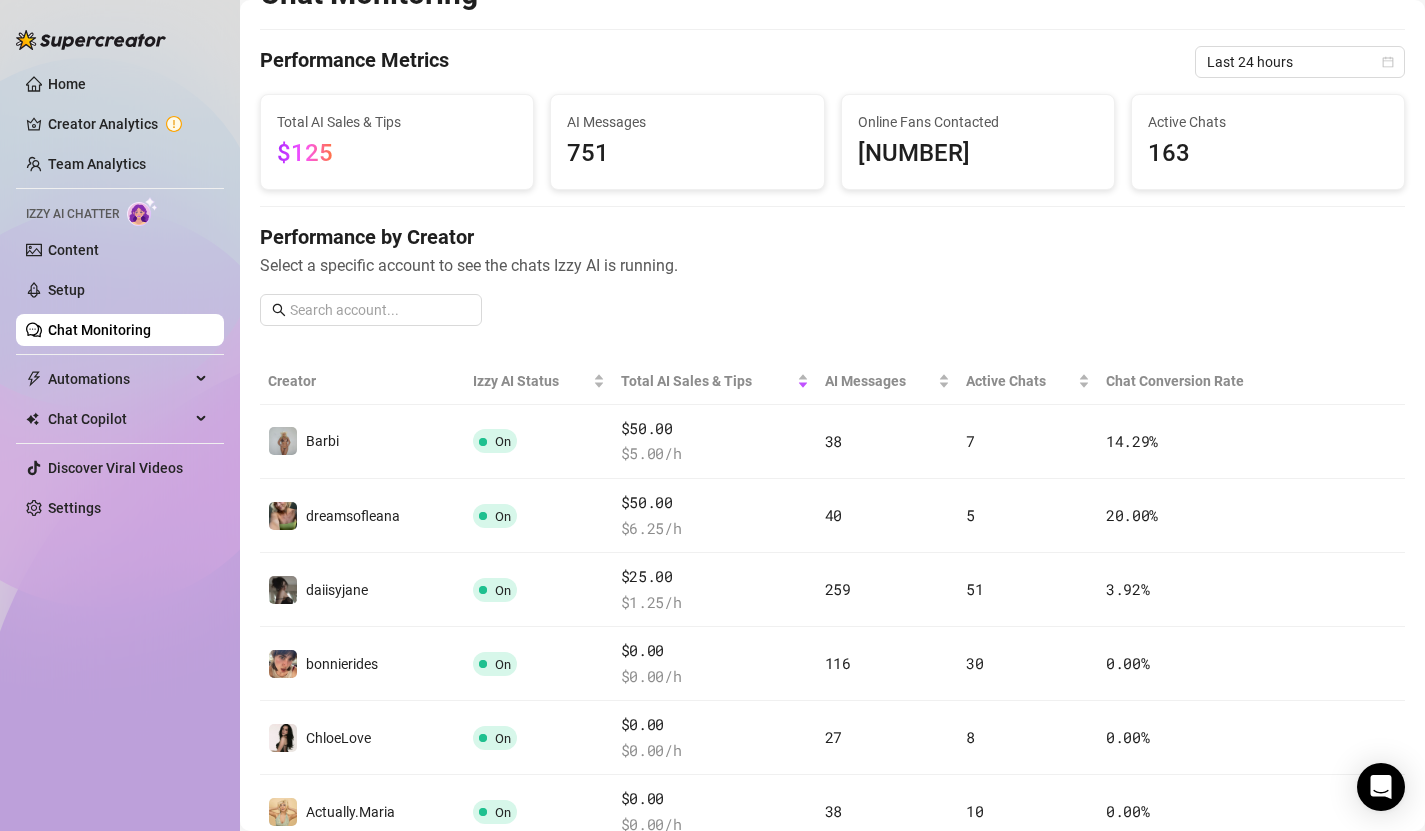 scroll, scrollTop: 0, scrollLeft: 0, axis: both 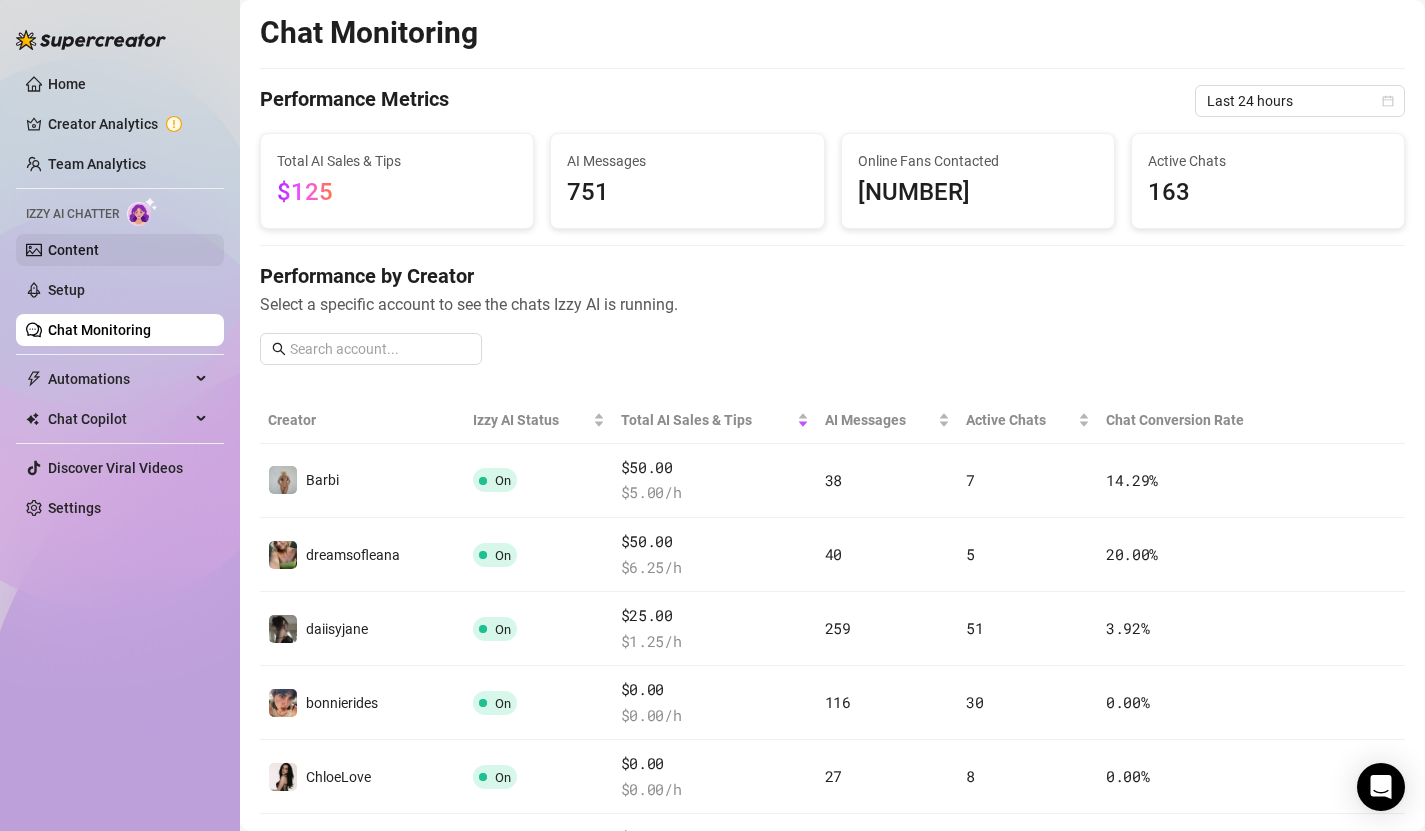 click on "Content" at bounding box center [73, 250] 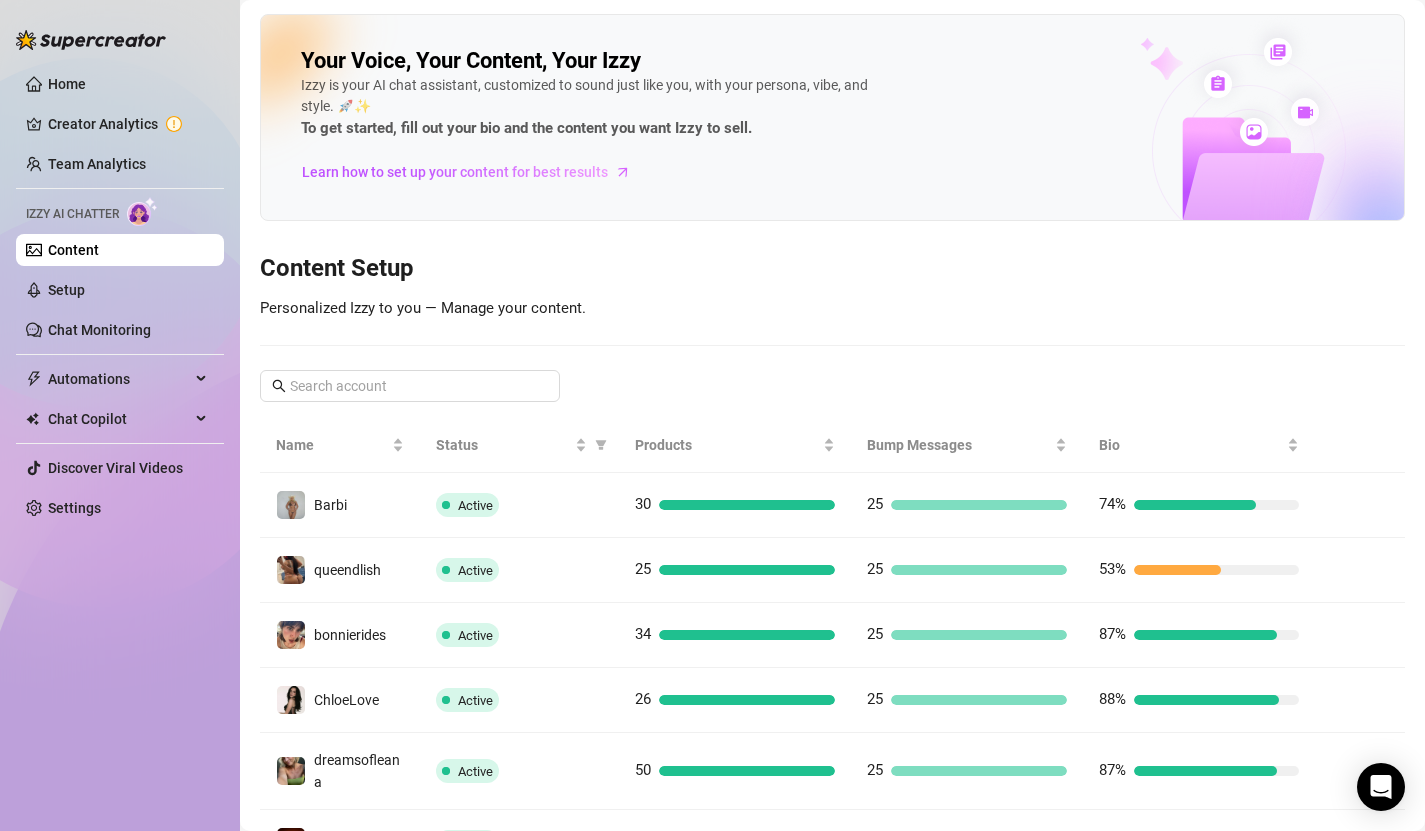 click on "Content Setup" at bounding box center [832, 269] 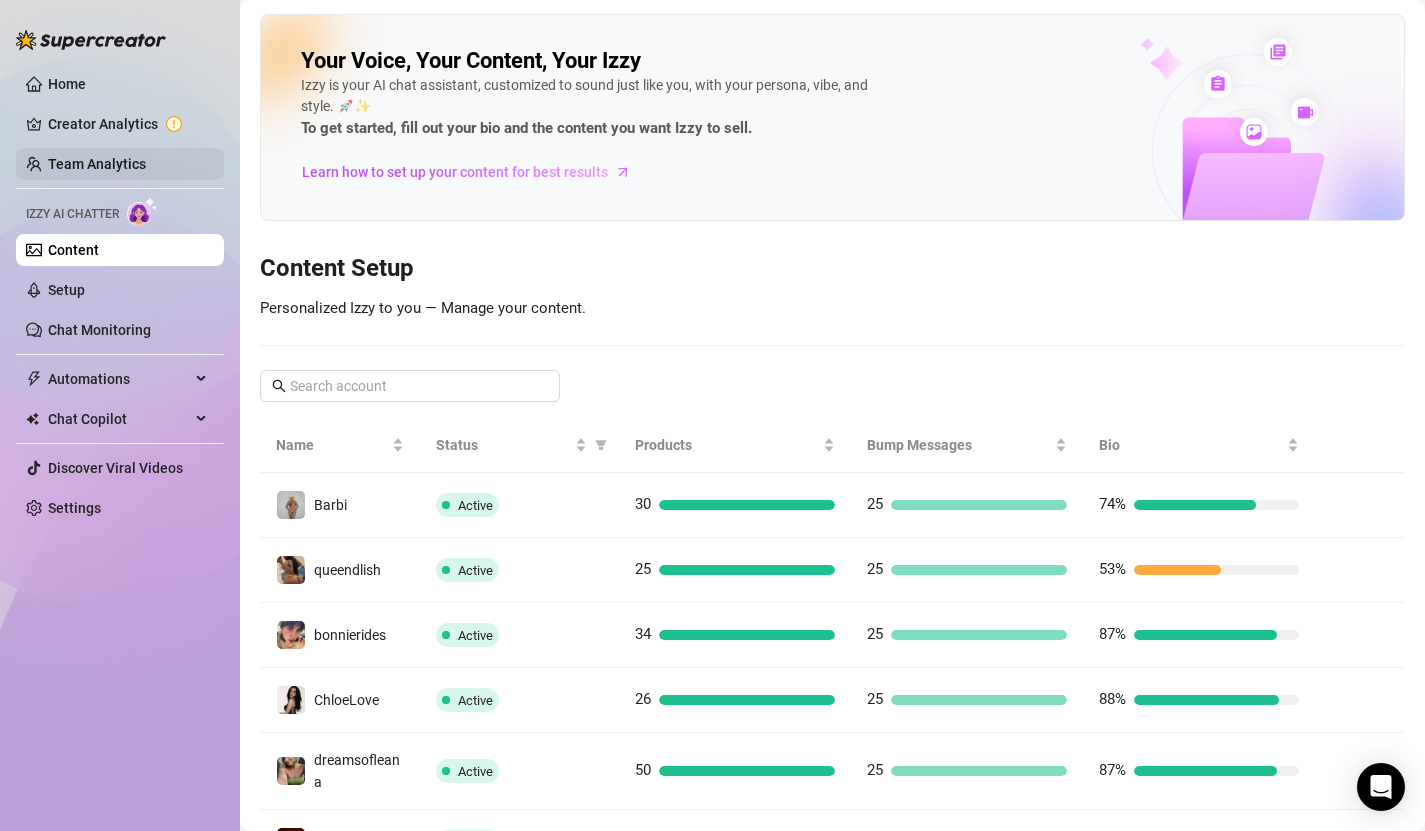 click on "Team Analytics" at bounding box center [97, 164] 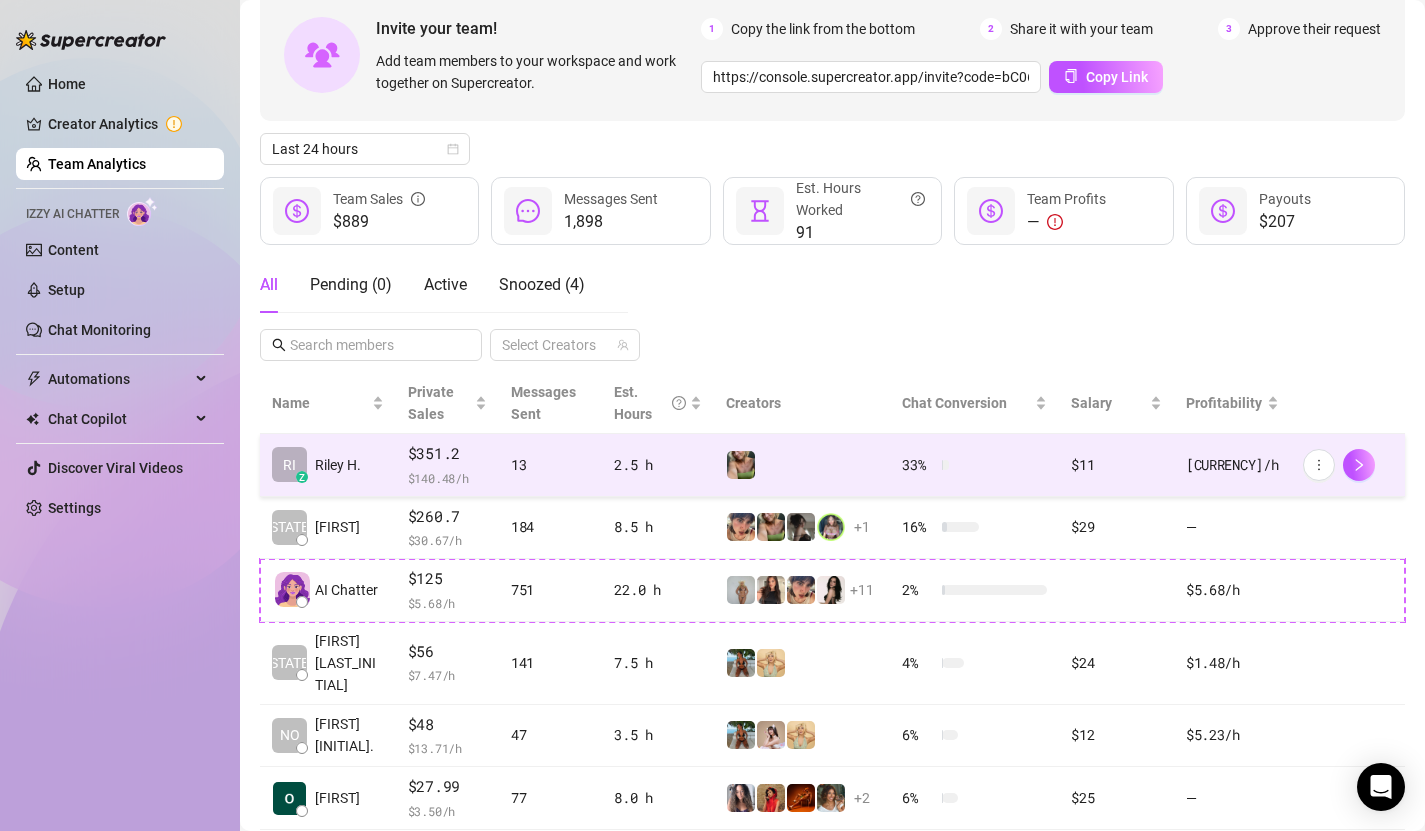 scroll, scrollTop: 112, scrollLeft: 0, axis: vertical 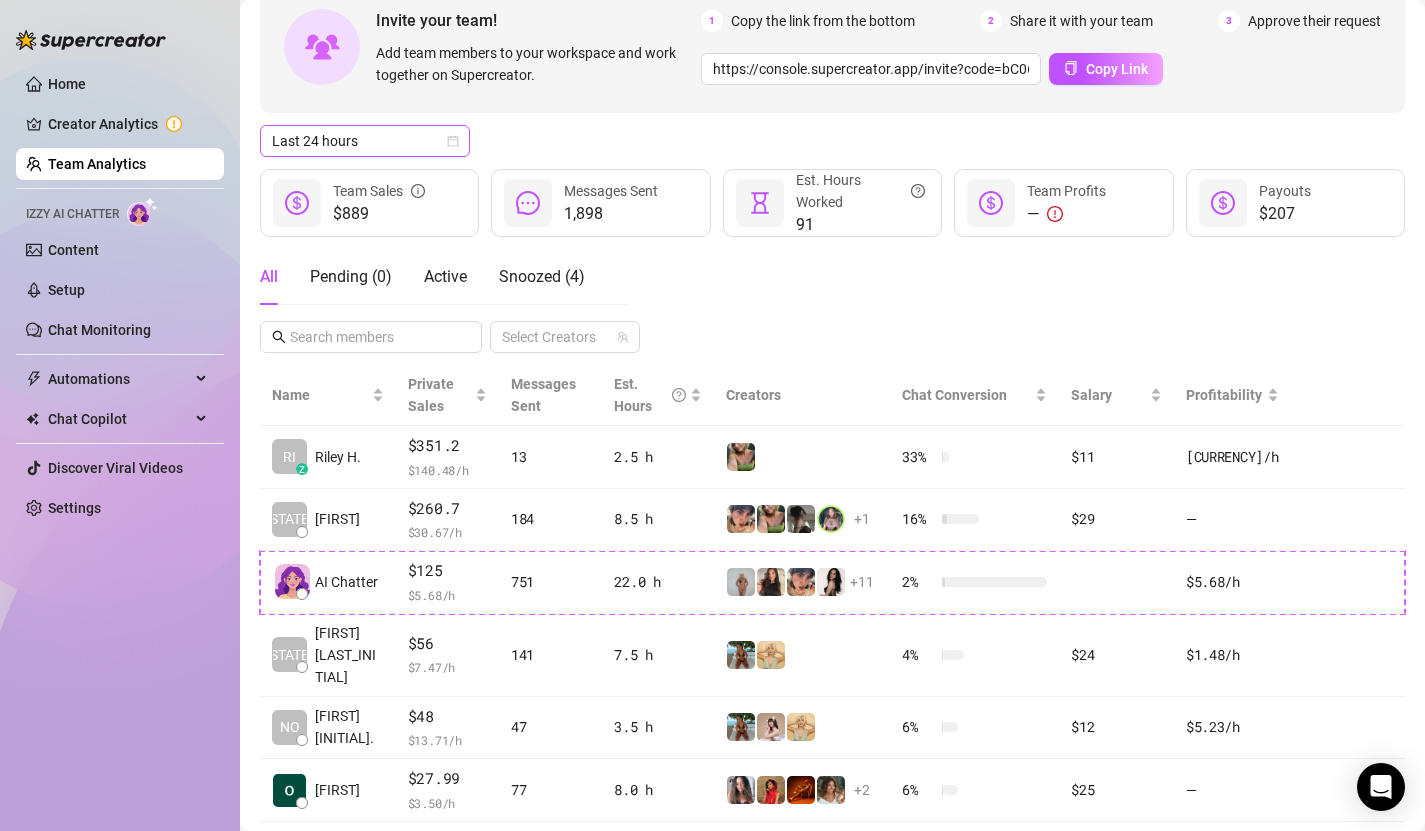 click on "Last 24 hours" at bounding box center [365, 141] 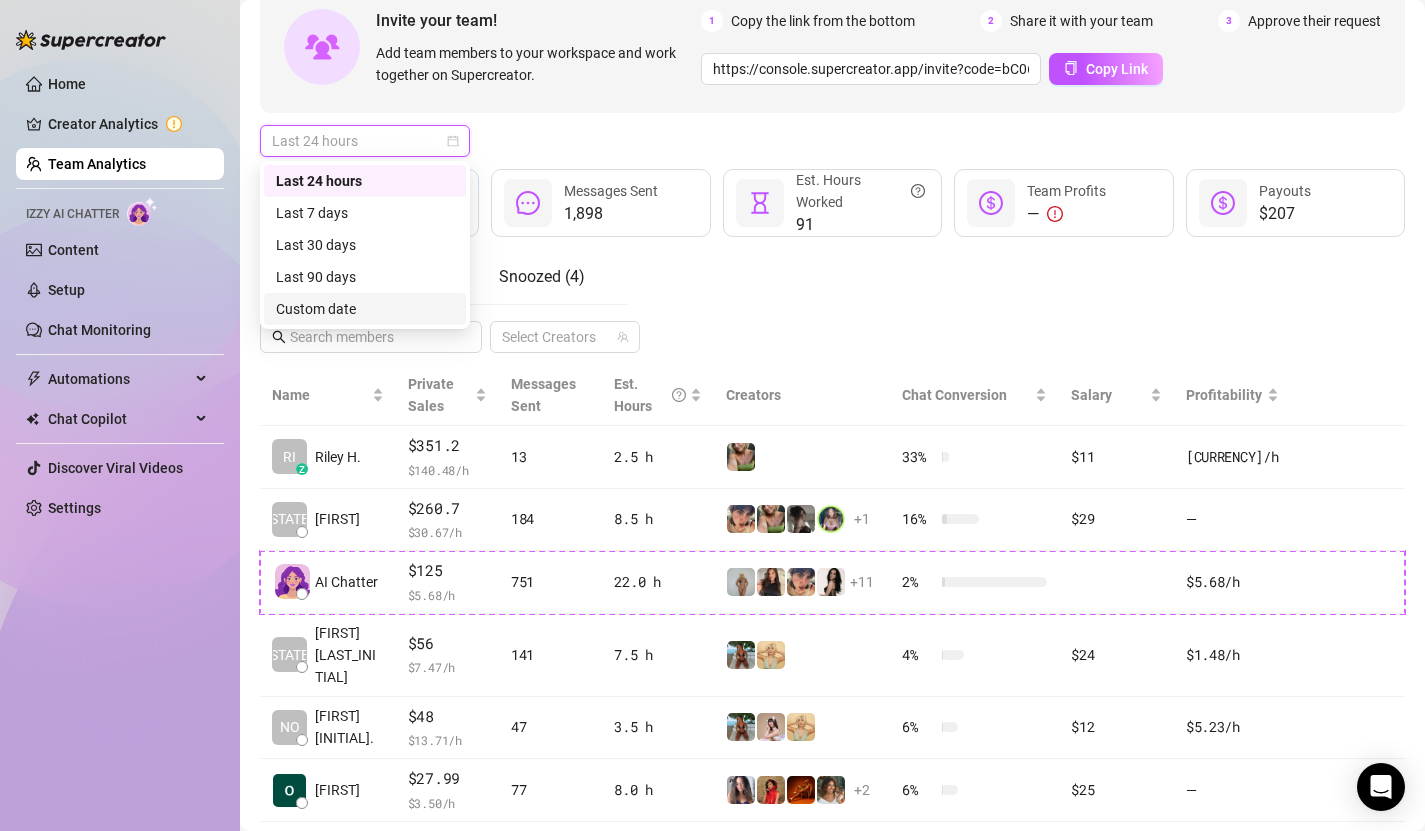 click on "Custom date" at bounding box center (365, 309) 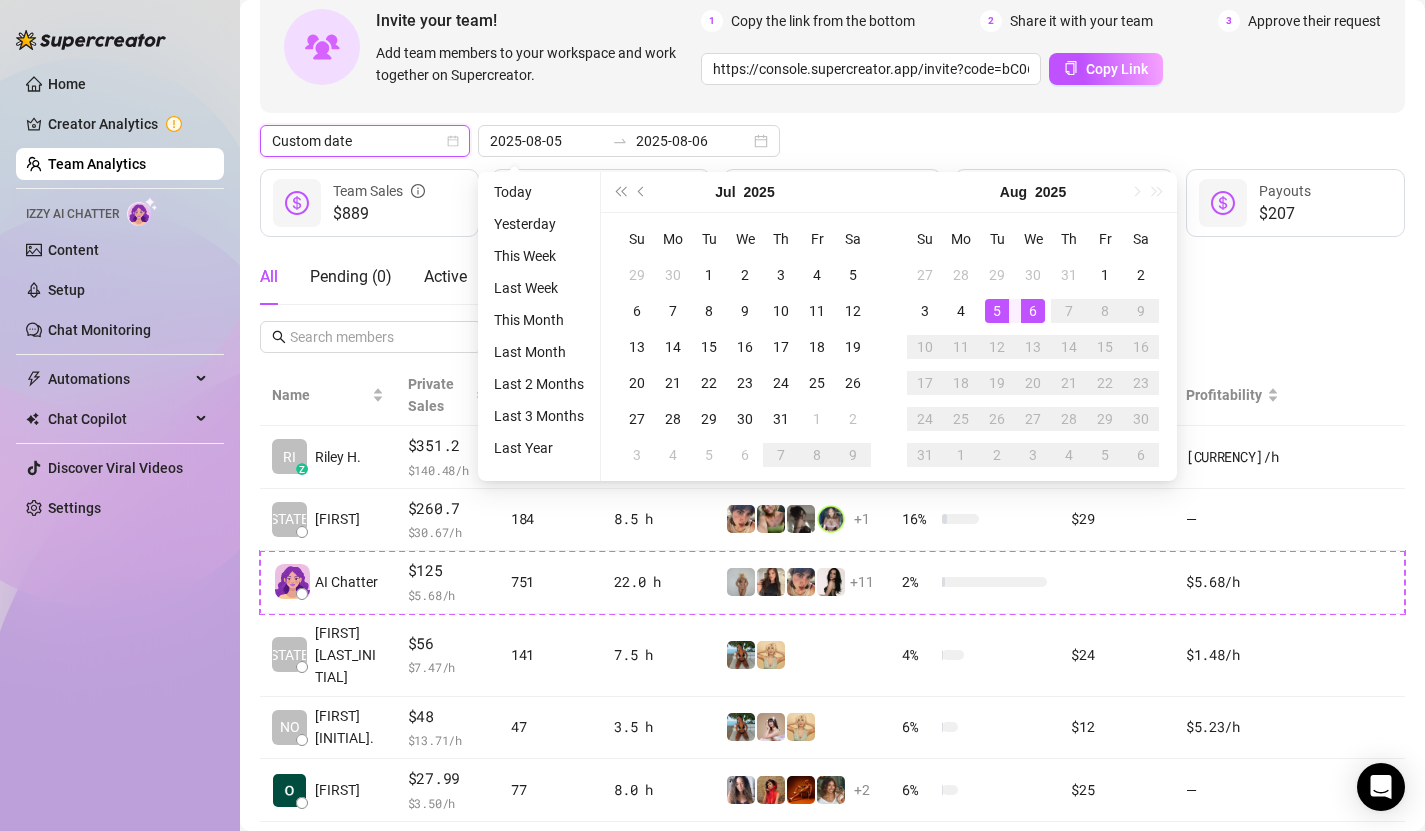 type on "2025-08-06" 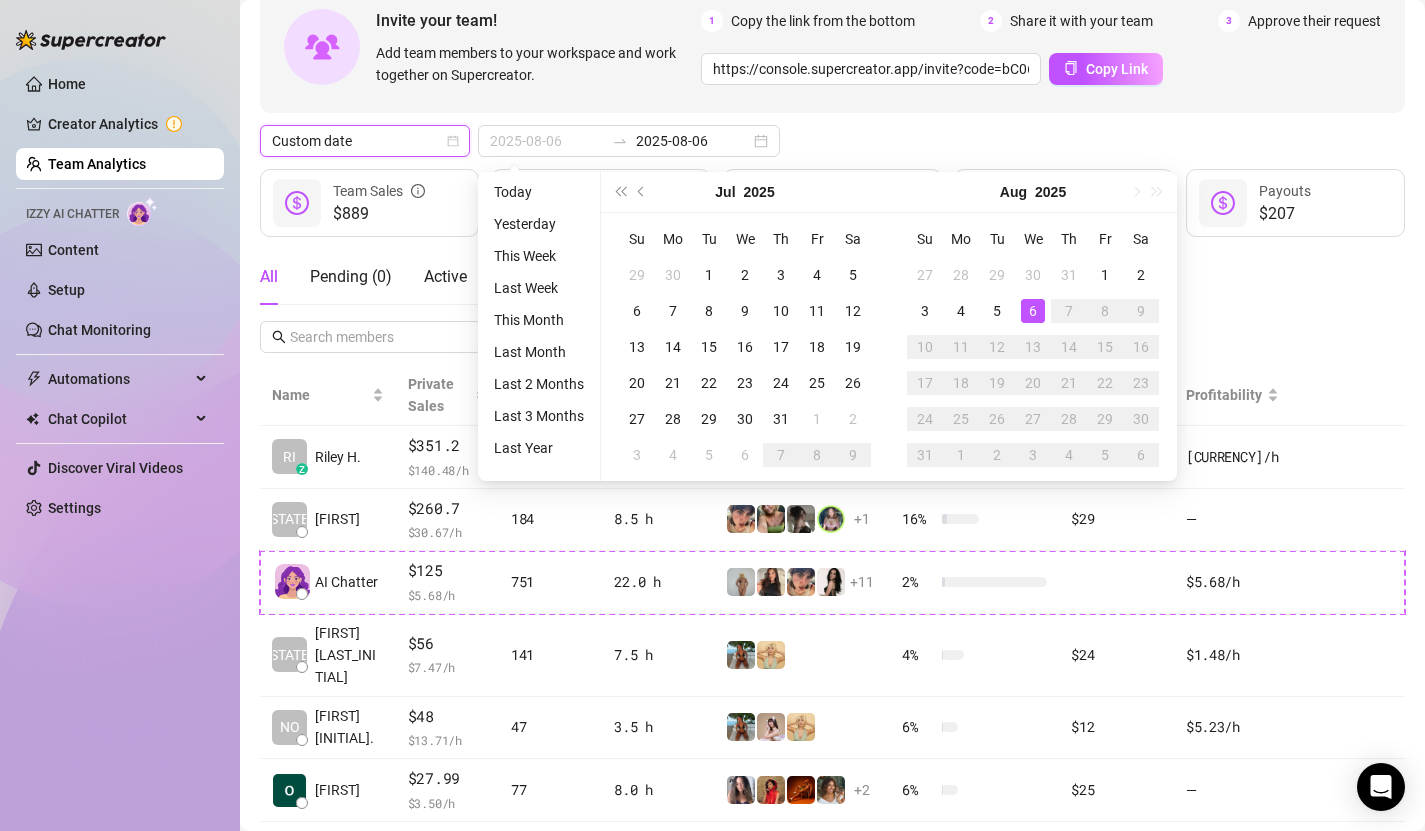 click on "6" at bounding box center (1033, 311) 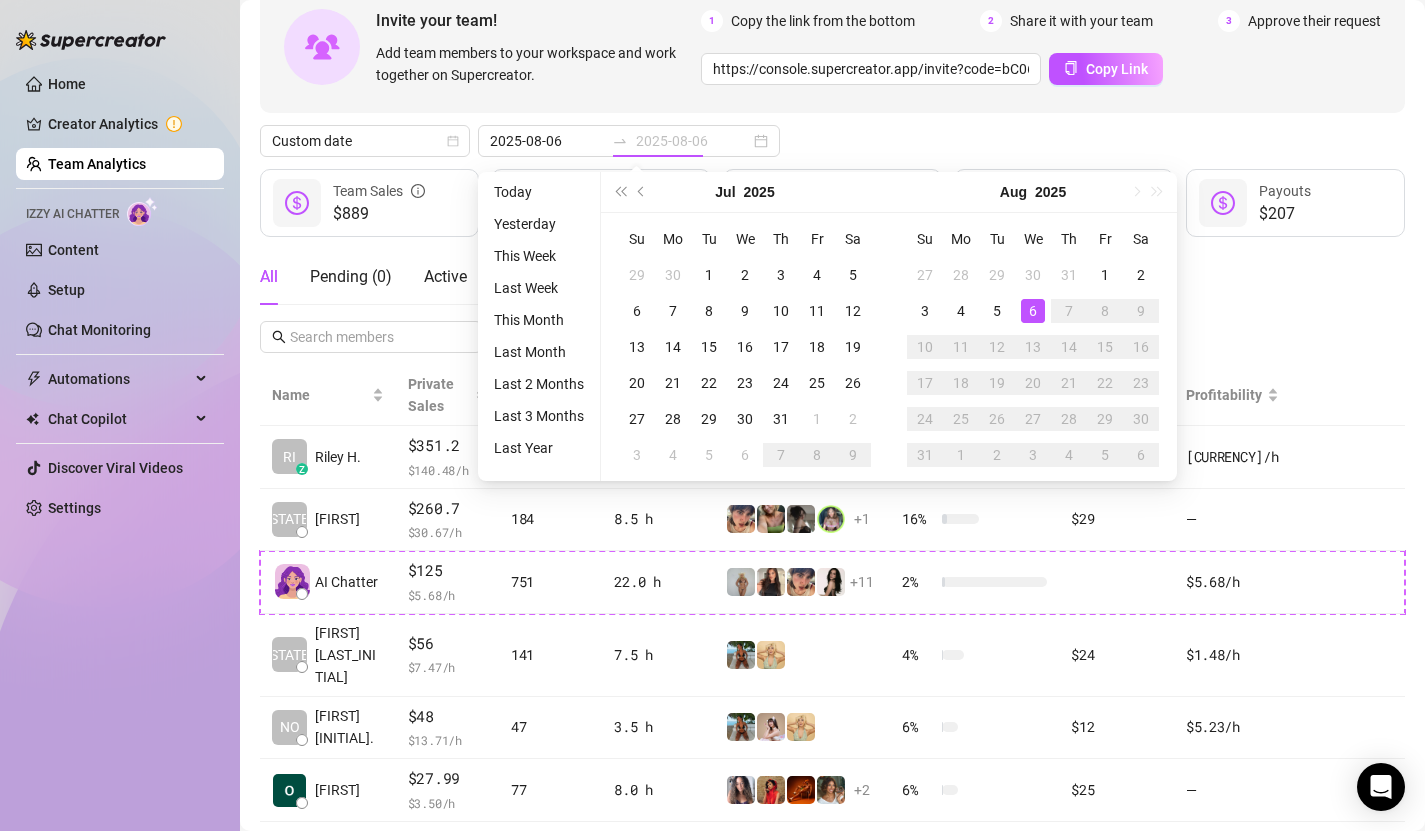 click on "6" at bounding box center (1033, 311) 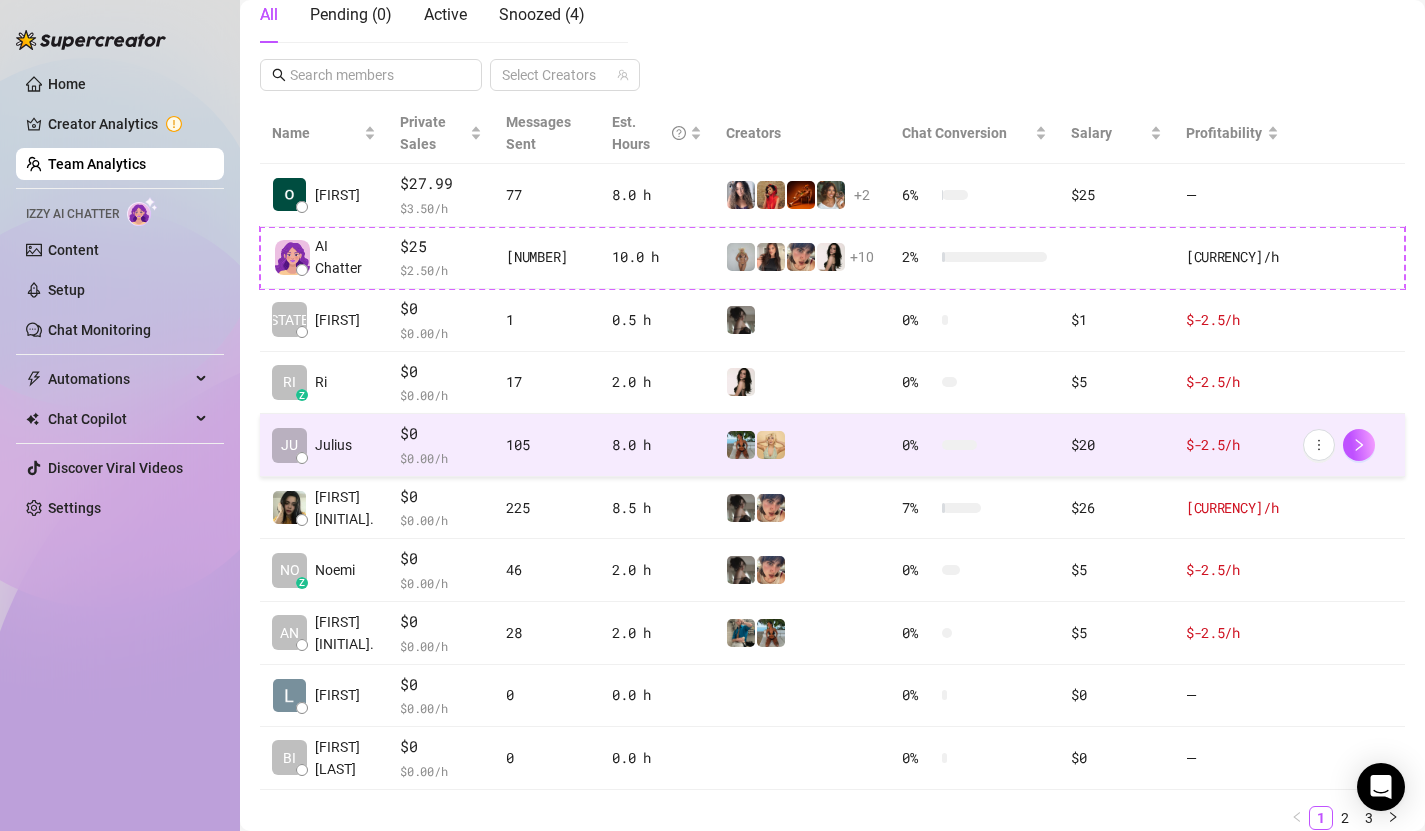 scroll, scrollTop: 448, scrollLeft: 0, axis: vertical 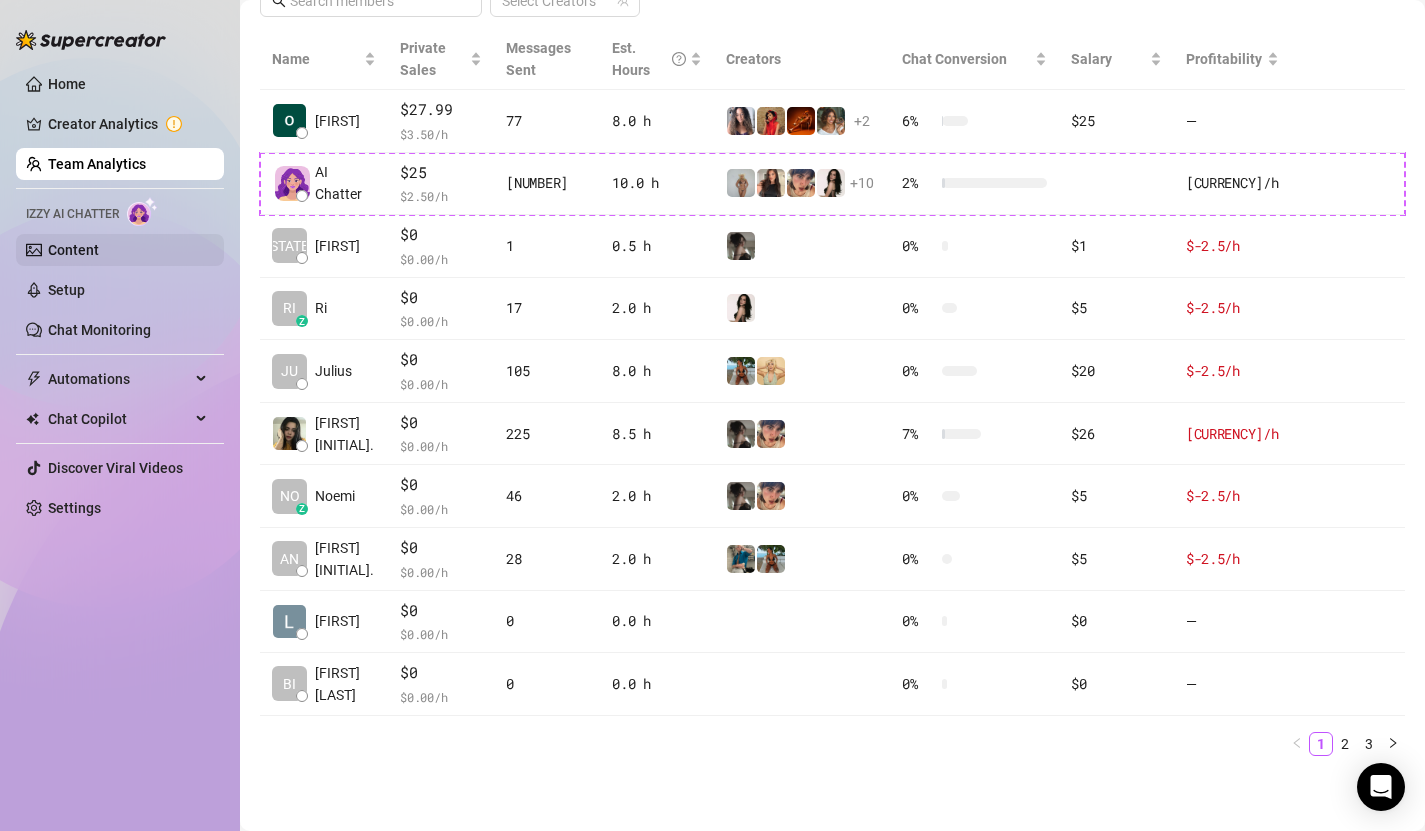 click on "Content" at bounding box center [73, 250] 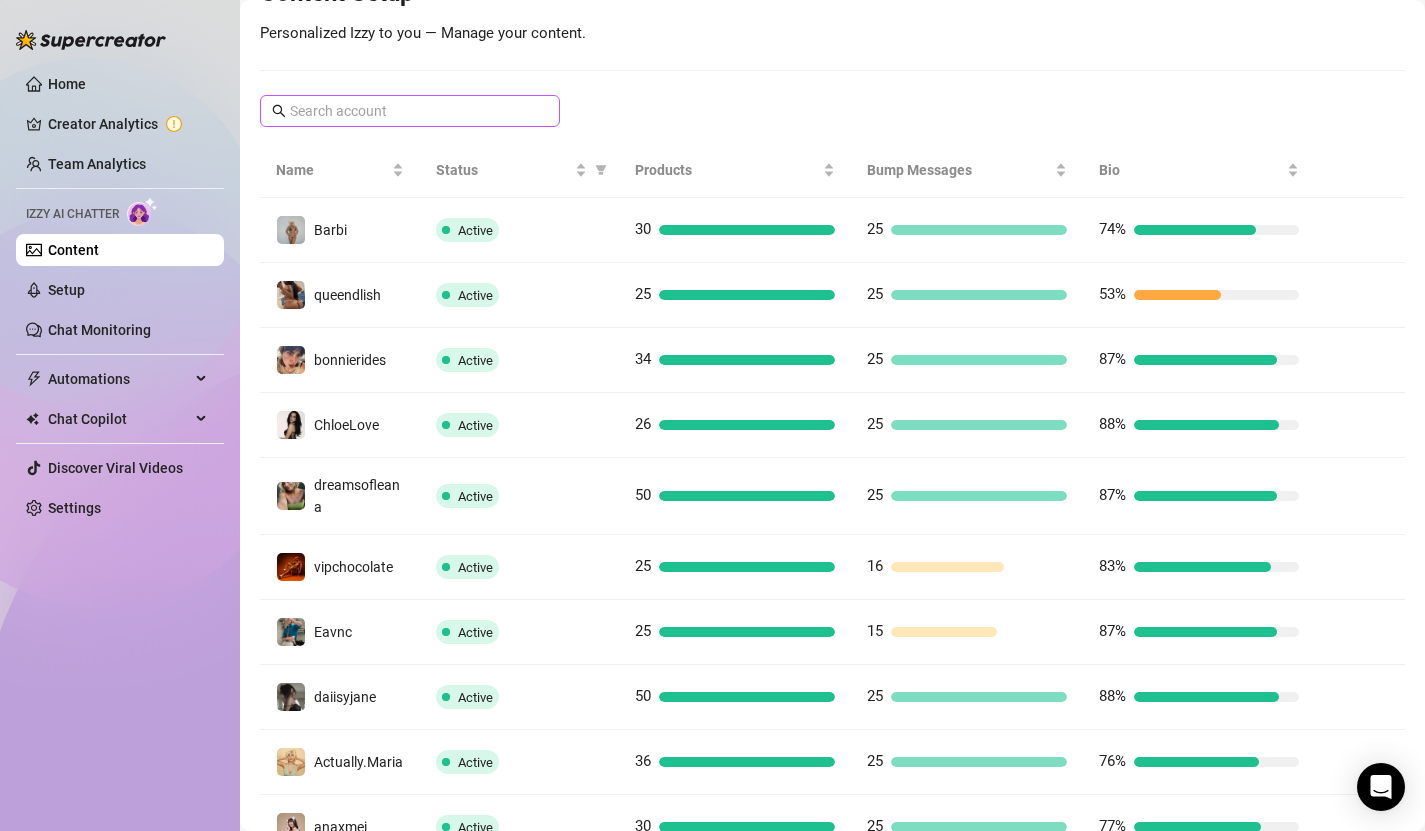 scroll, scrollTop: 253, scrollLeft: 0, axis: vertical 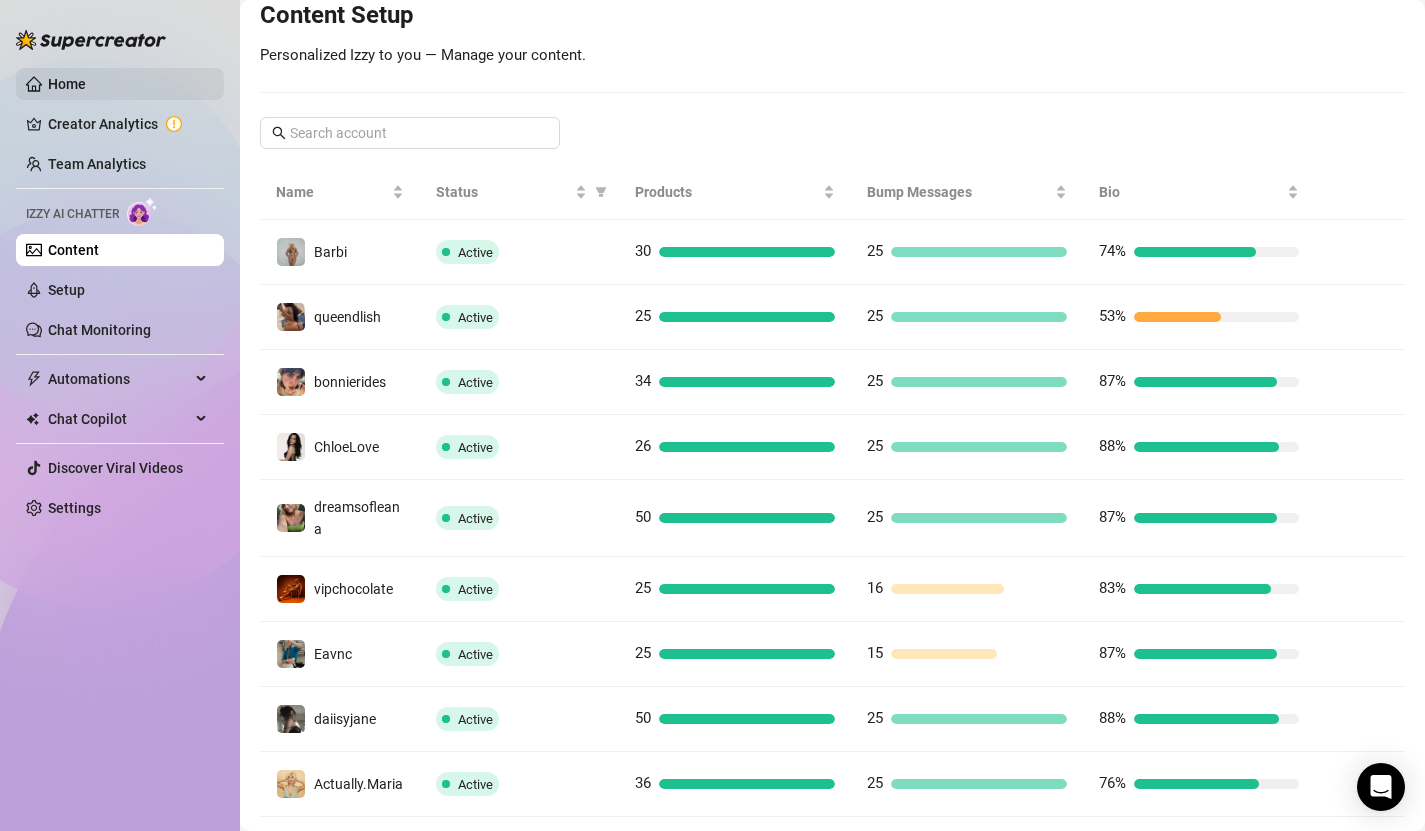 click on "Home" at bounding box center (67, 84) 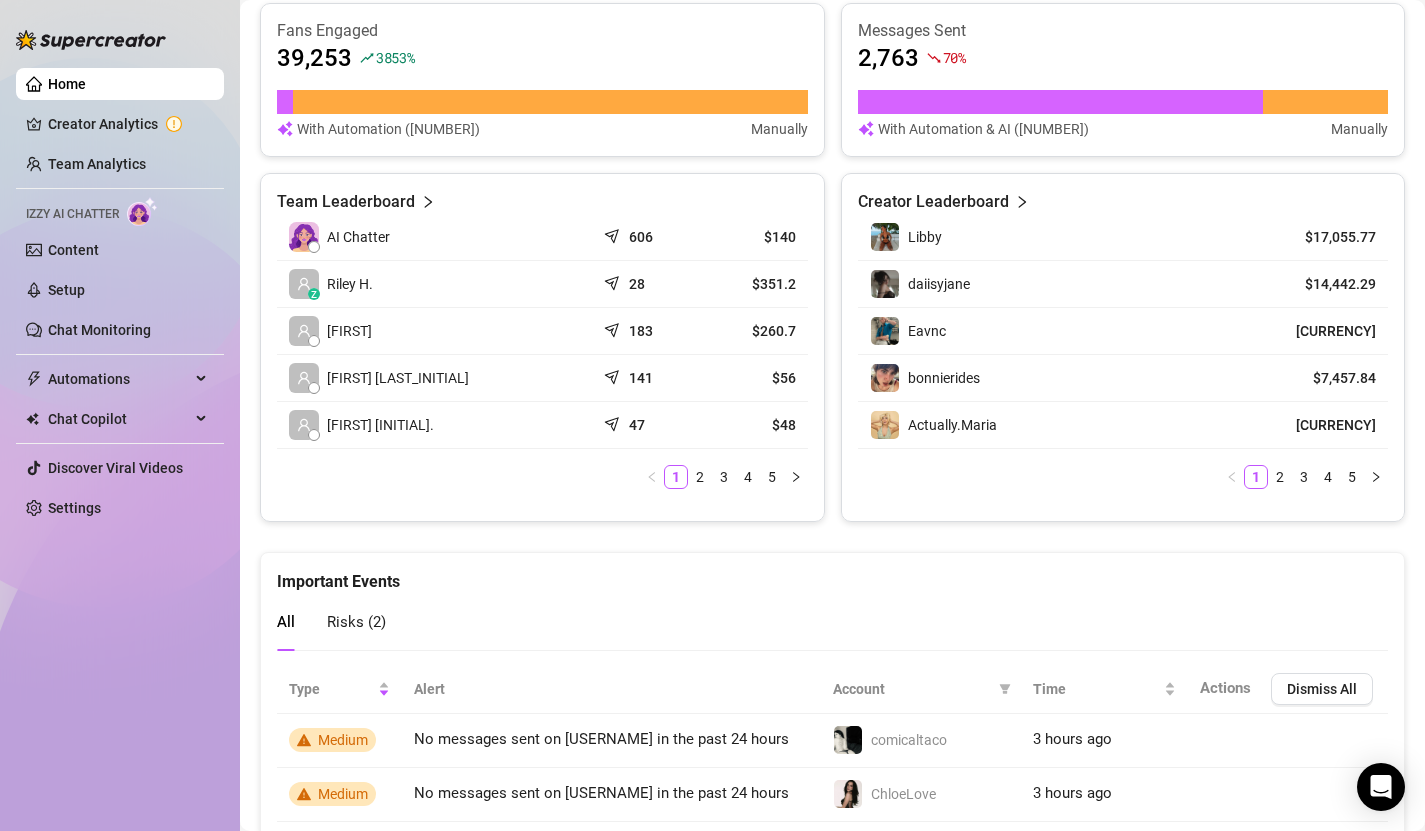 scroll, scrollTop: 916, scrollLeft: 0, axis: vertical 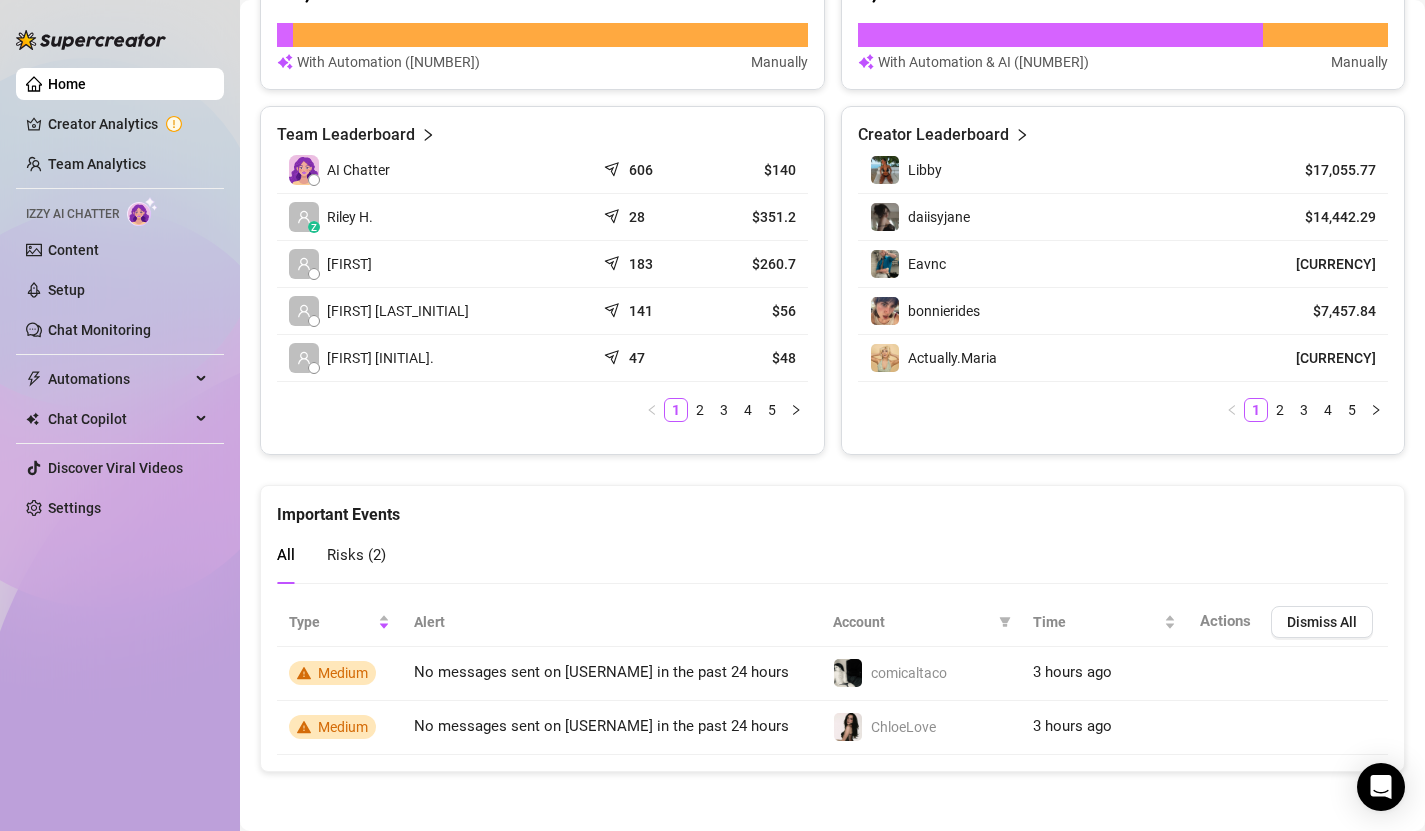 click on "Risks ( 2 )" at bounding box center [356, 555] 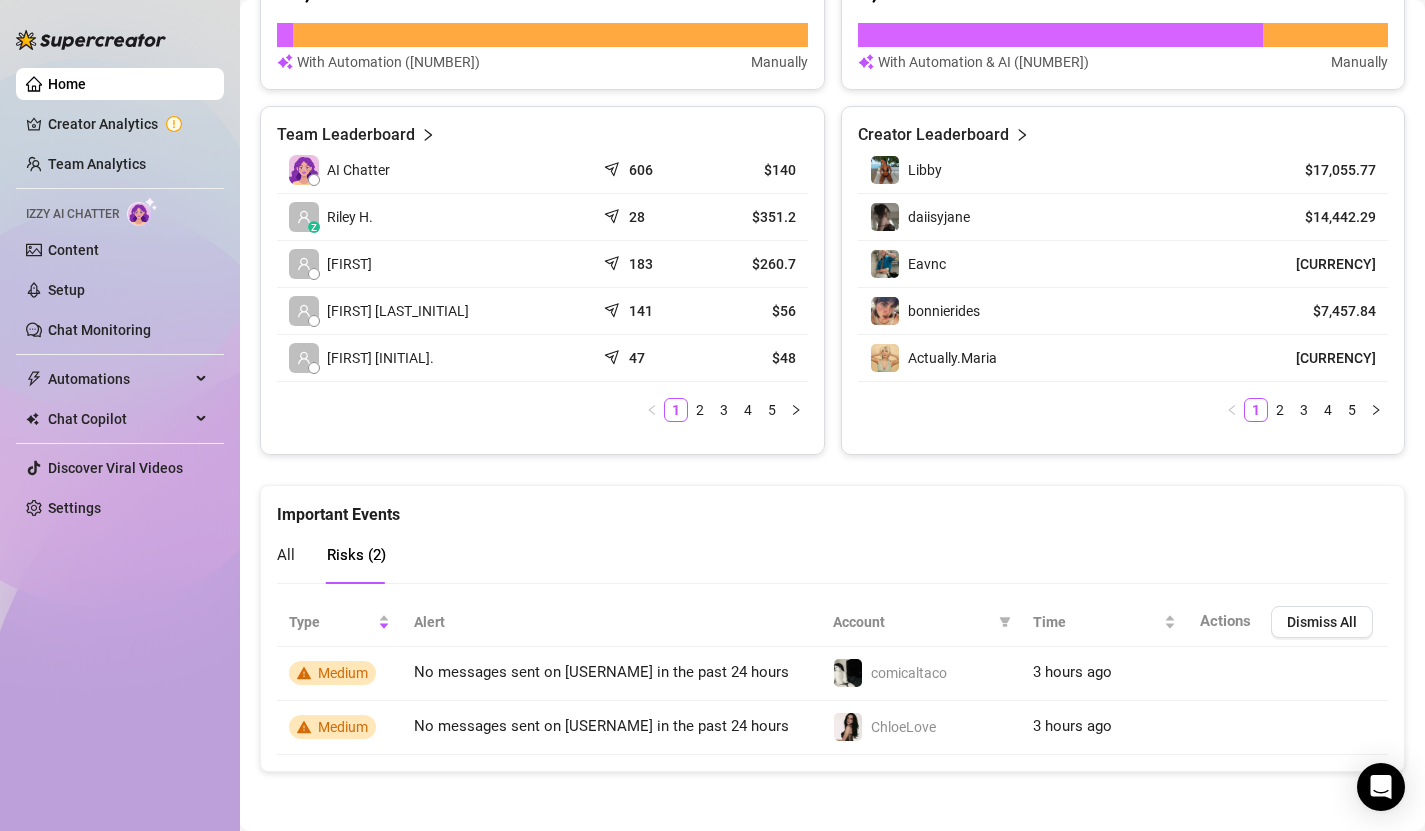 click on "All" at bounding box center (286, 555) 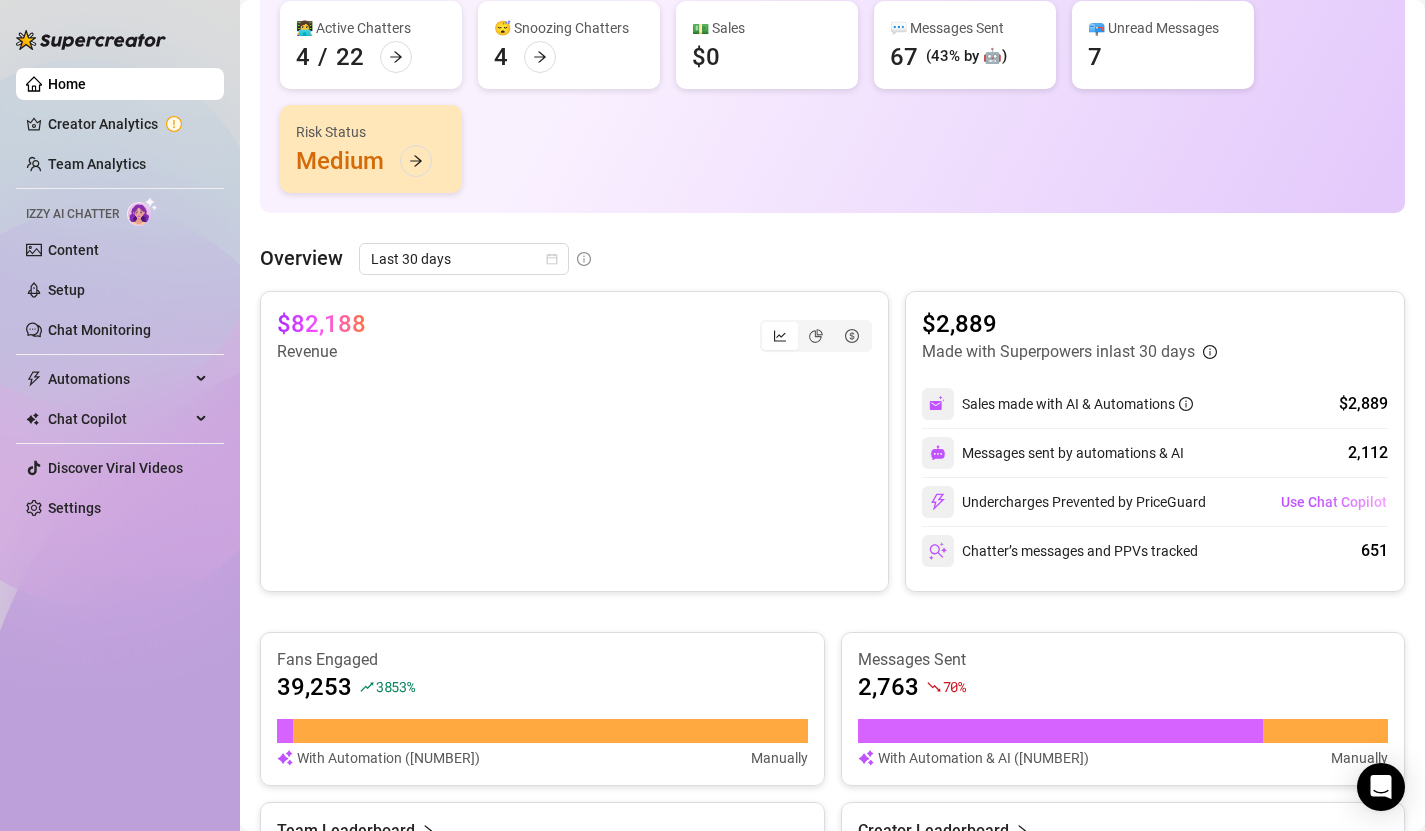 scroll, scrollTop: 228, scrollLeft: 0, axis: vertical 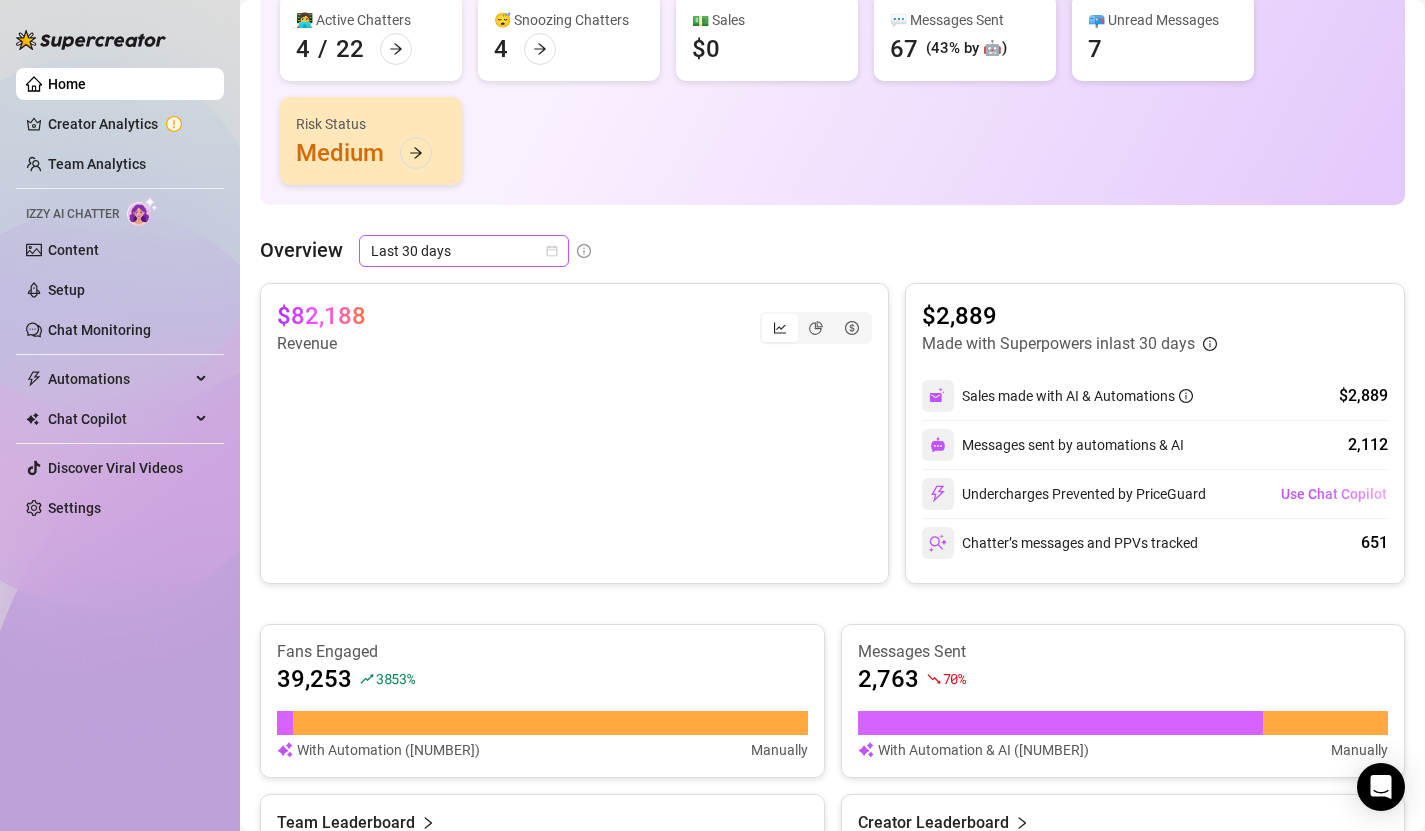 click on "Last 30 days" at bounding box center [464, 251] 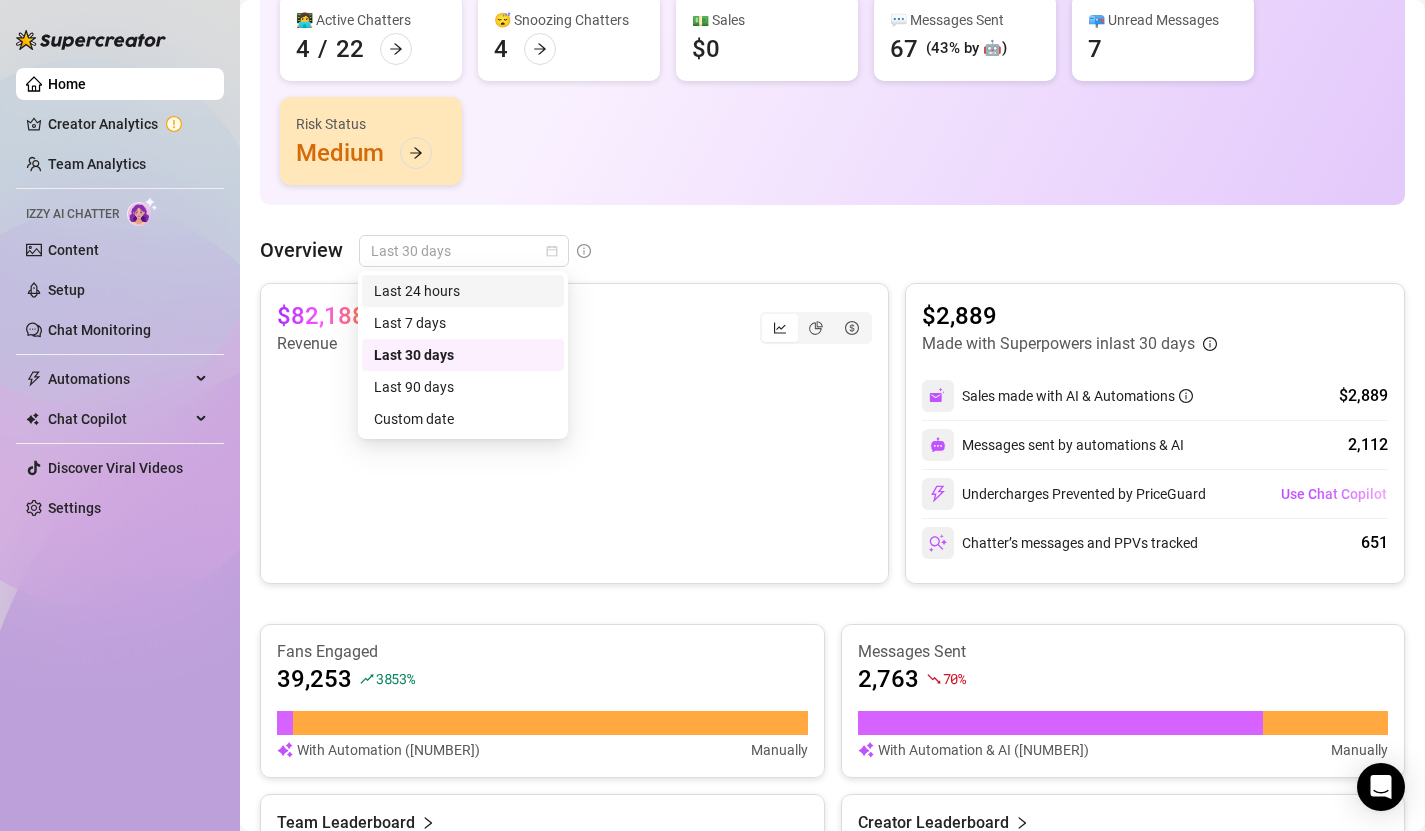 click on "Last 24 hours" at bounding box center [463, 291] 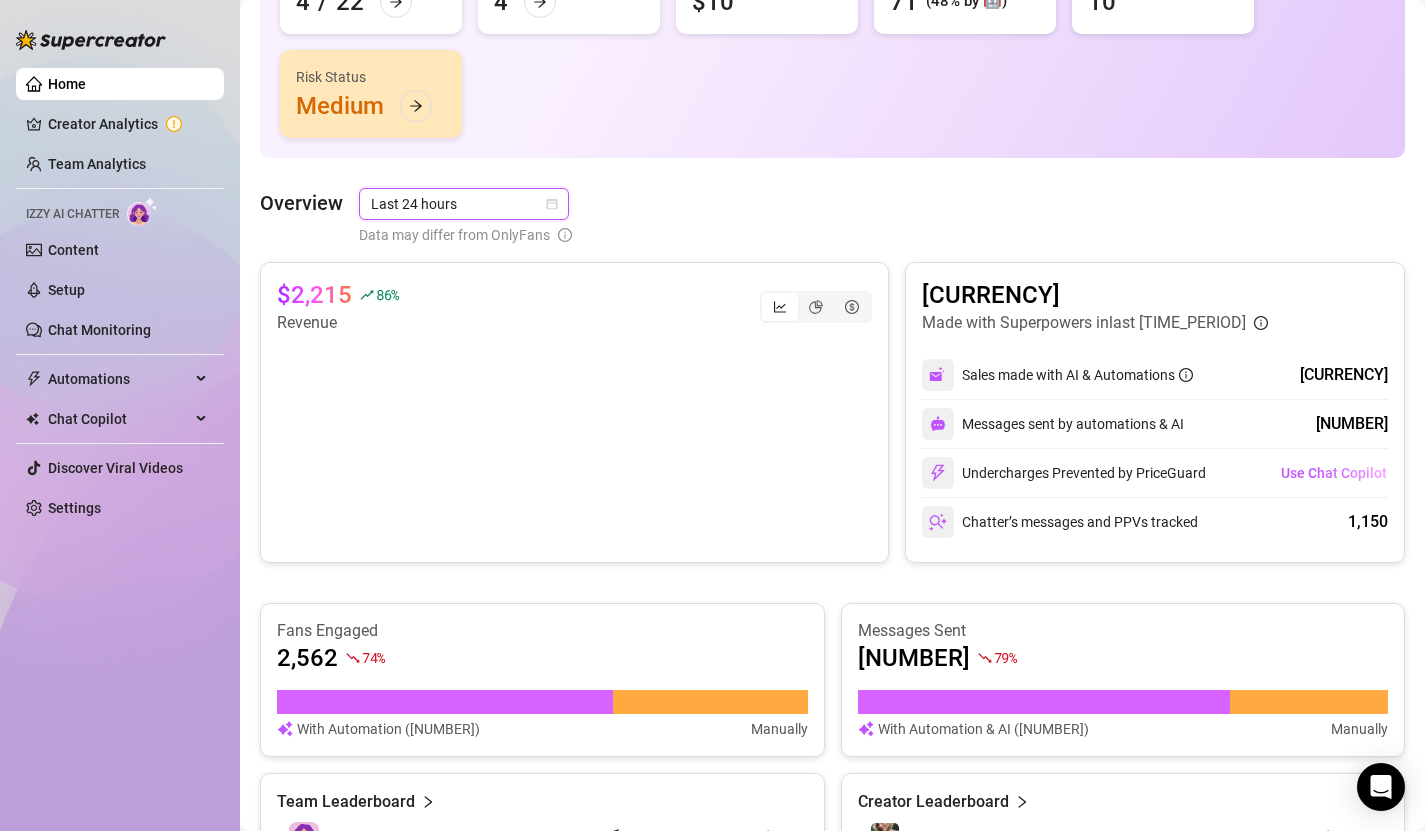 scroll, scrollTop: 274, scrollLeft: 0, axis: vertical 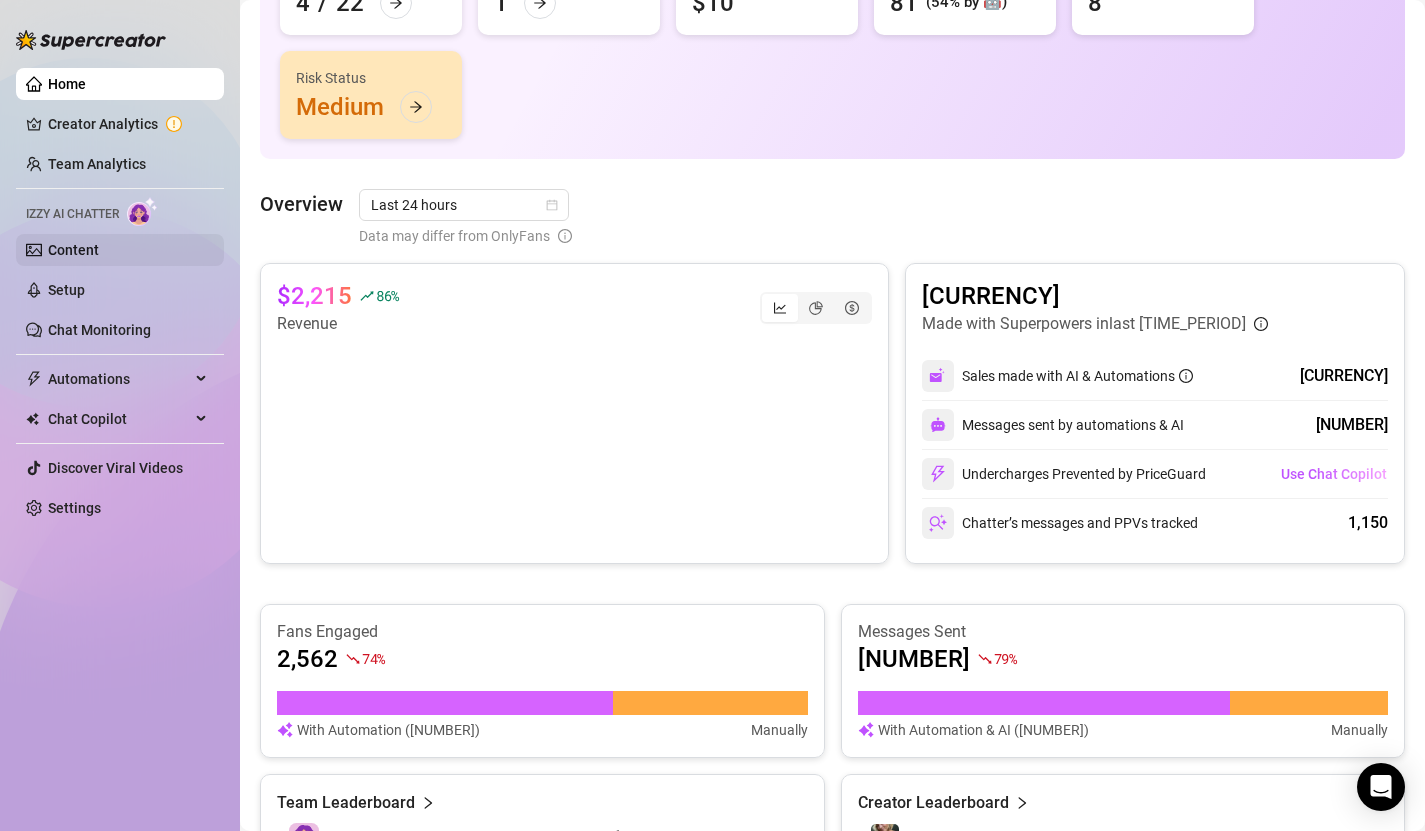 click on "Content" at bounding box center (73, 250) 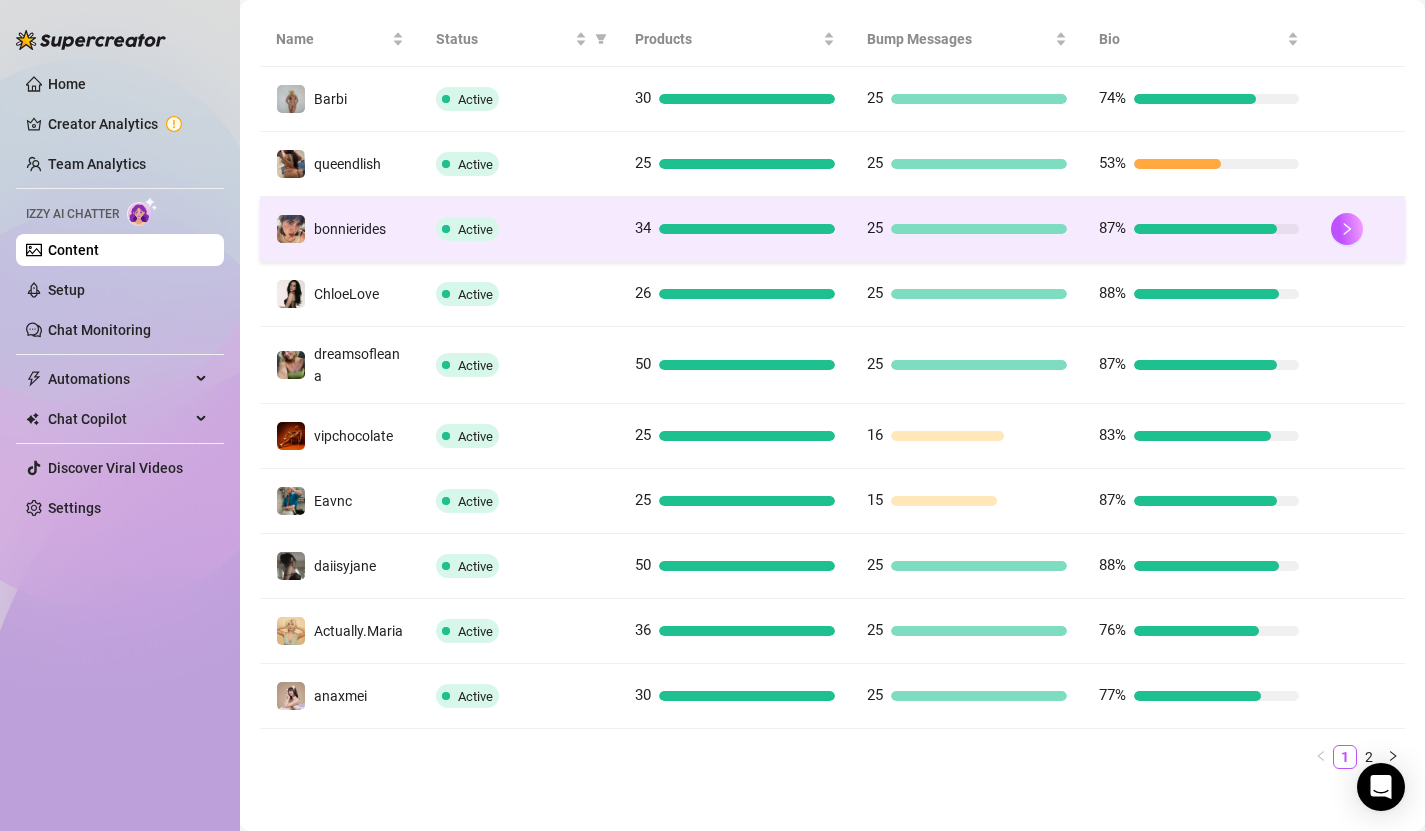 scroll, scrollTop: 420, scrollLeft: 0, axis: vertical 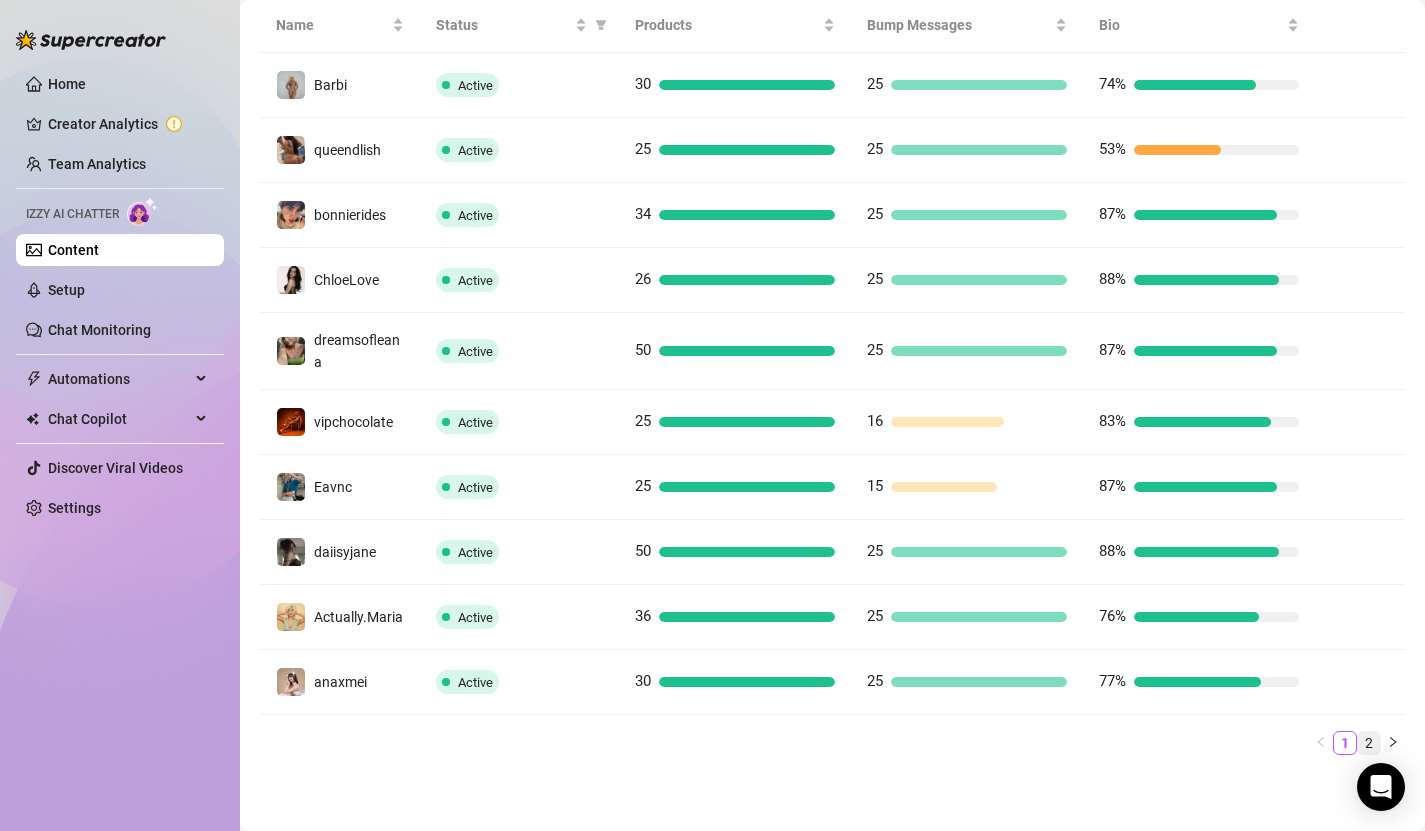 click on "2" at bounding box center (1369, 743) 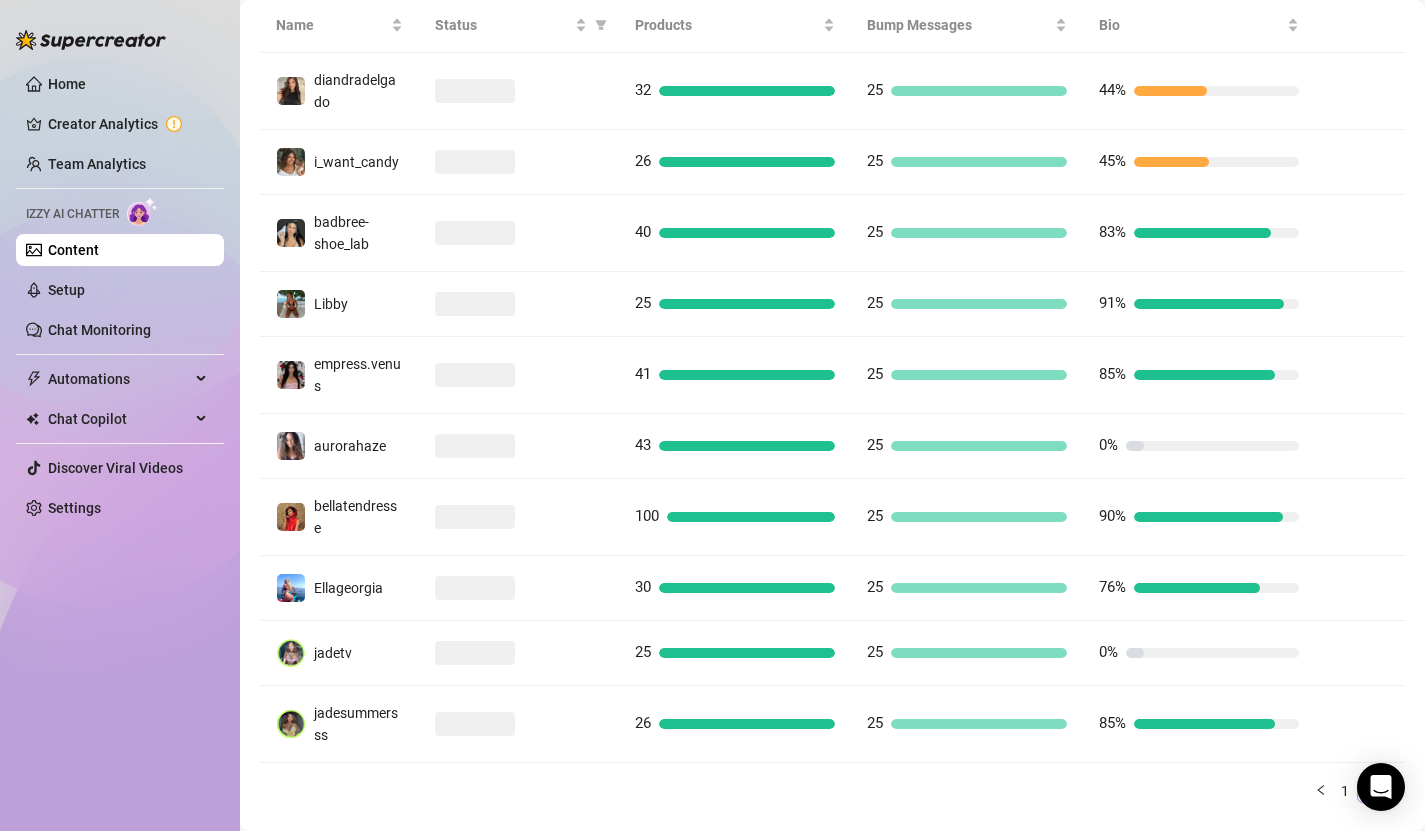 scroll, scrollTop: 420, scrollLeft: 0, axis: vertical 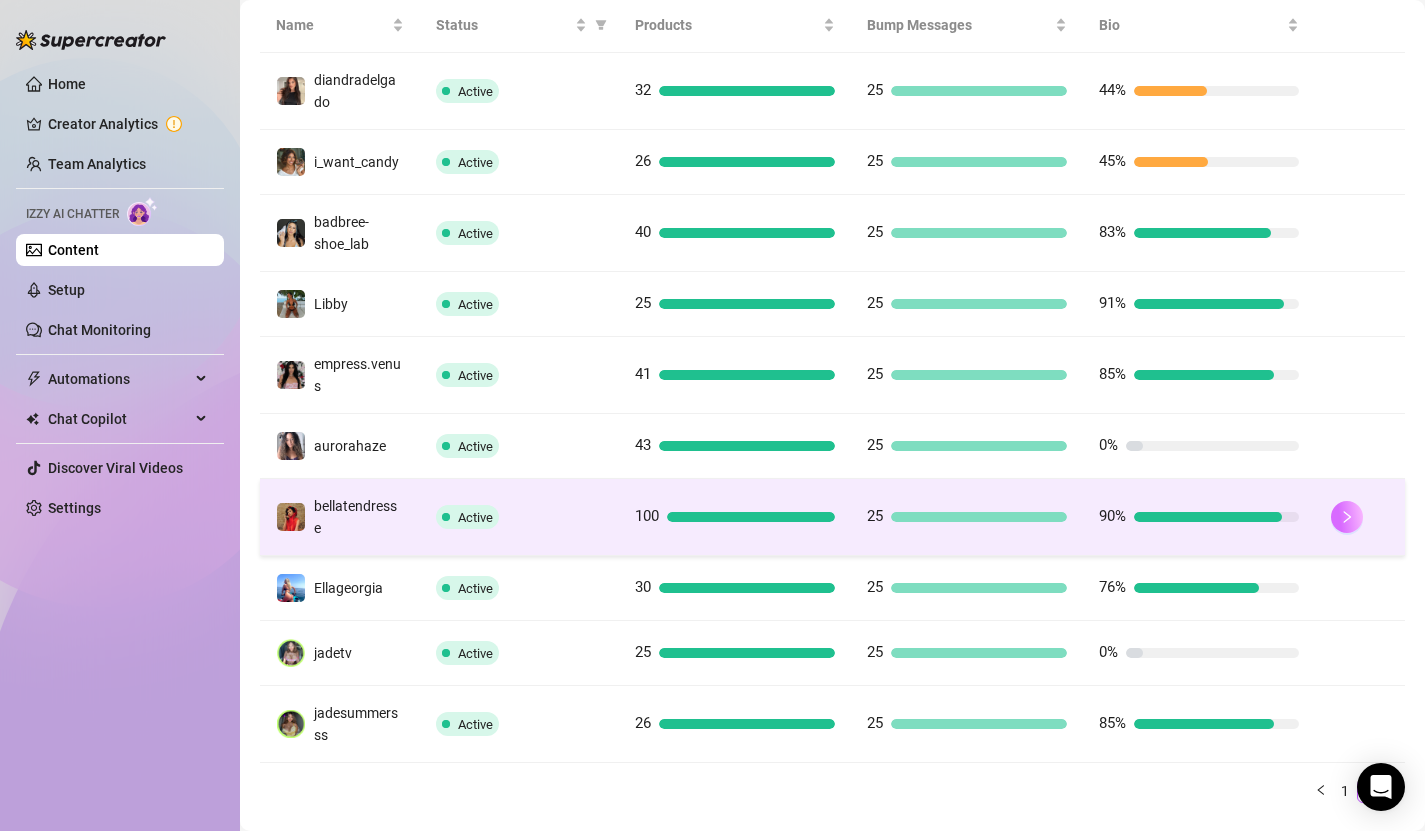 click 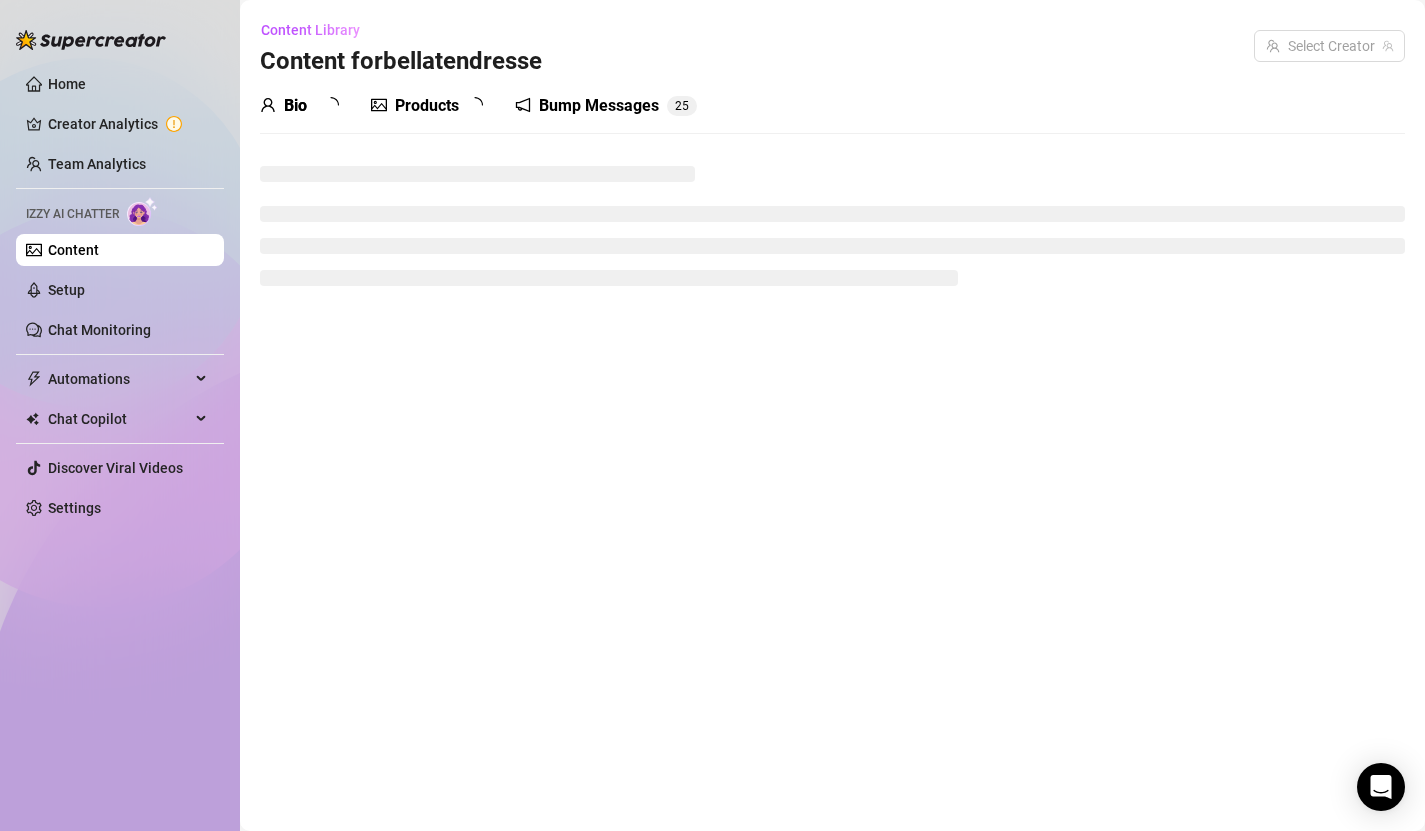 scroll, scrollTop: 0, scrollLeft: 0, axis: both 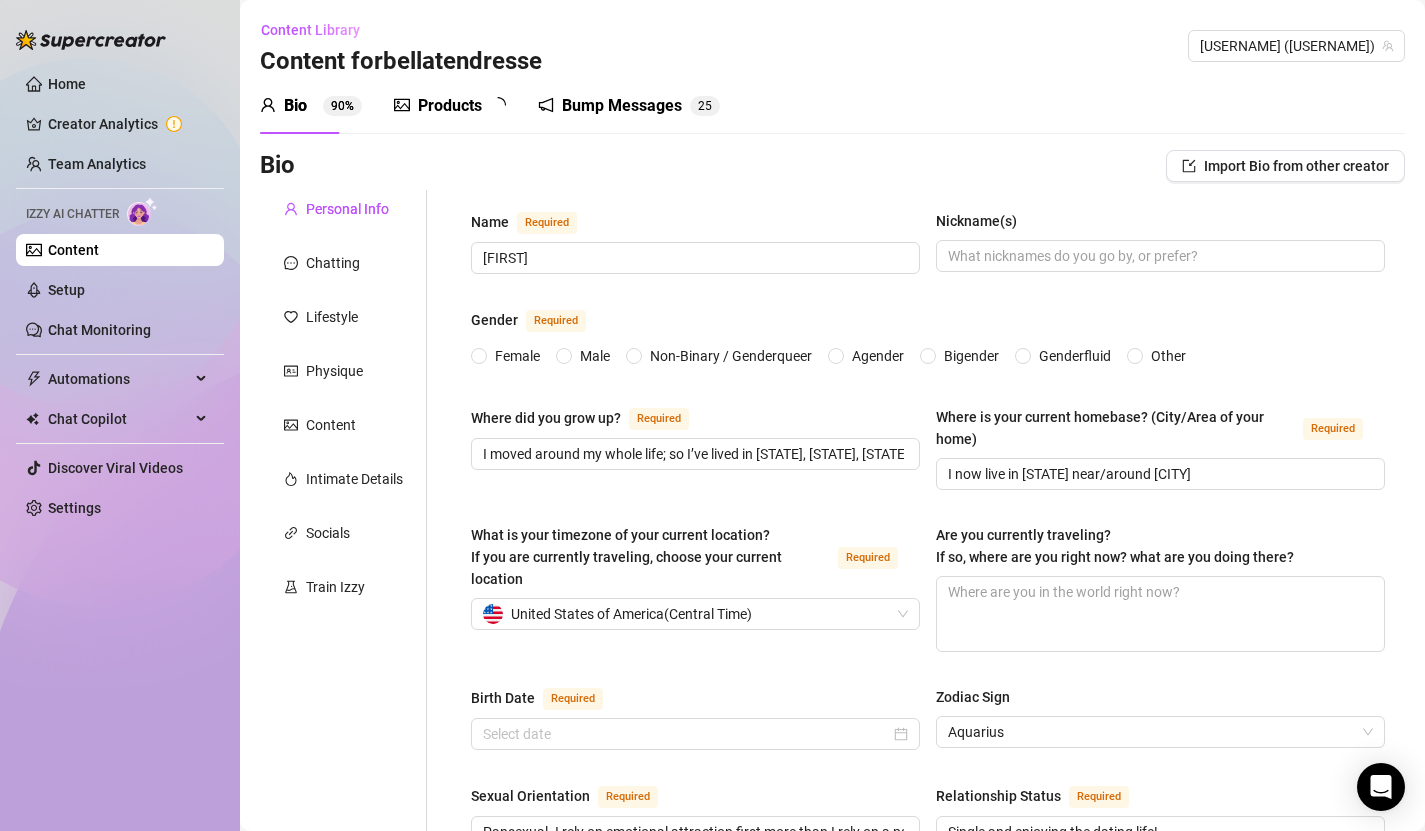 type 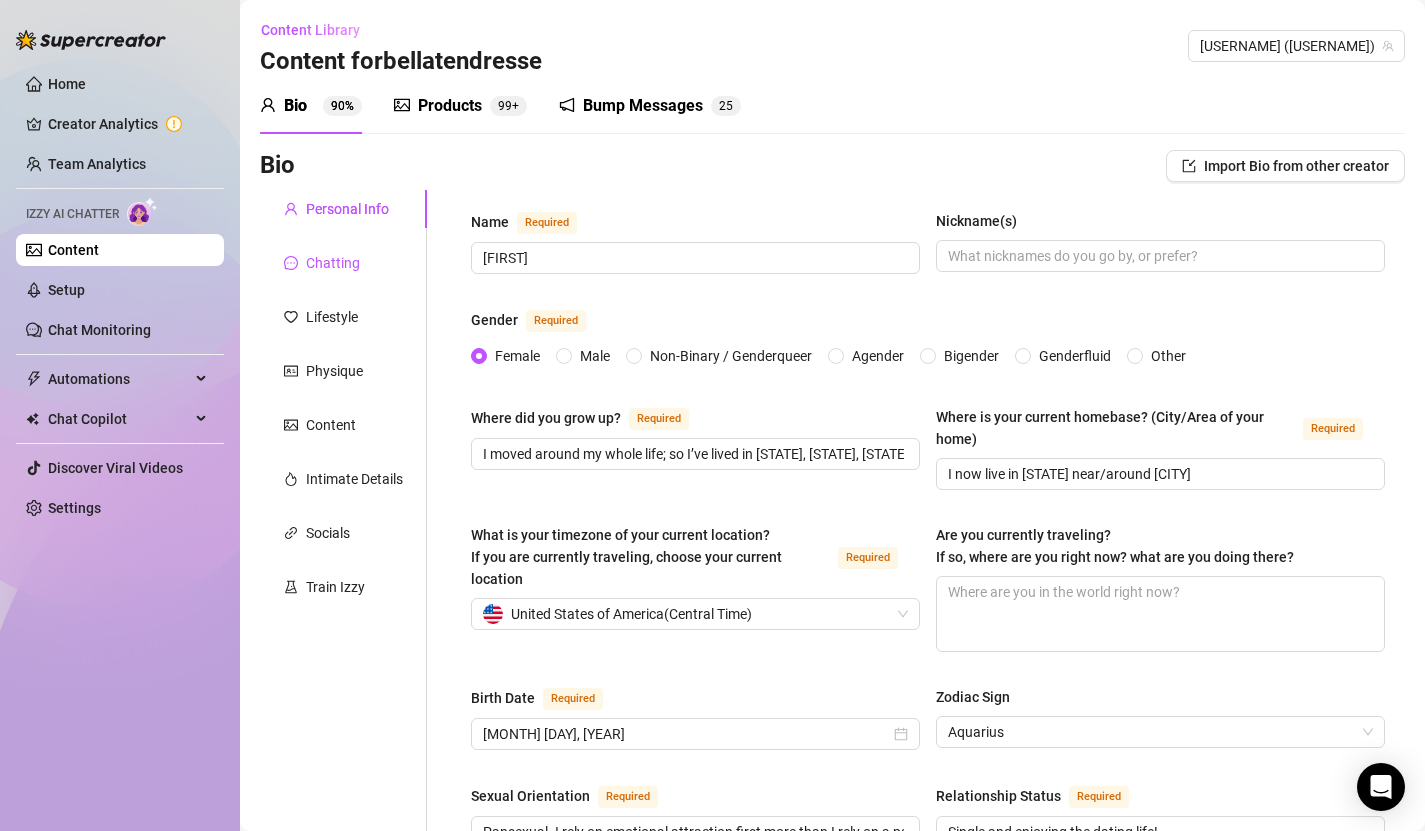 click on "Chatting" at bounding box center (333, 263) 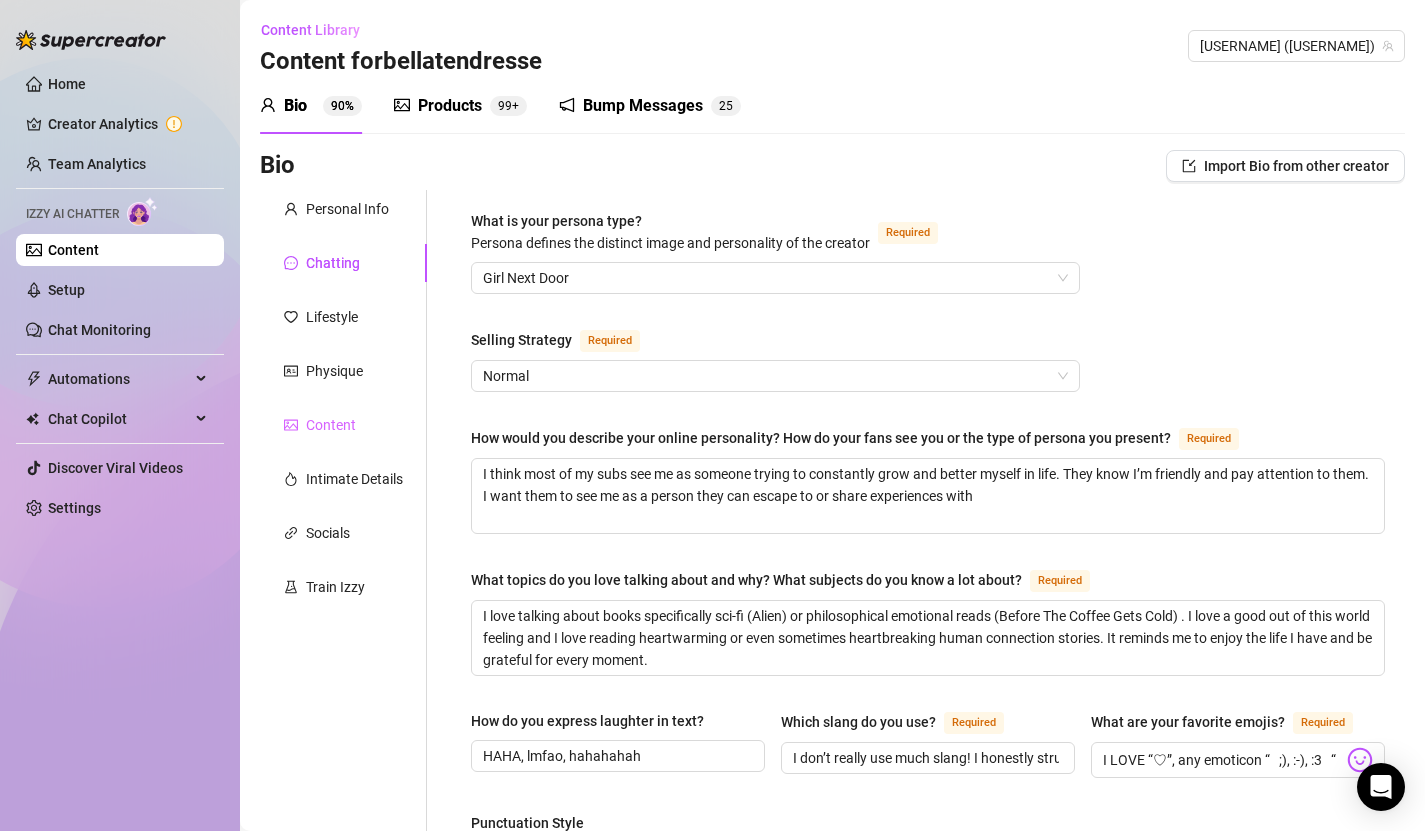 click on "Content" at bounding box center (343, 425) 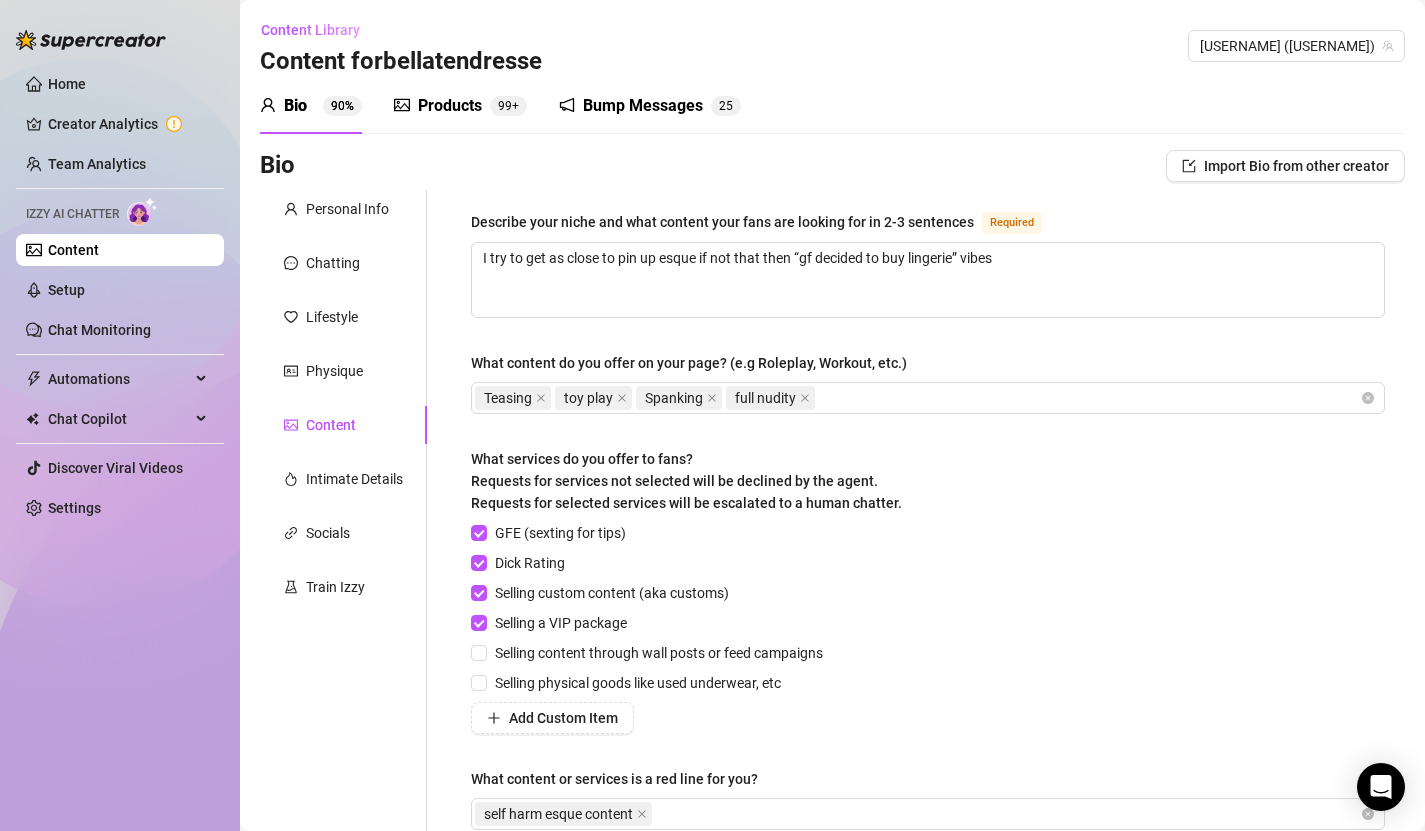 type 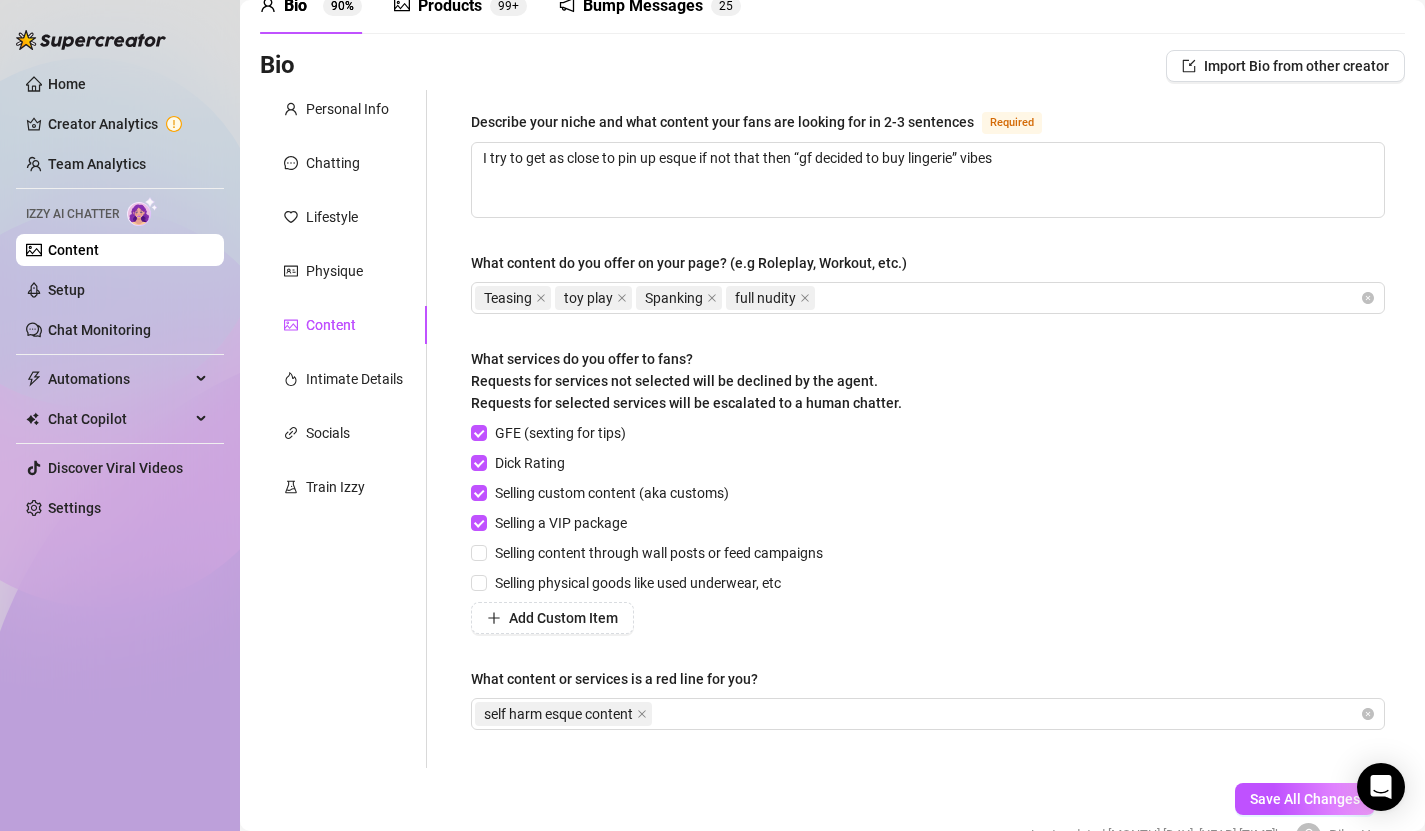 scroll, scrollTop: 102, scrollLeft: 0, axis: vertical 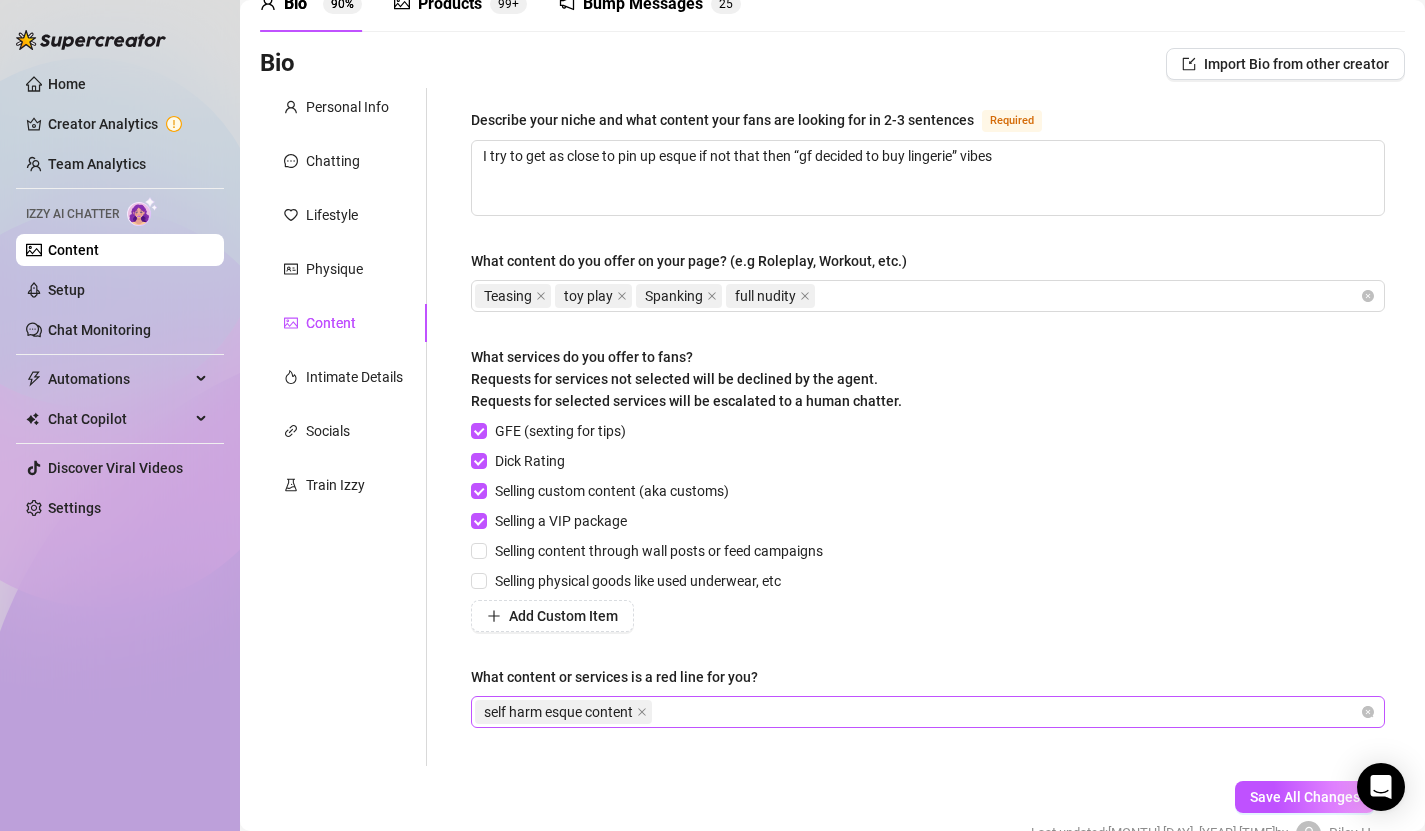 click on "self harm esque content" at bounding box center (917, 712) 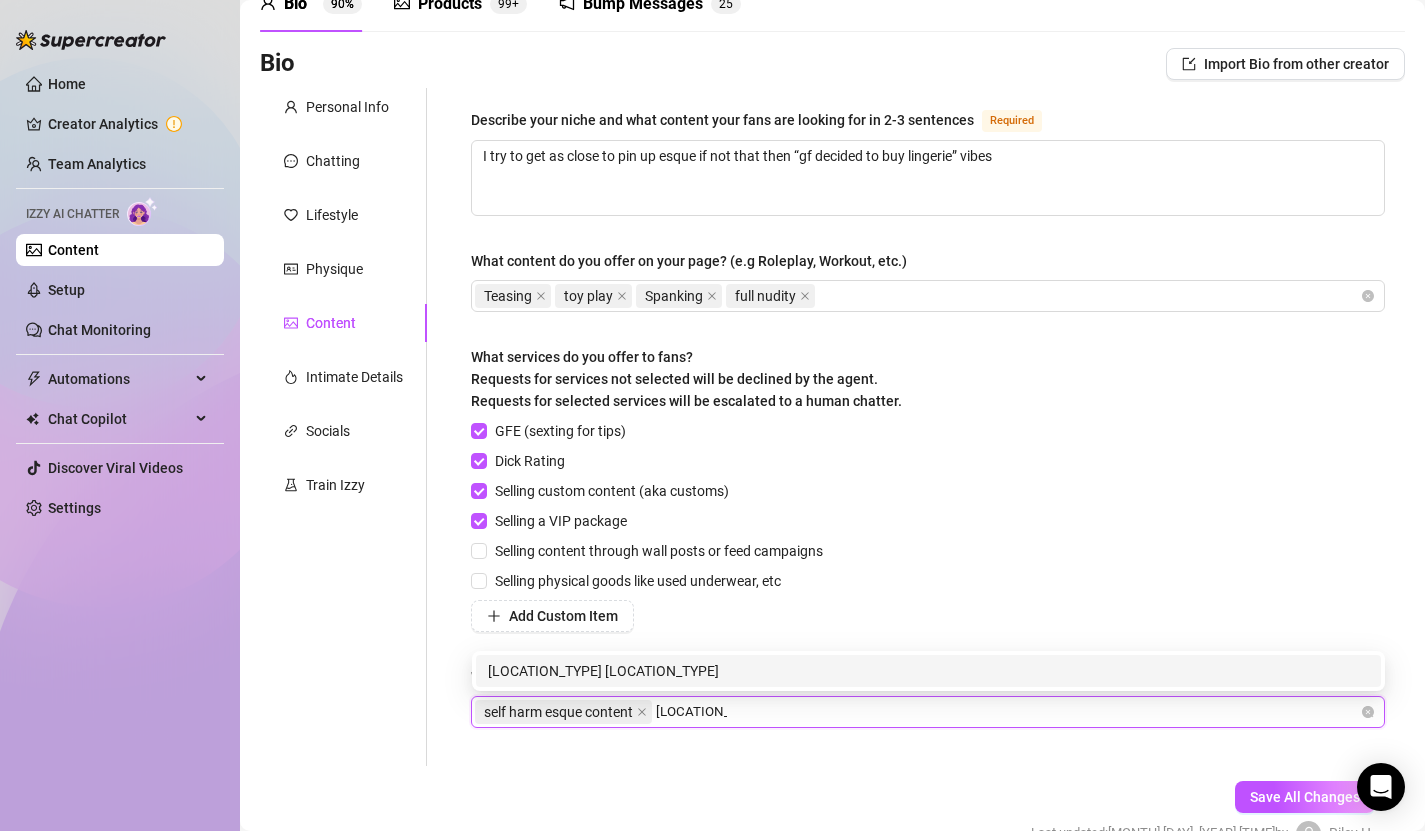 type on "private calls" 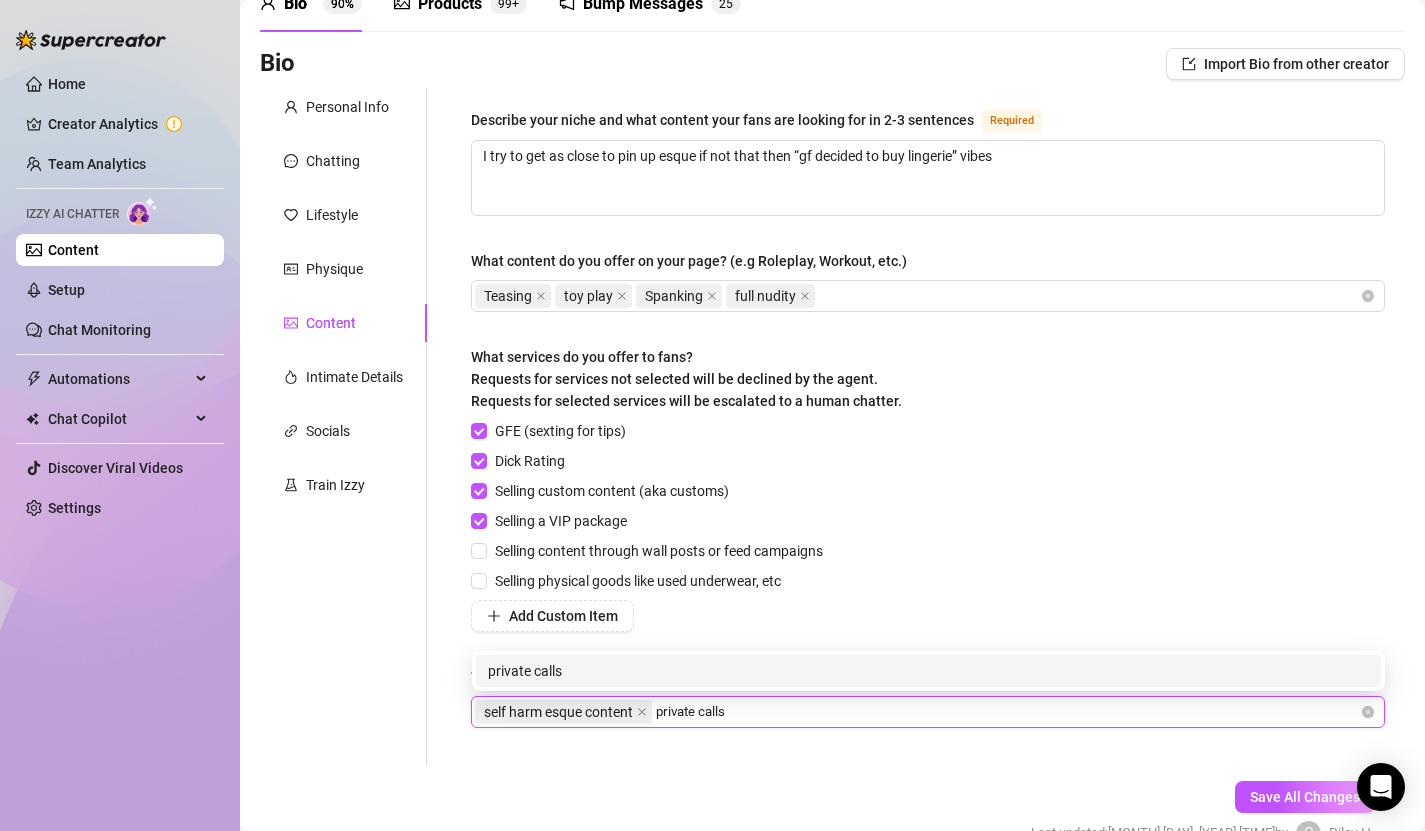 type 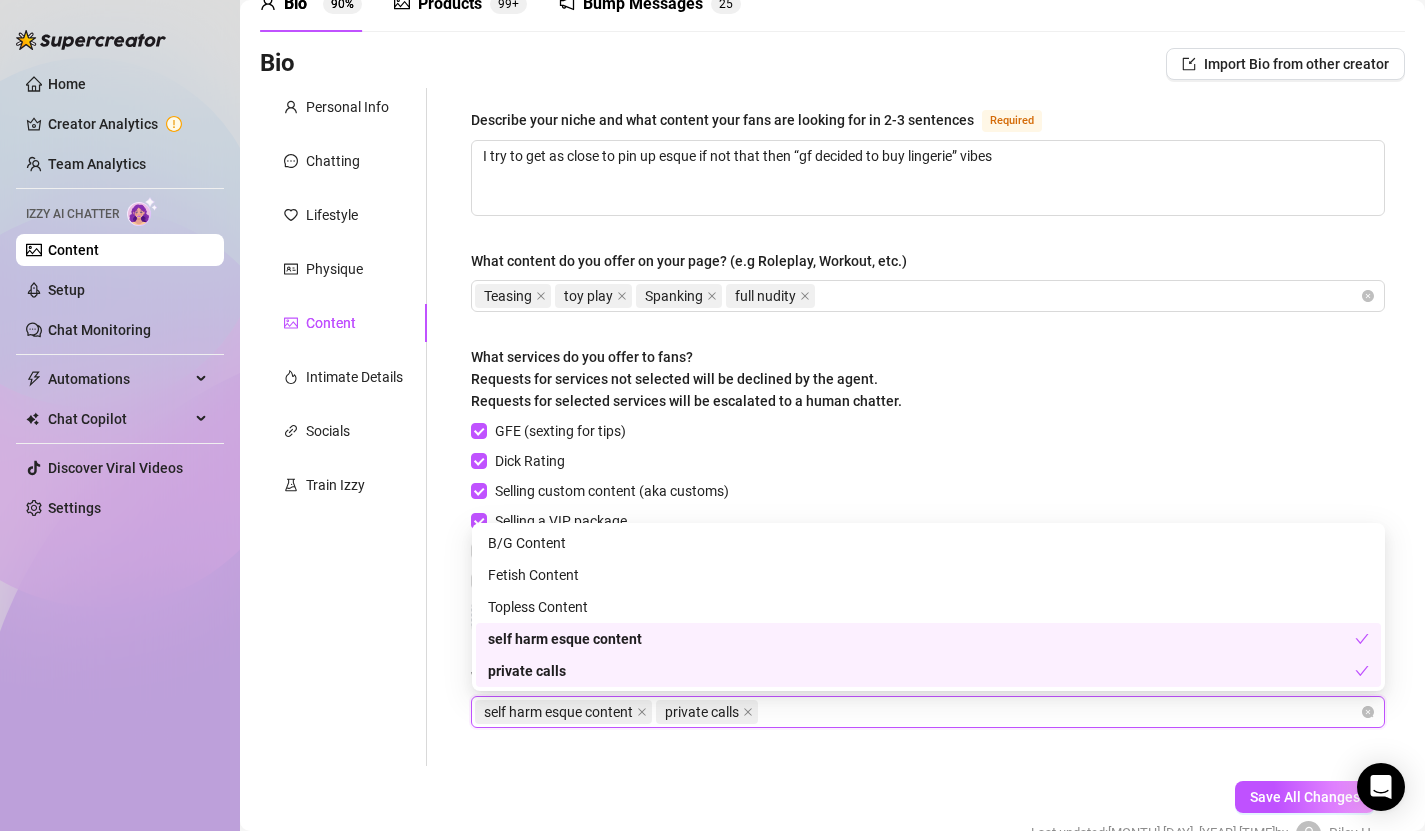 click on "Personal Info Chatting Lifestyle Physique Content Intimate Details Socials Train Izzy" at bounding box center [343, 427] 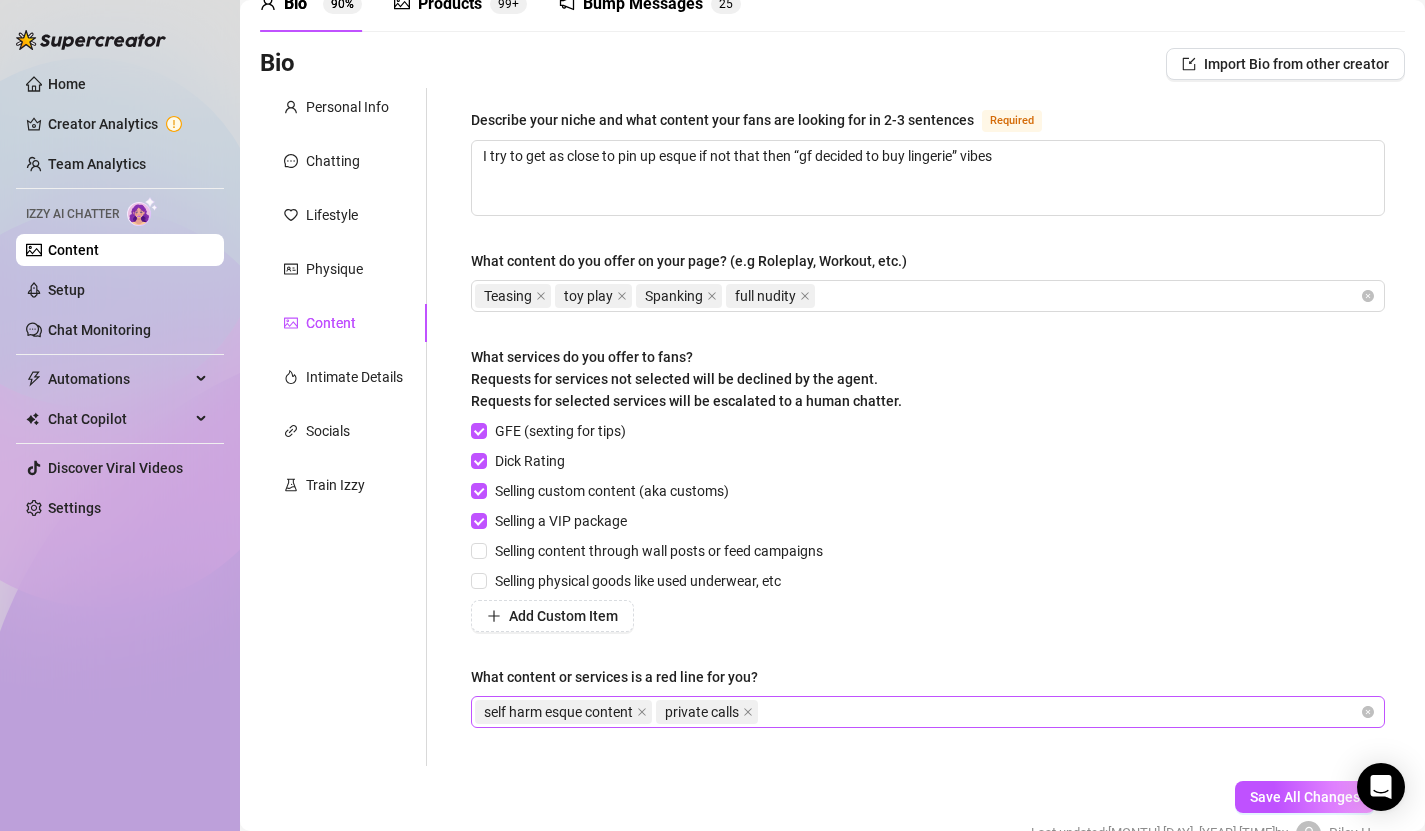 scroll, scrollTop: 211, scrollLeft: 0, axis: vertical 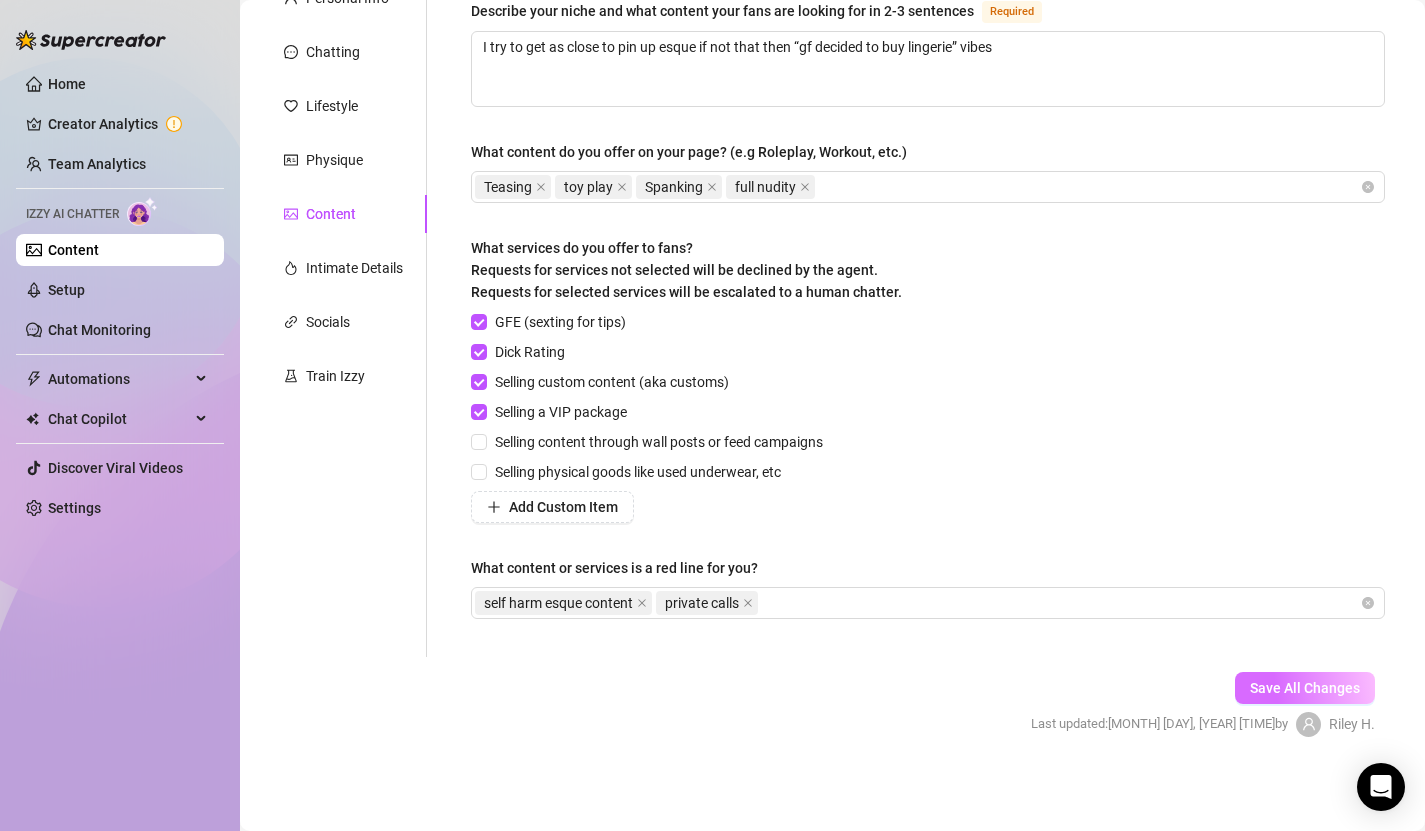 click on "Save All Changes" at bounding box center (1305, 688) 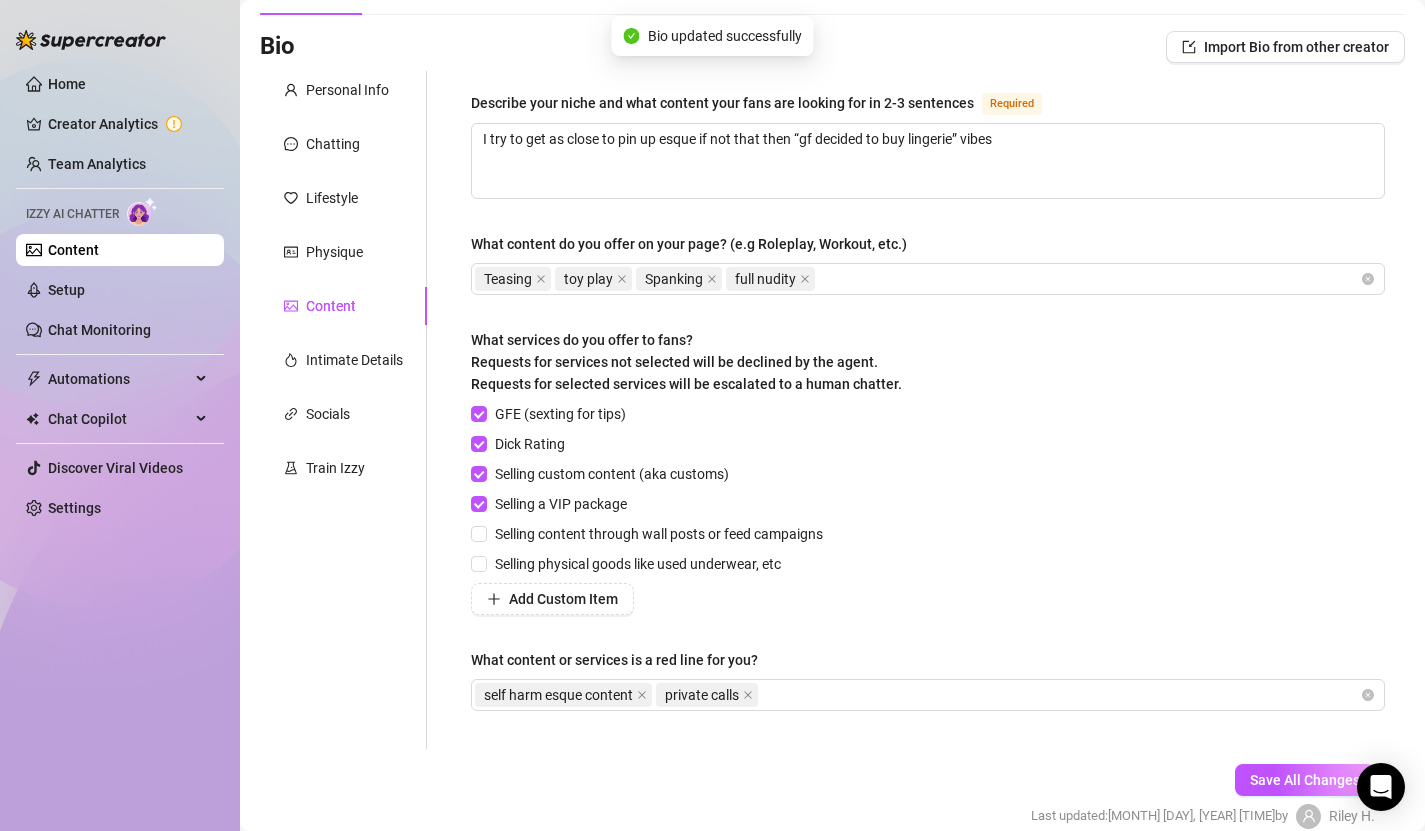 scroll, scrollTop: 0, scrollLeft: 0, axis: both 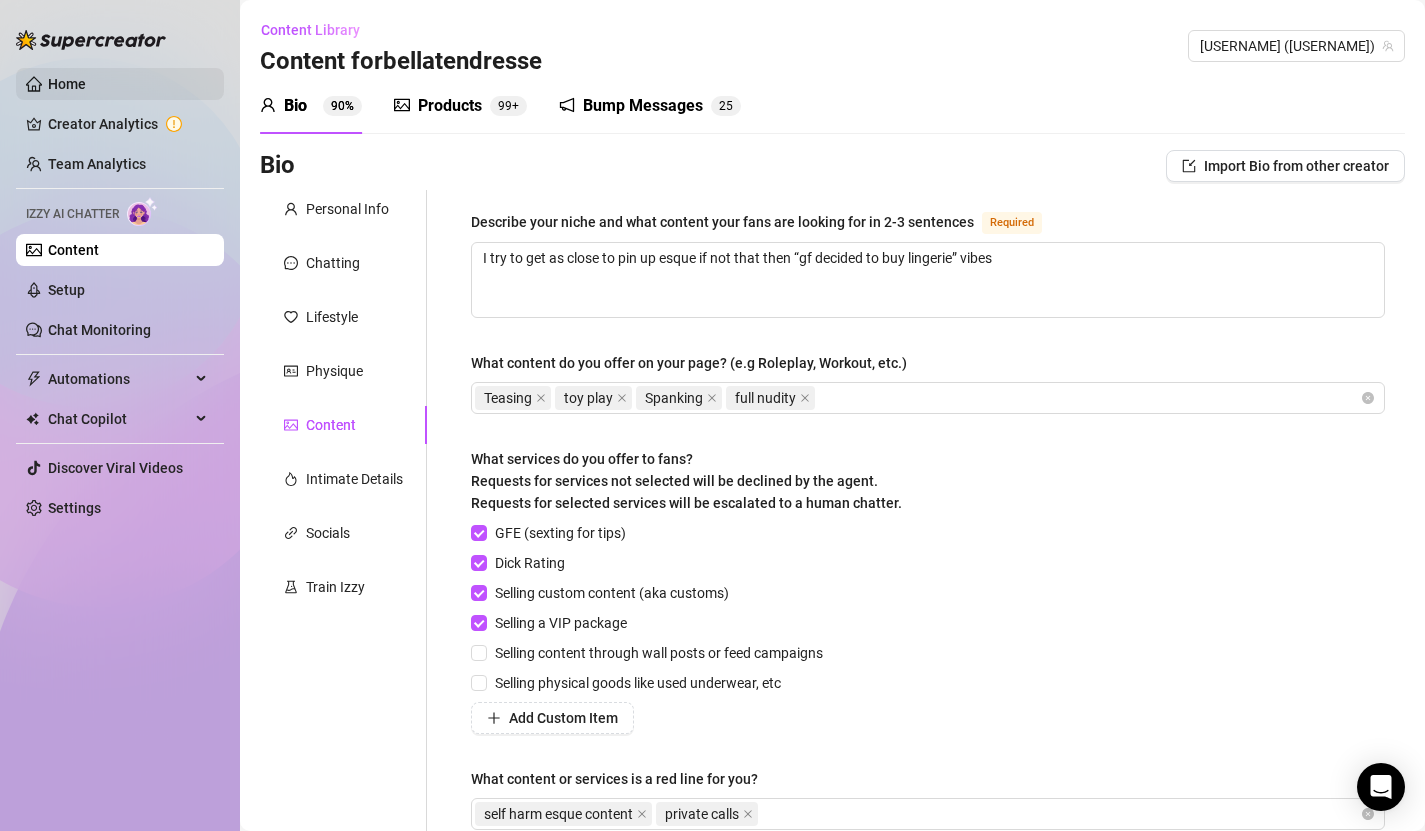 click on "Home" at bounding box center (67, 84) 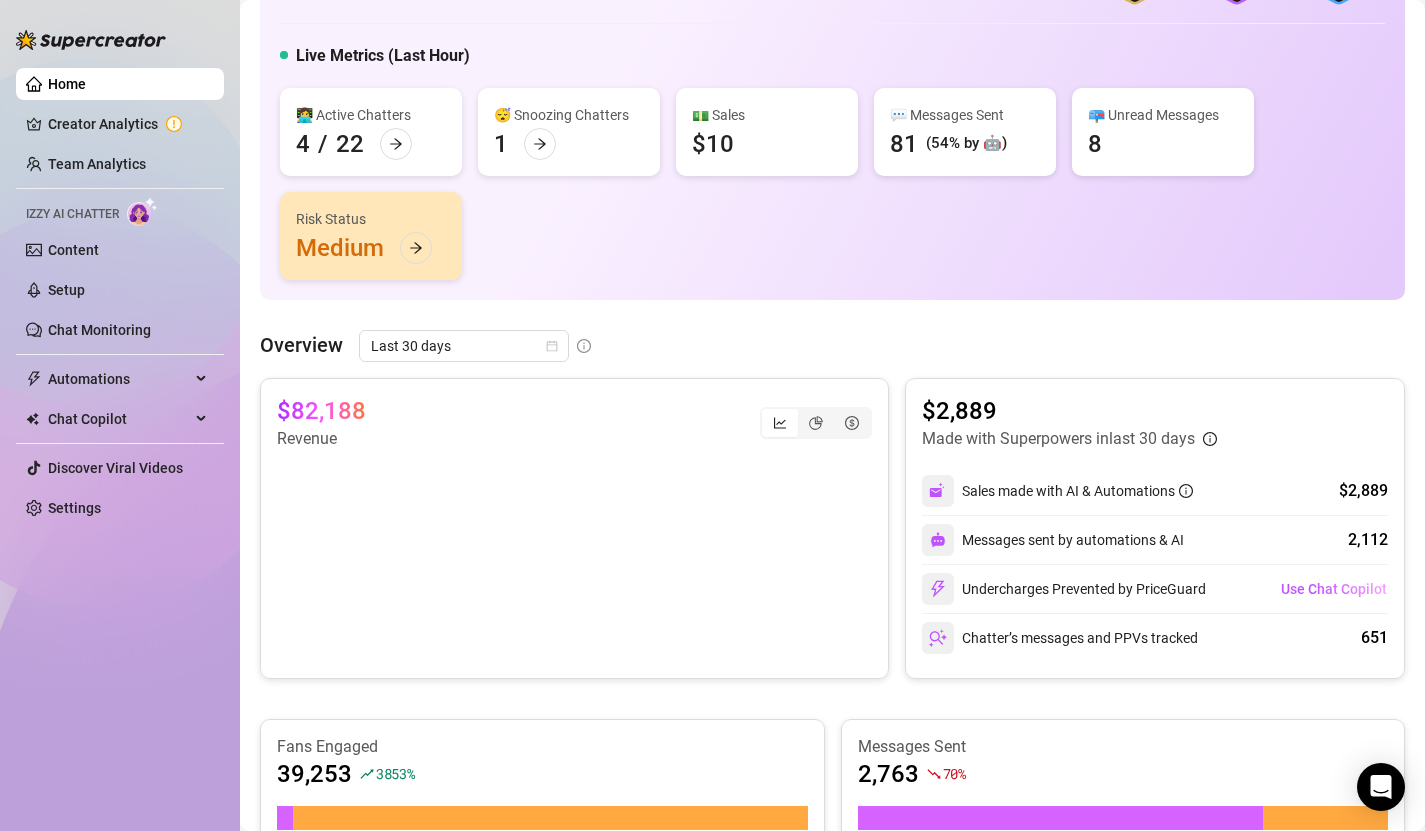 scroll, scrollTop: 0, scrollLeft: 0, axis: both 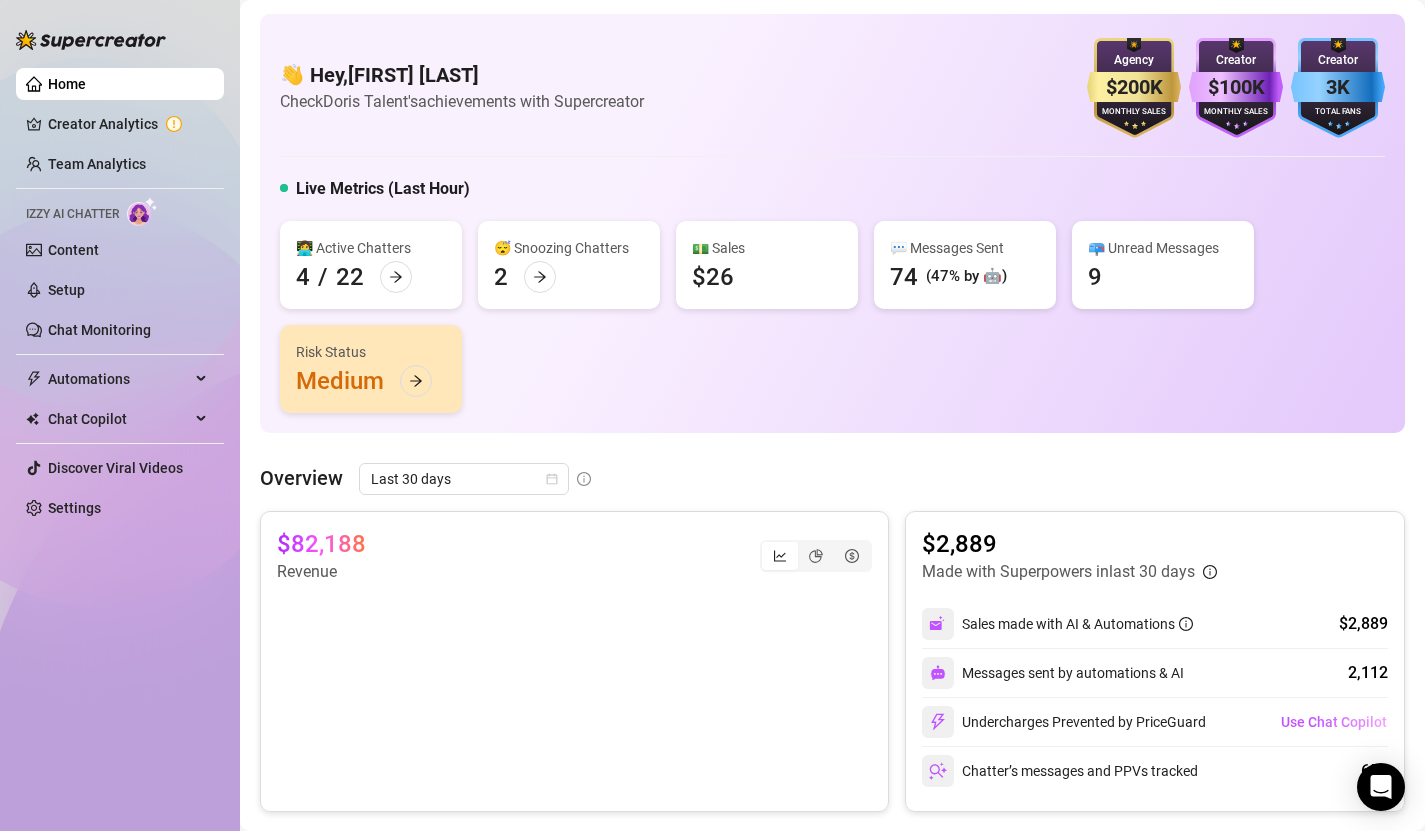click on "👋 Hey, [FIRST] [LAST] Check [FIRST] [LAST]'s achievements with Supercreator [CURRENCY] Agency Monthly Sales [CURRENCY] Creator Monthly Sales [NUMBER] Creator Total Fans Live Metrics (Last Hour) 👩‍💻 Active Chatters [NUMBER] / [NUMBER] 😴 Snoozing Chatters [NUMBER] 💵 Sales [CURRENCY] 💬 Messages Sent [NUMBER] ([PERCENTAGE] by 🤖) 📪 Unread Messages [NUMBER] Risk Status Medium" at bounding box center [832, 223] 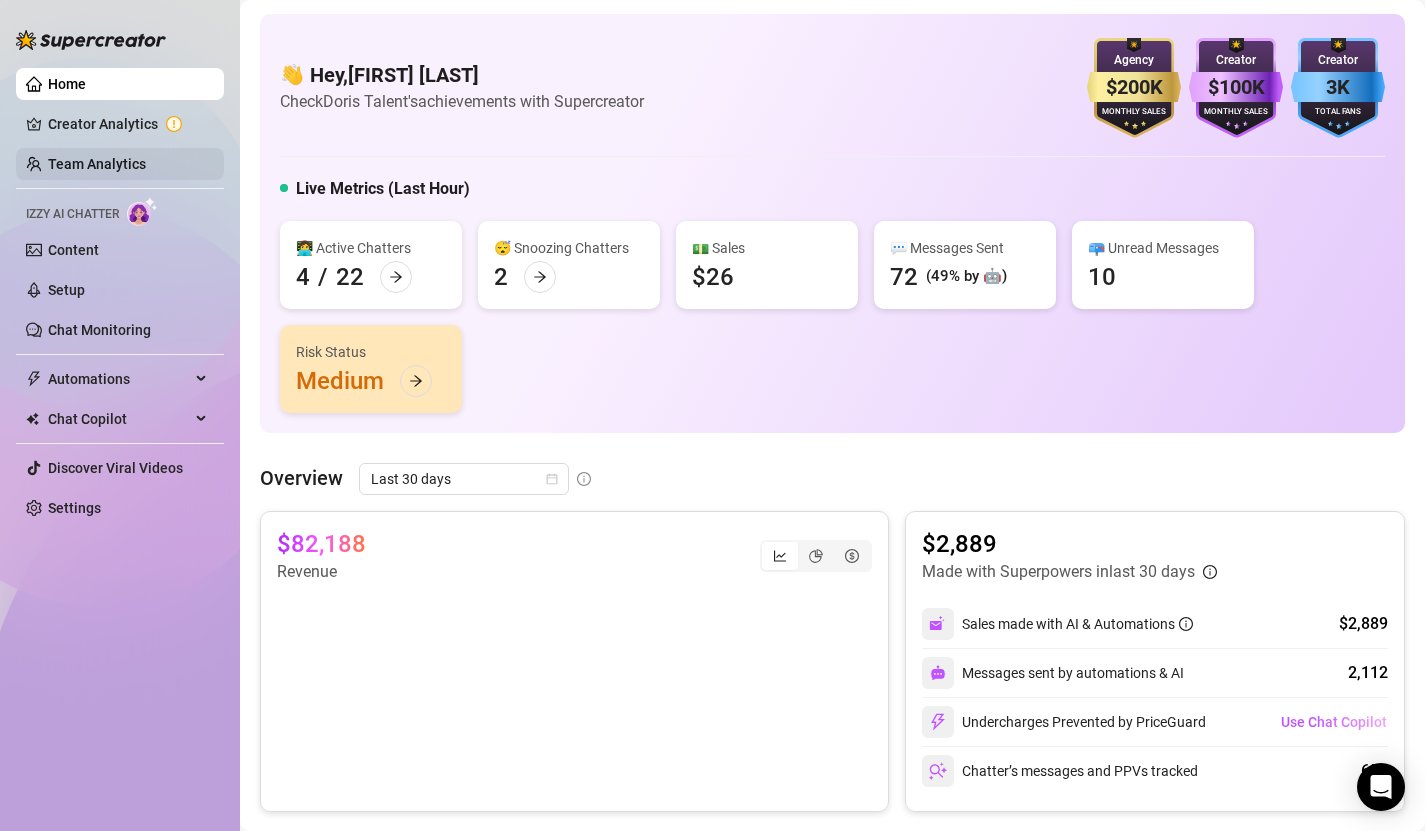 click on "Team Analytics" at bounding box center [97, 164] 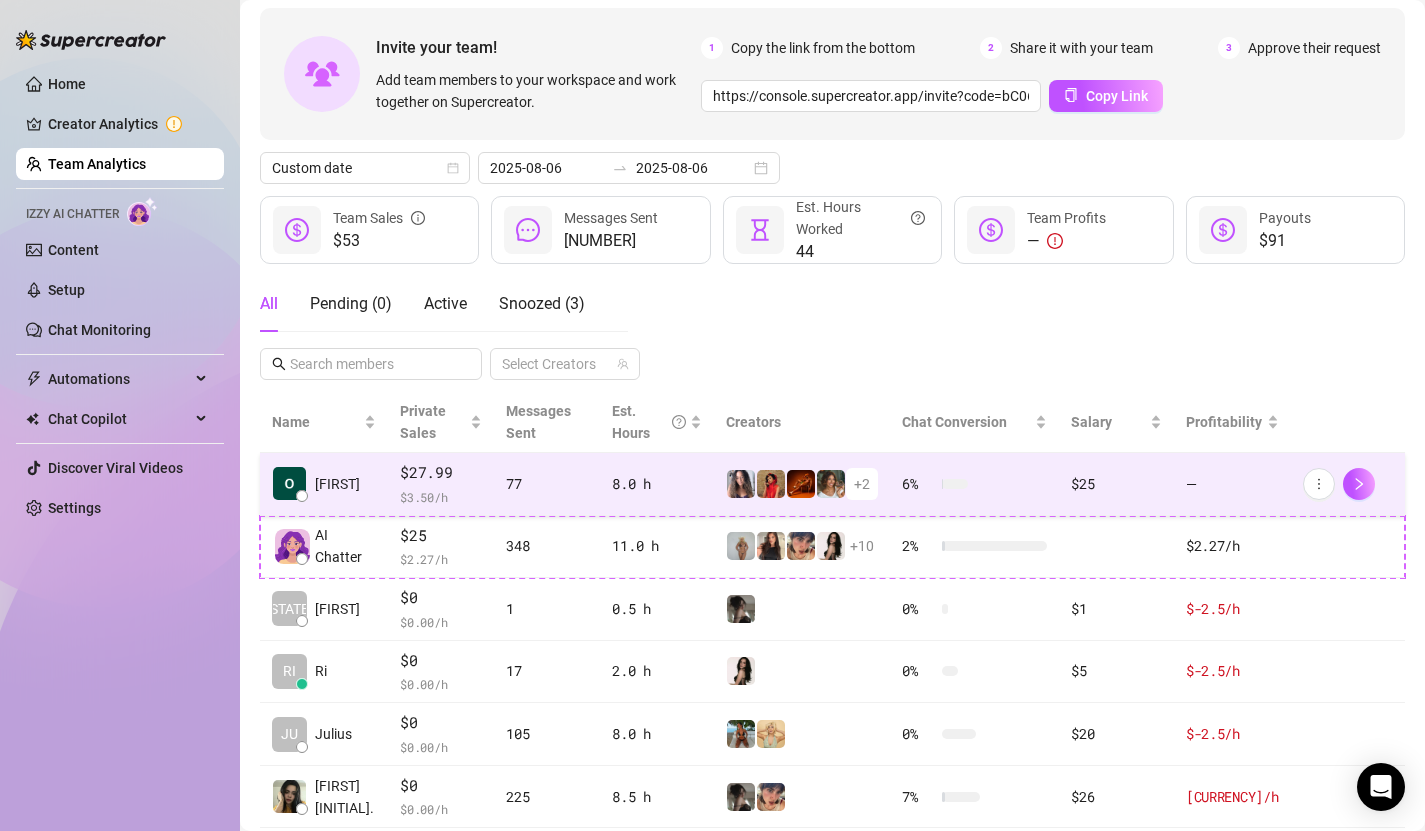 scroll, scrollTop: 89, scrollLeft: 0, axis: vertical 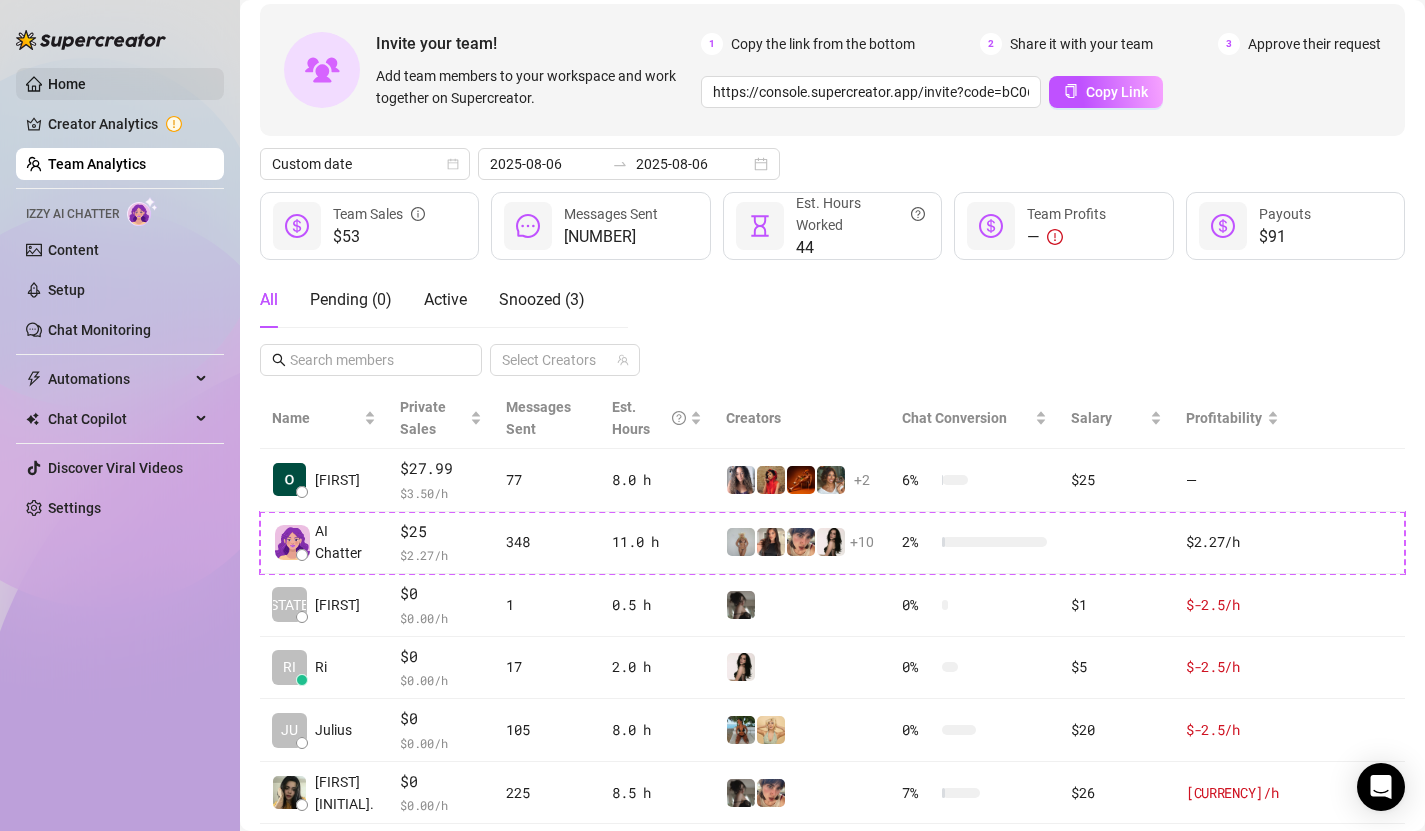 click on "Home" at bounding box center (67, 84) 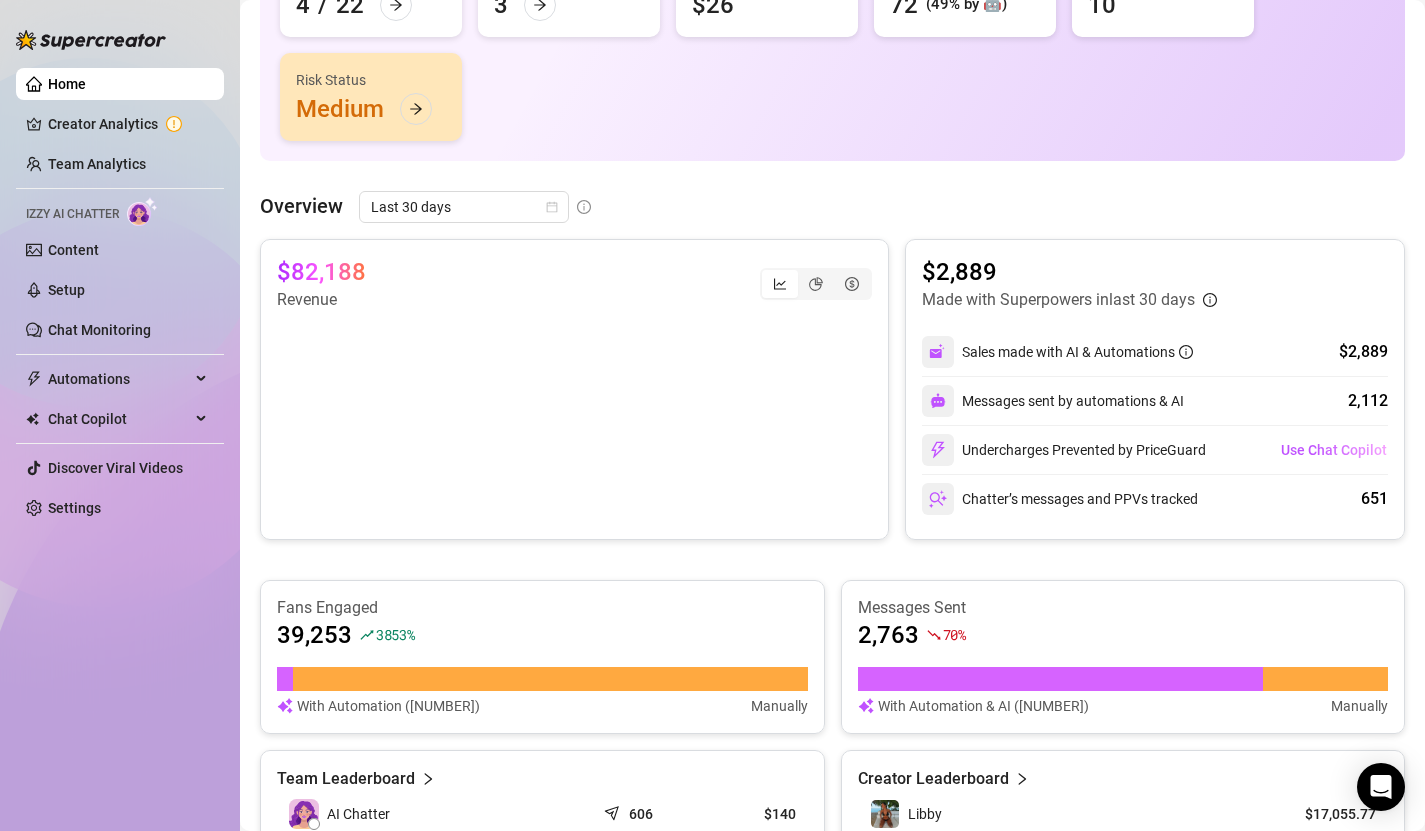scroll, scrollTop: 278, scrollLeft: 0, axis: vertical 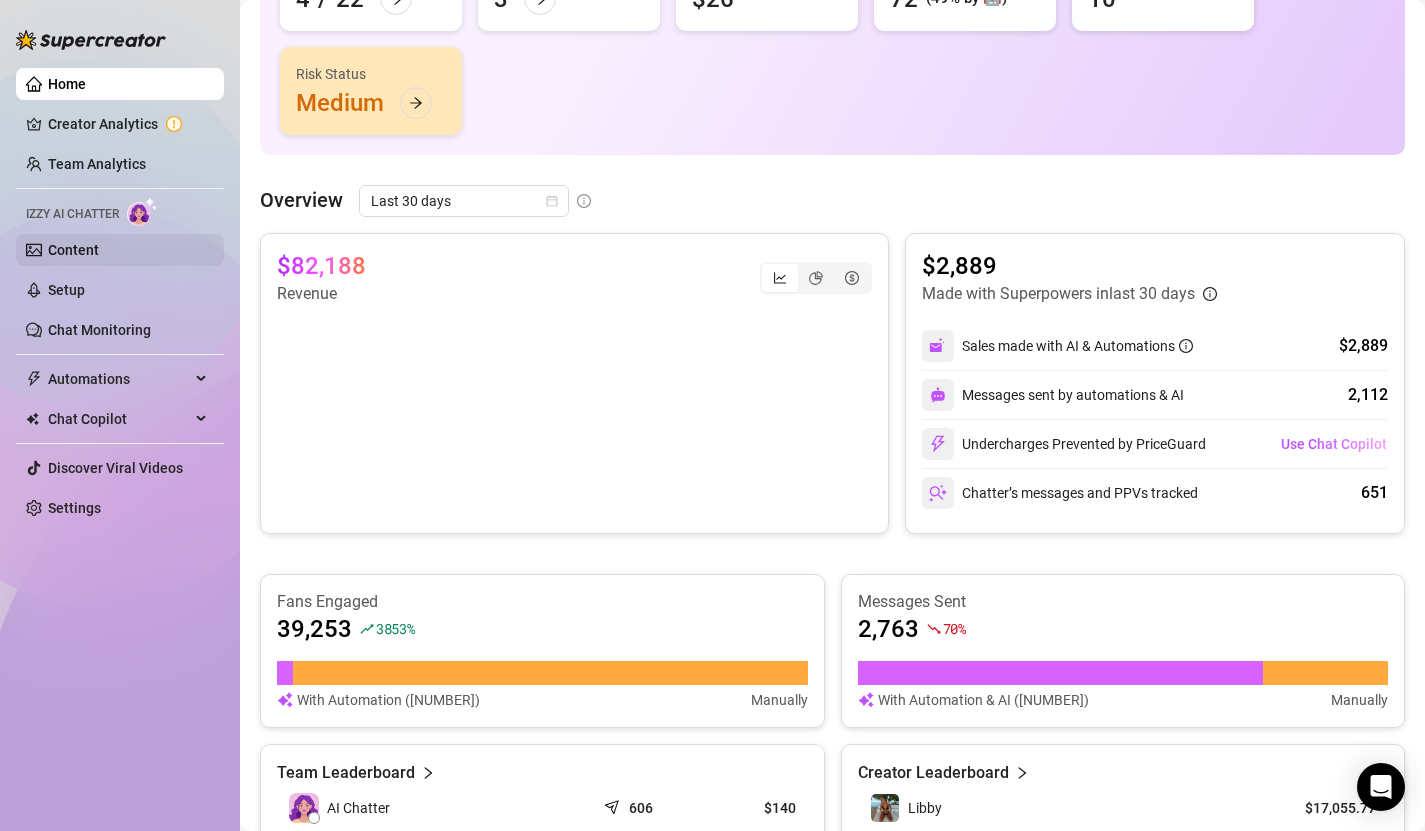 click on "Content" at bounding box center (73, 250) 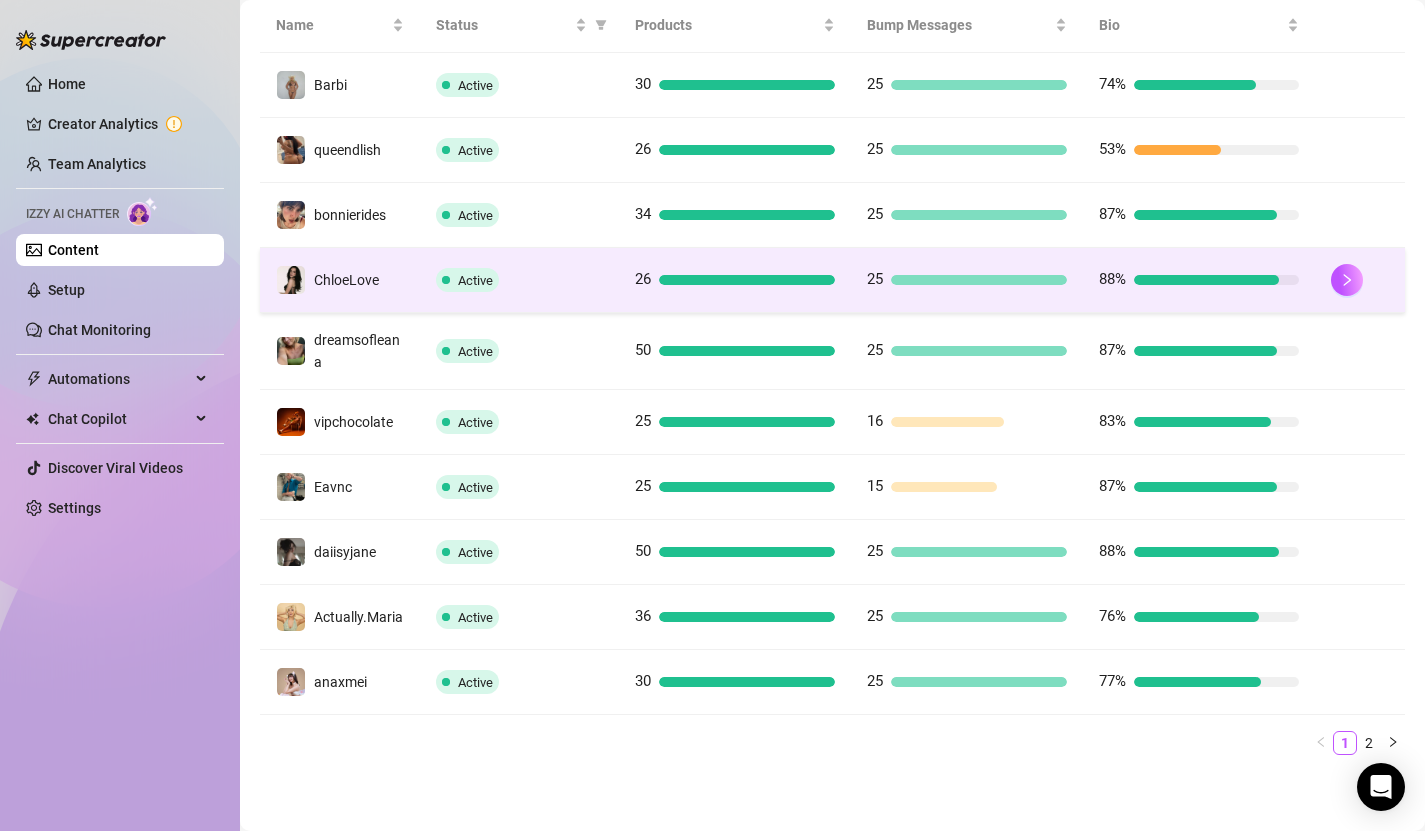 scroll, scrollTop: 0, scrollLeft: 0, axis: both 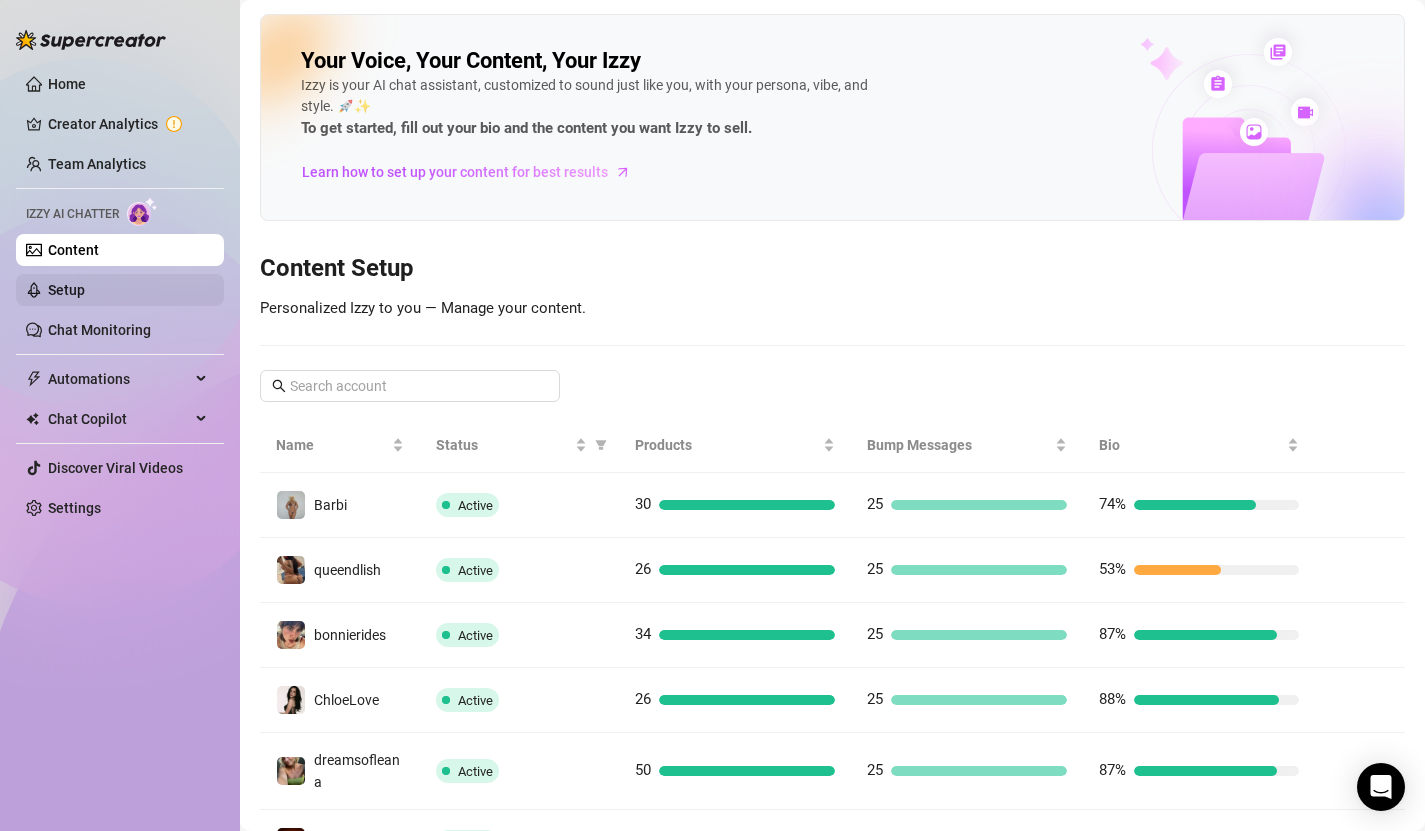 click on "Setup" at bounding box center [66, 290] 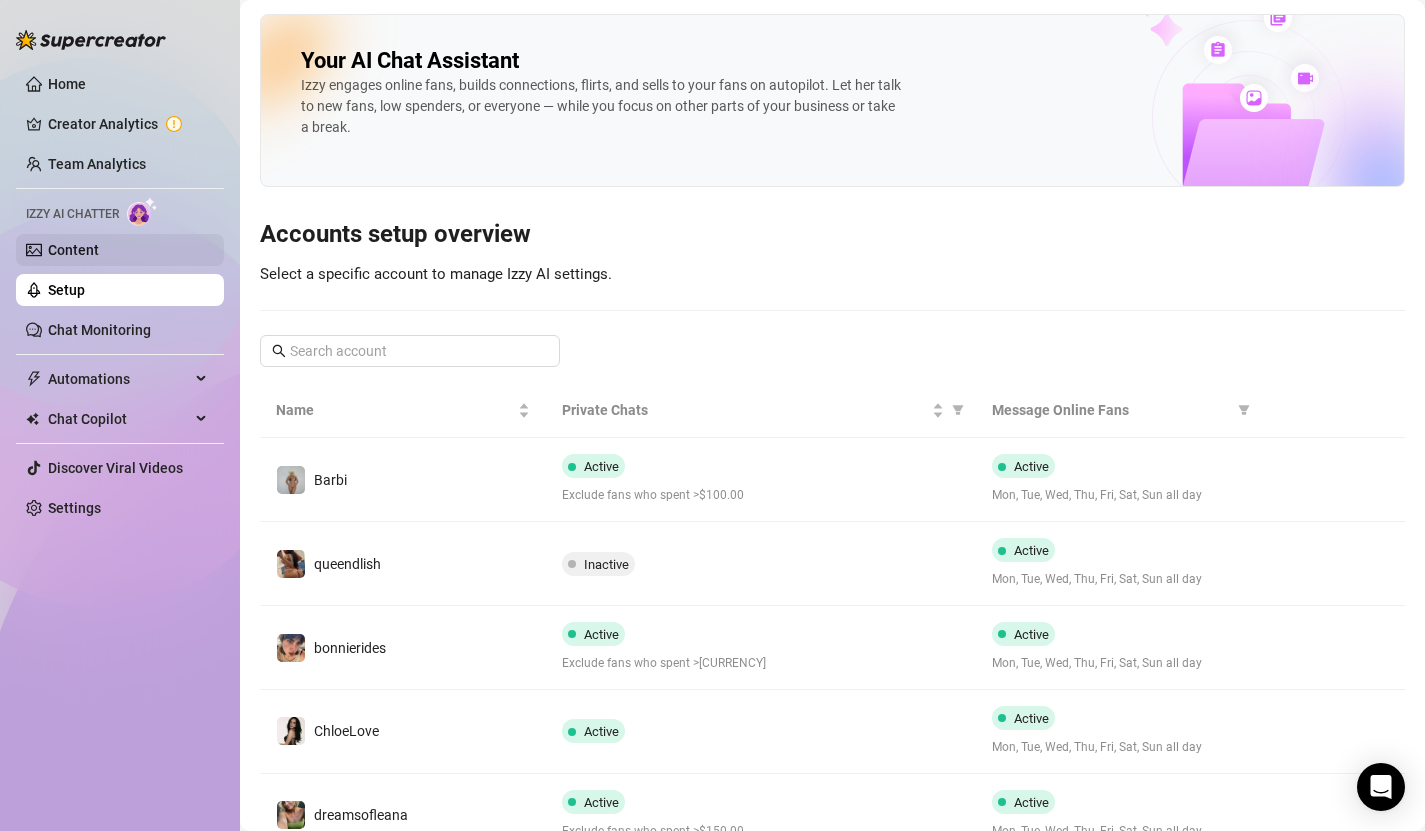 click on "Content" at bounding box center [73, 250] 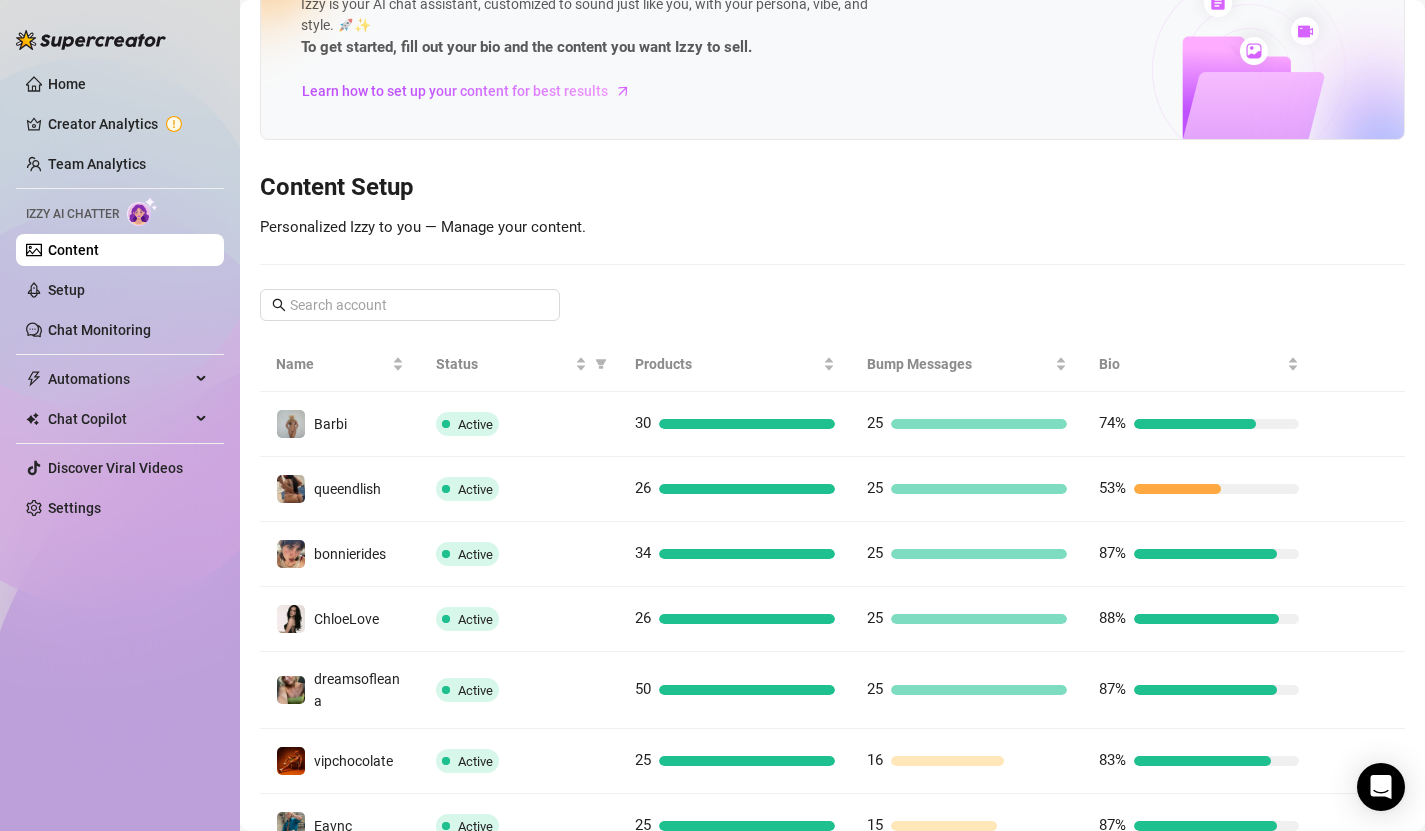 scroll, scrollTop: 0, scrollLeft: 0, axis: both 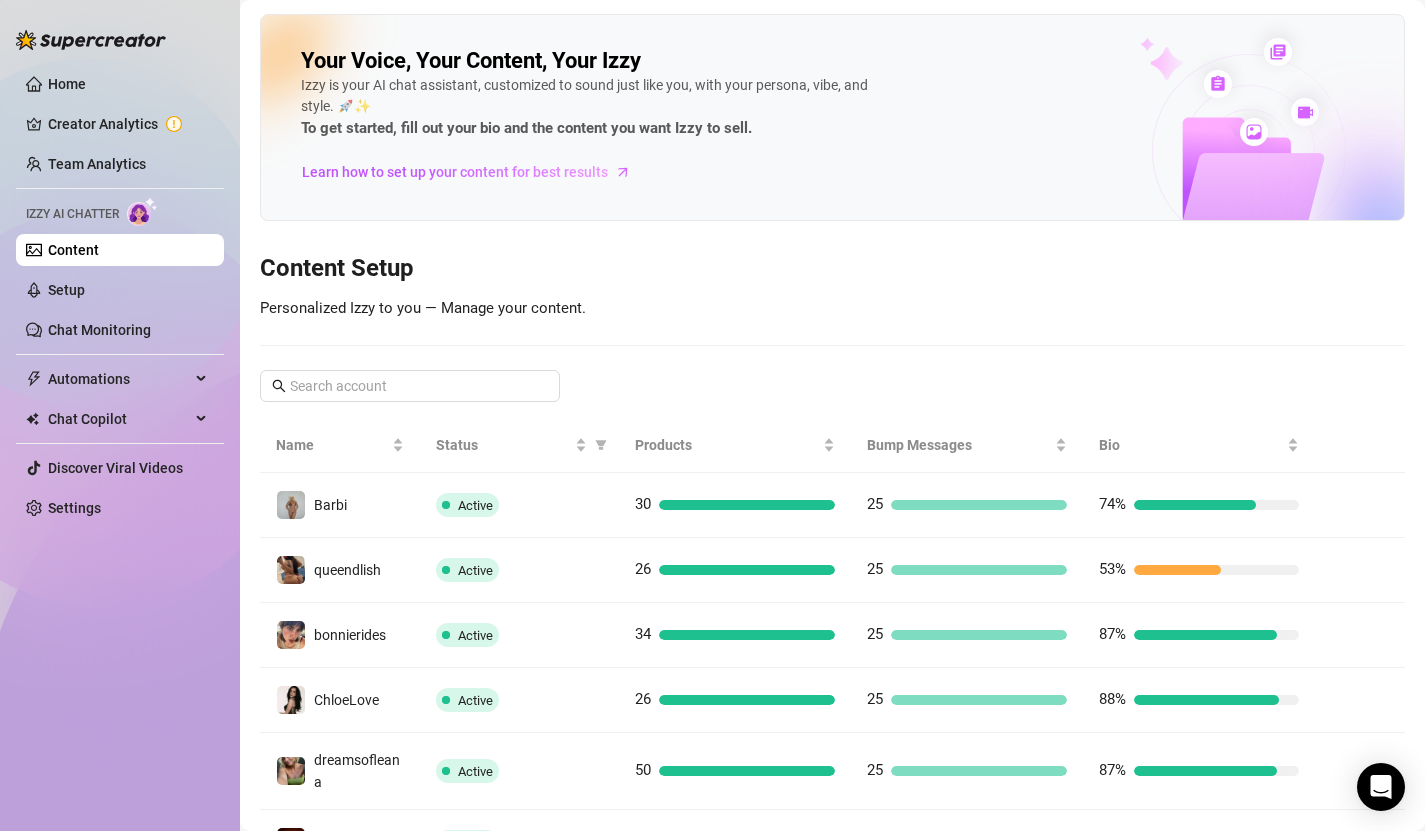 click on "Content Setup" at bounding box center [832, 269] 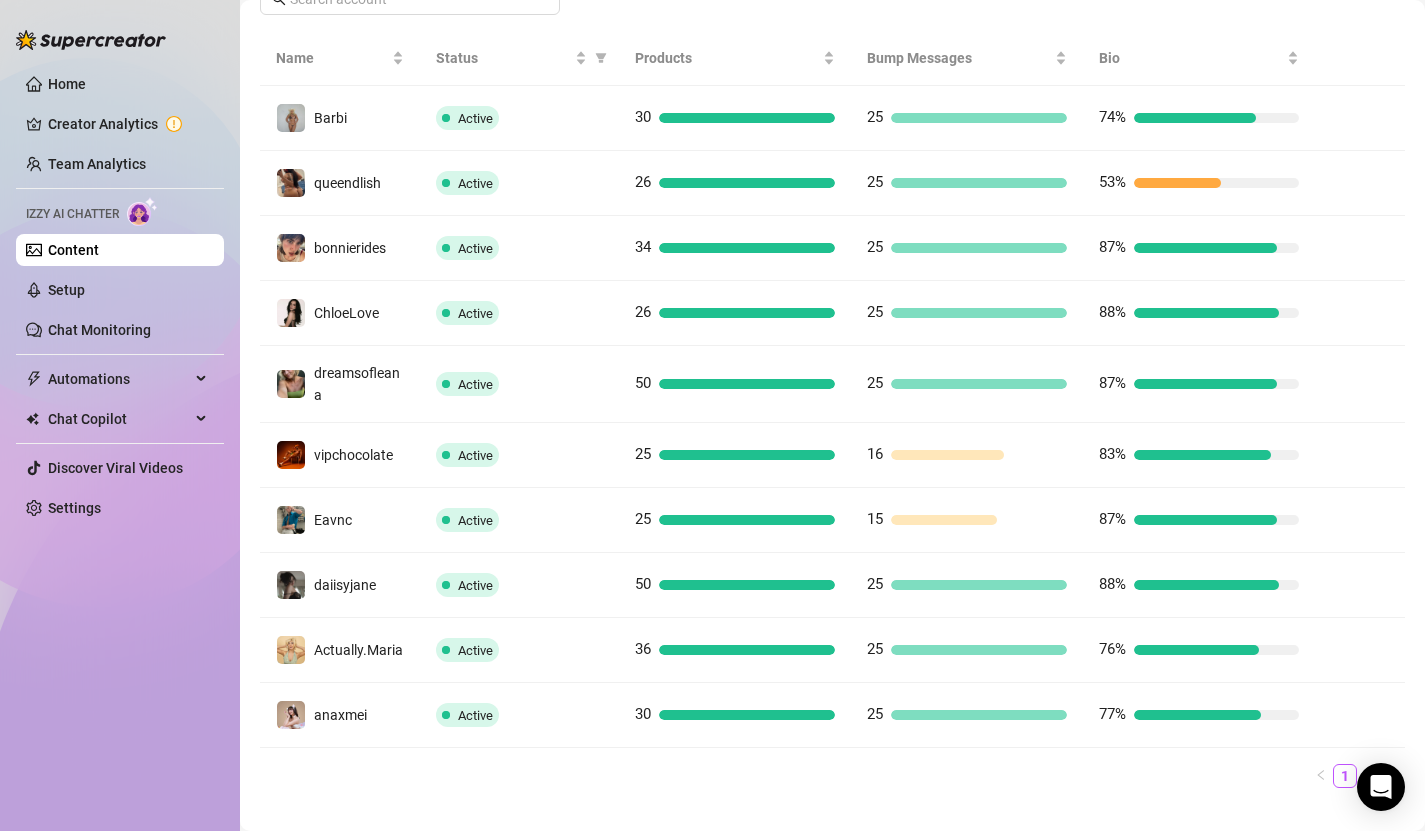 scroll, scrollTop: 420, scrollLeft: 0, axis: vertical 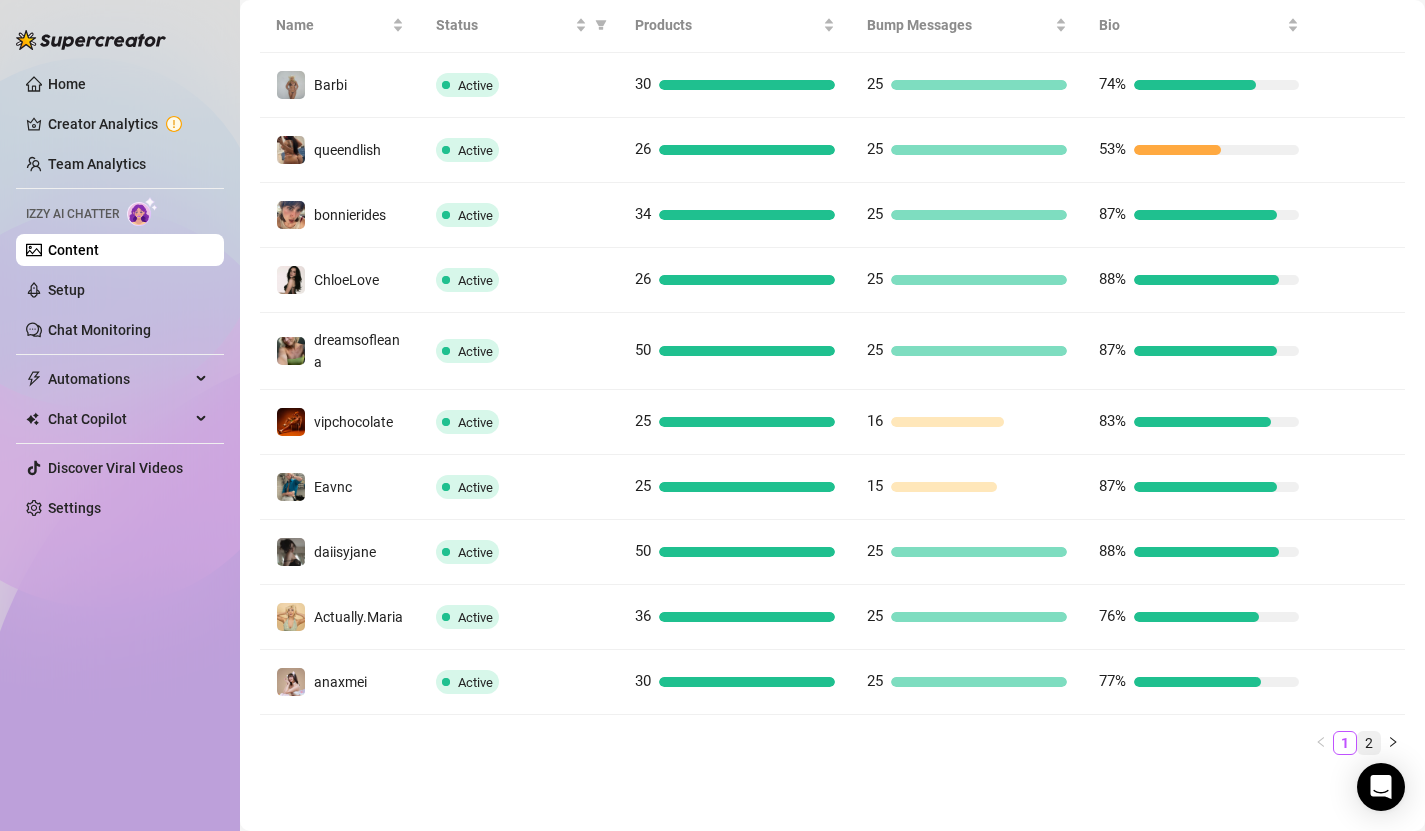 click on "2" at bounding box center (1369, 743) 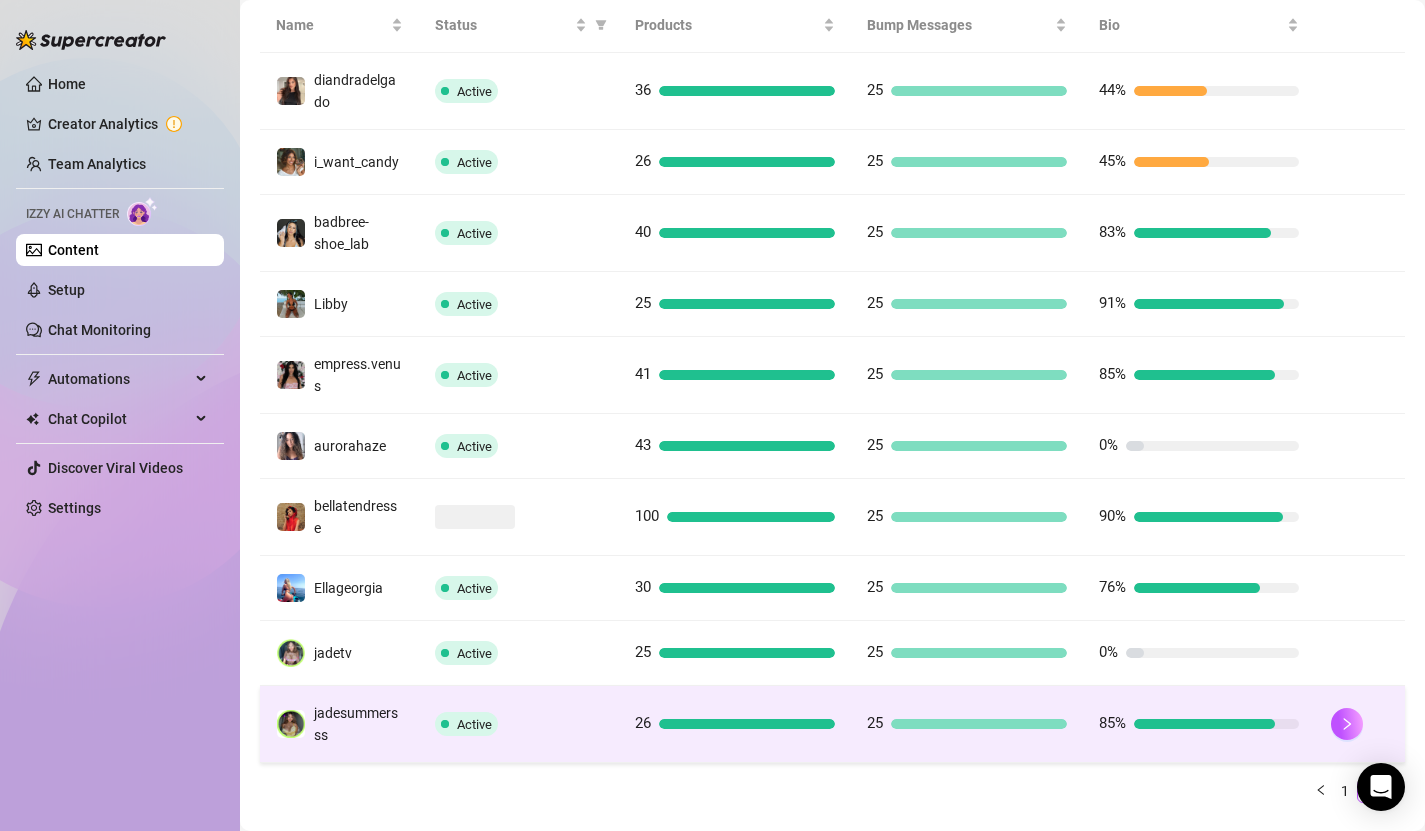scroll, scrollTop: 468, scrollLeft: 0, axis: vertical 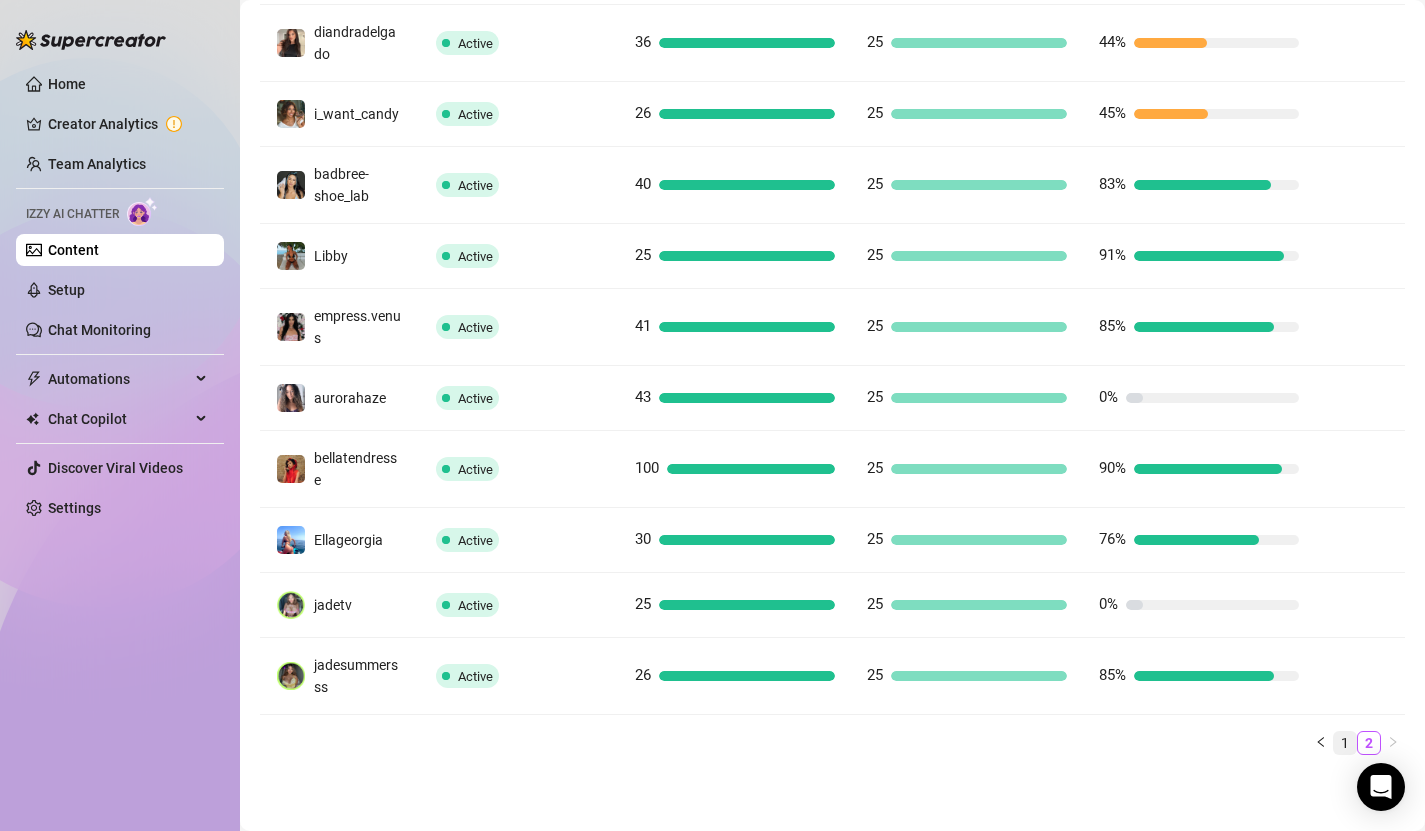 click on "1" at bounding box center (1345, 743) 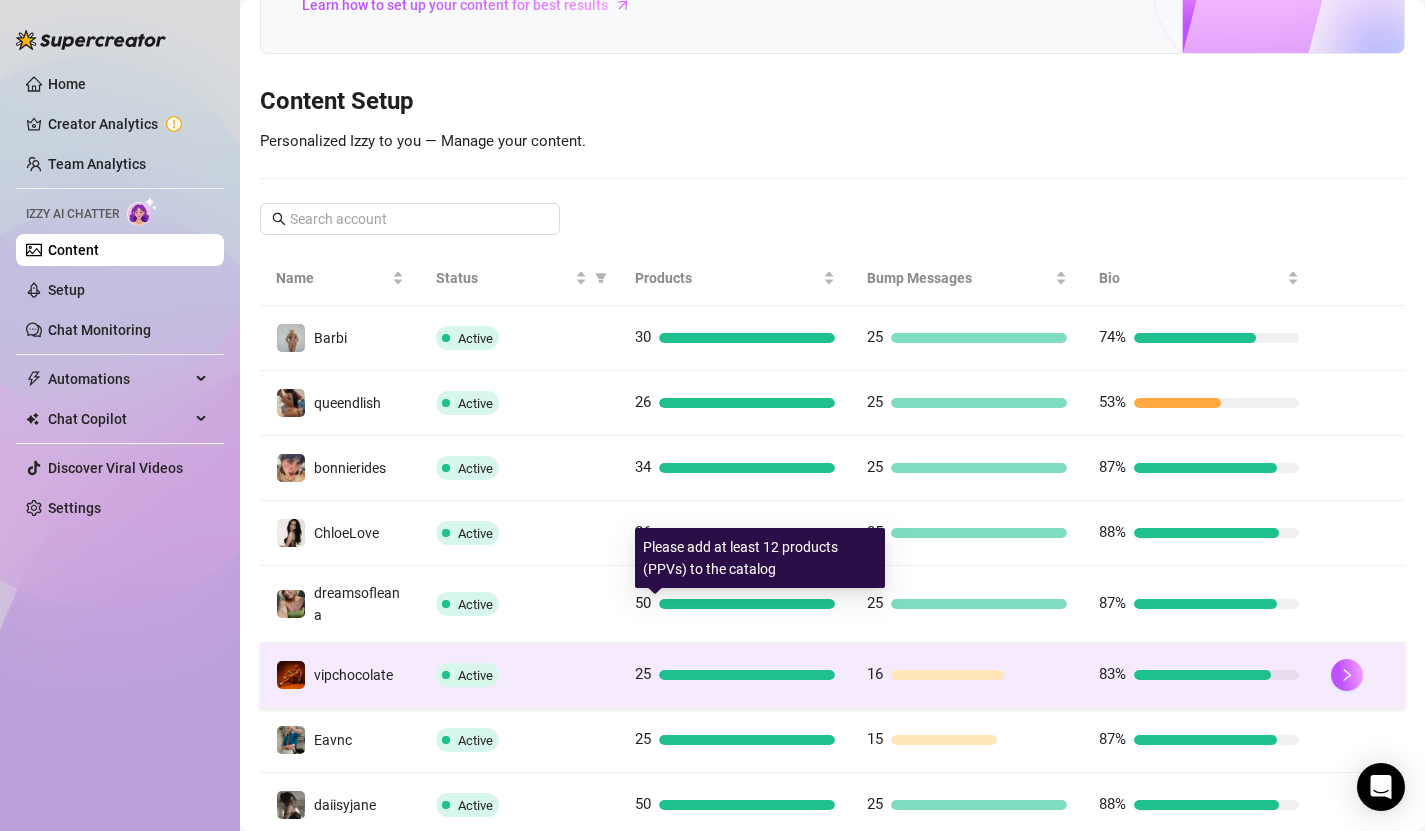 scroll, scrollTop: 0, scrollLeft: 0, axis: both 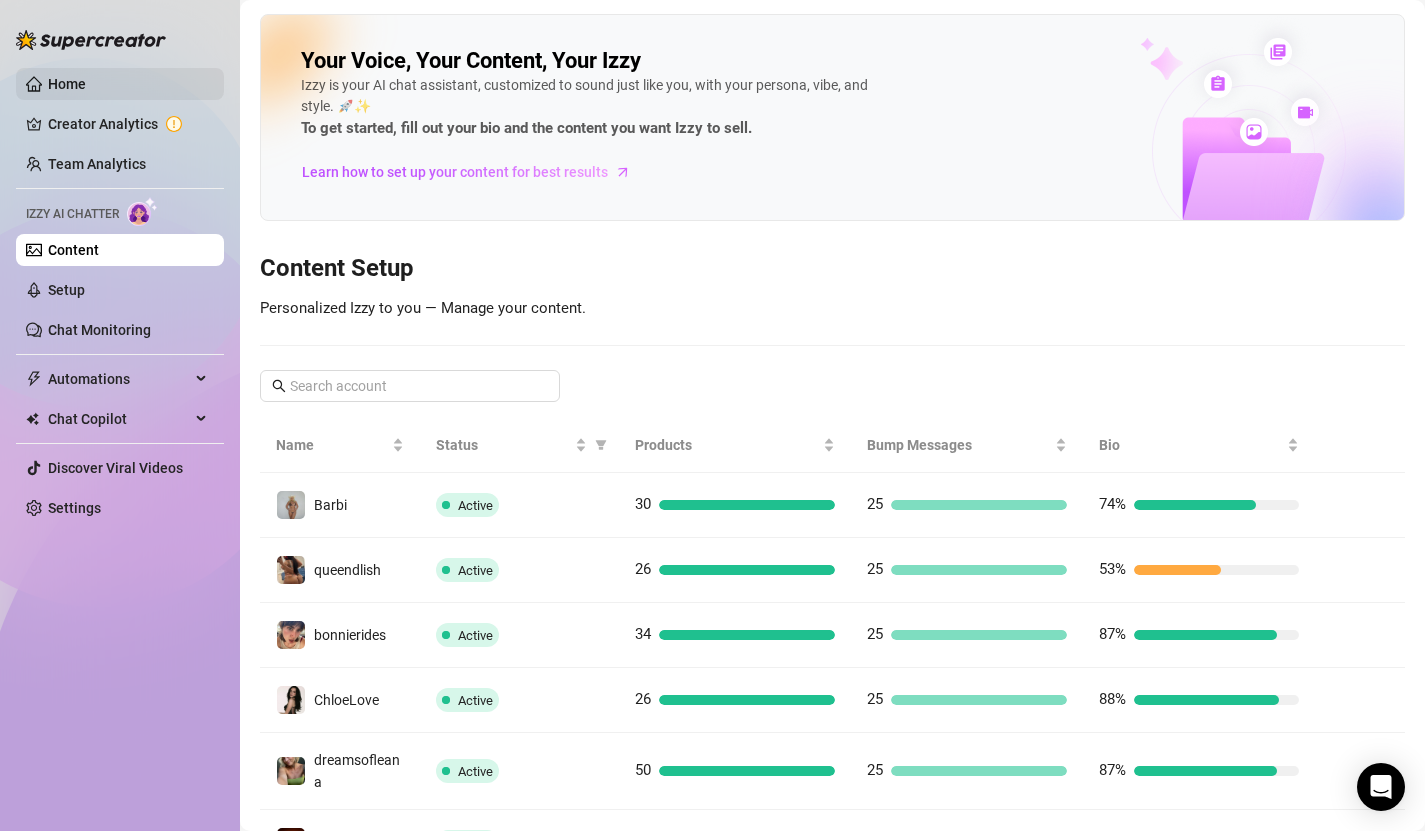 click on "Home" at bounding box center (67, 84) 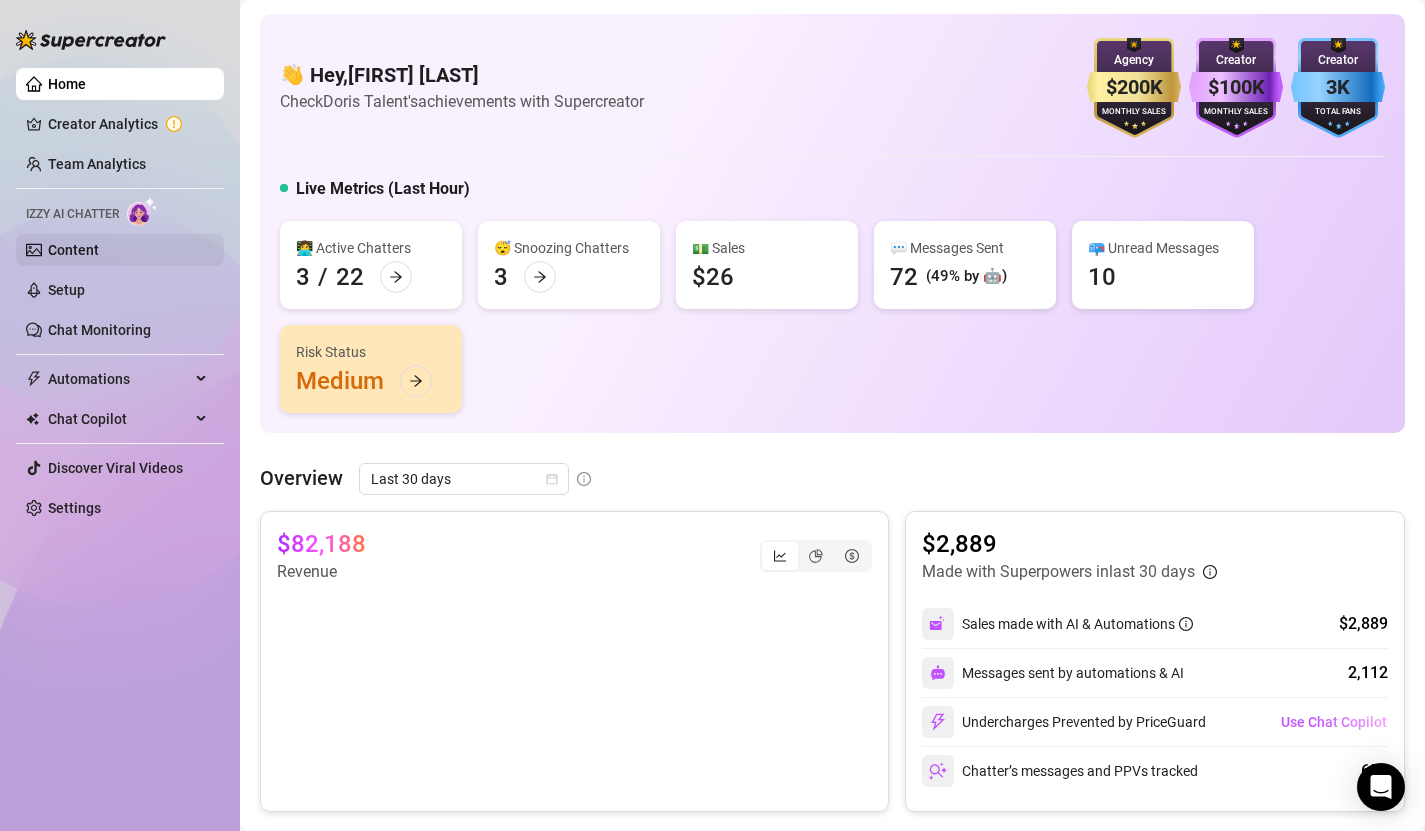click on "Content" at bounding box center (73, 250) 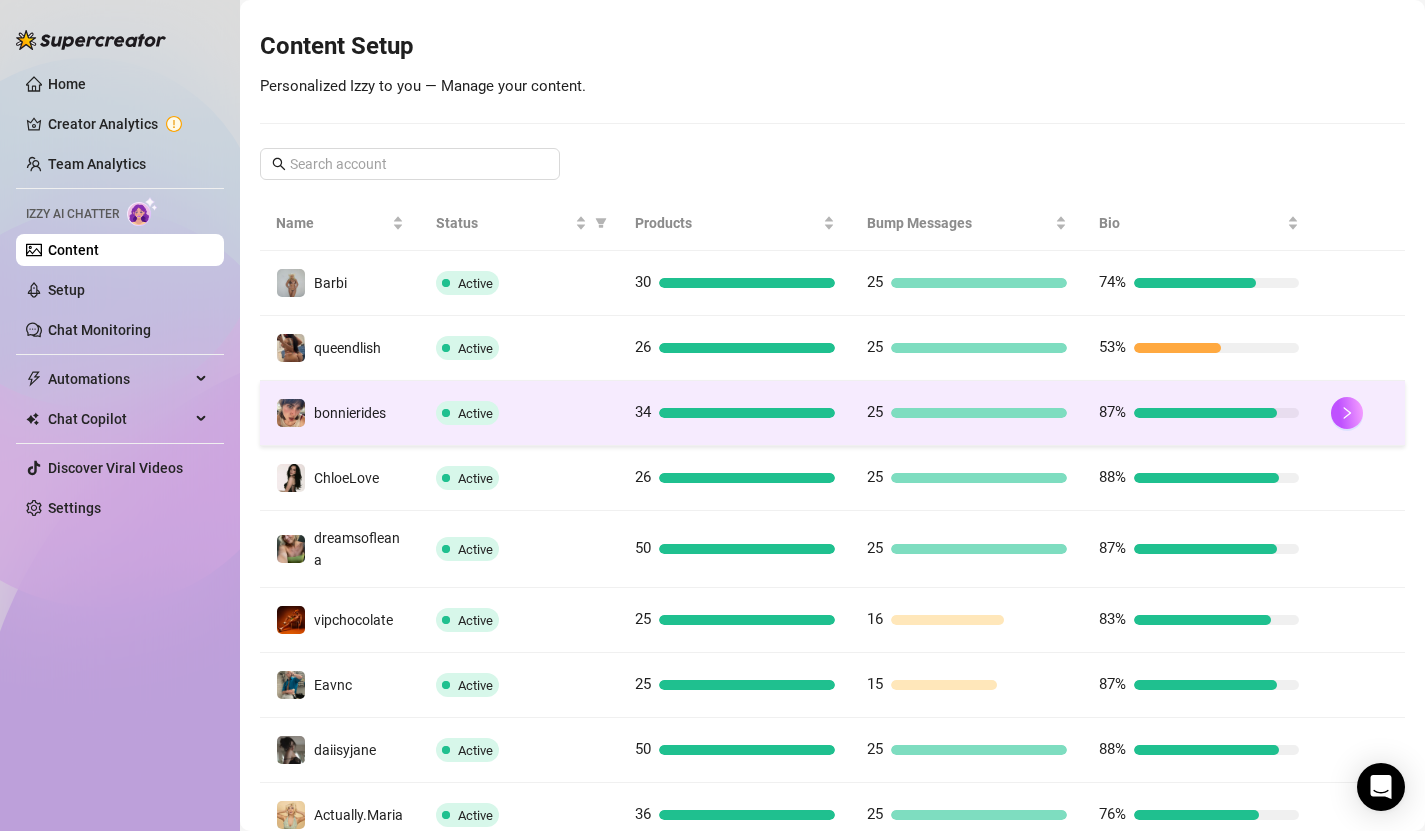 scroll, scrollTop: 0, scrollLeft: 0, axis: both 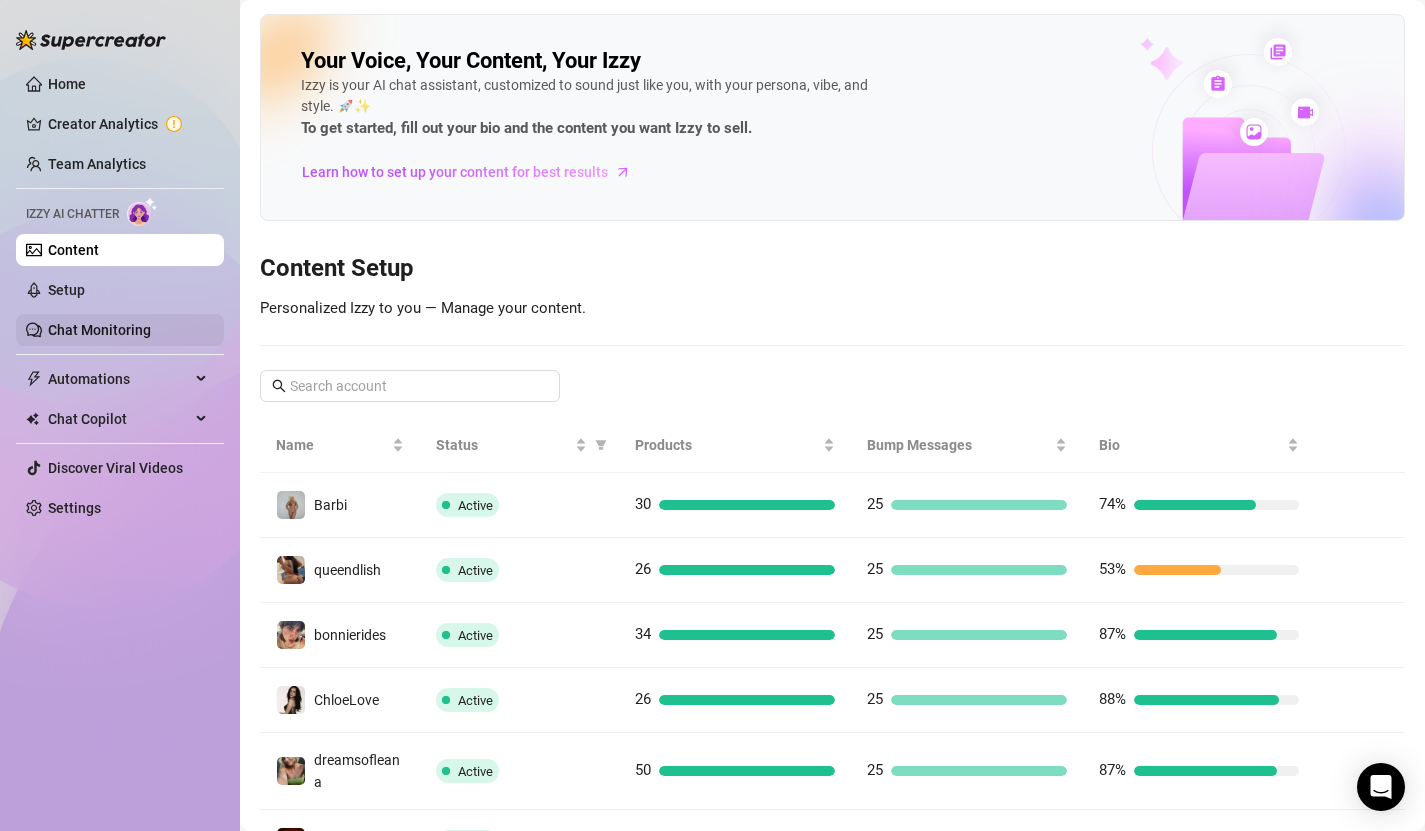 click on "Chat Monitoring" at bounding box center (99, 330) 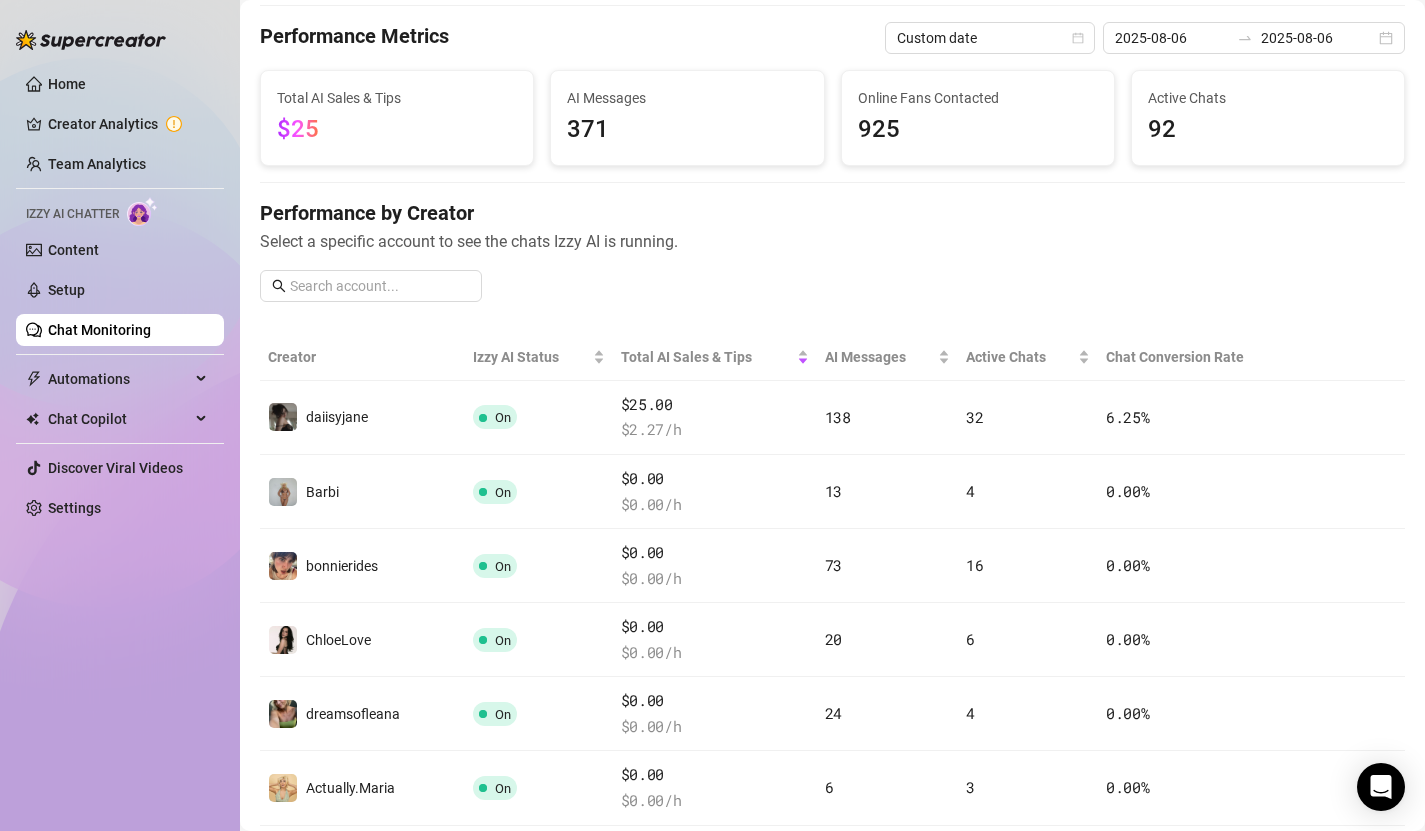 scroll, scrollTop: 68, scrollLeft: 0, axis: vertical 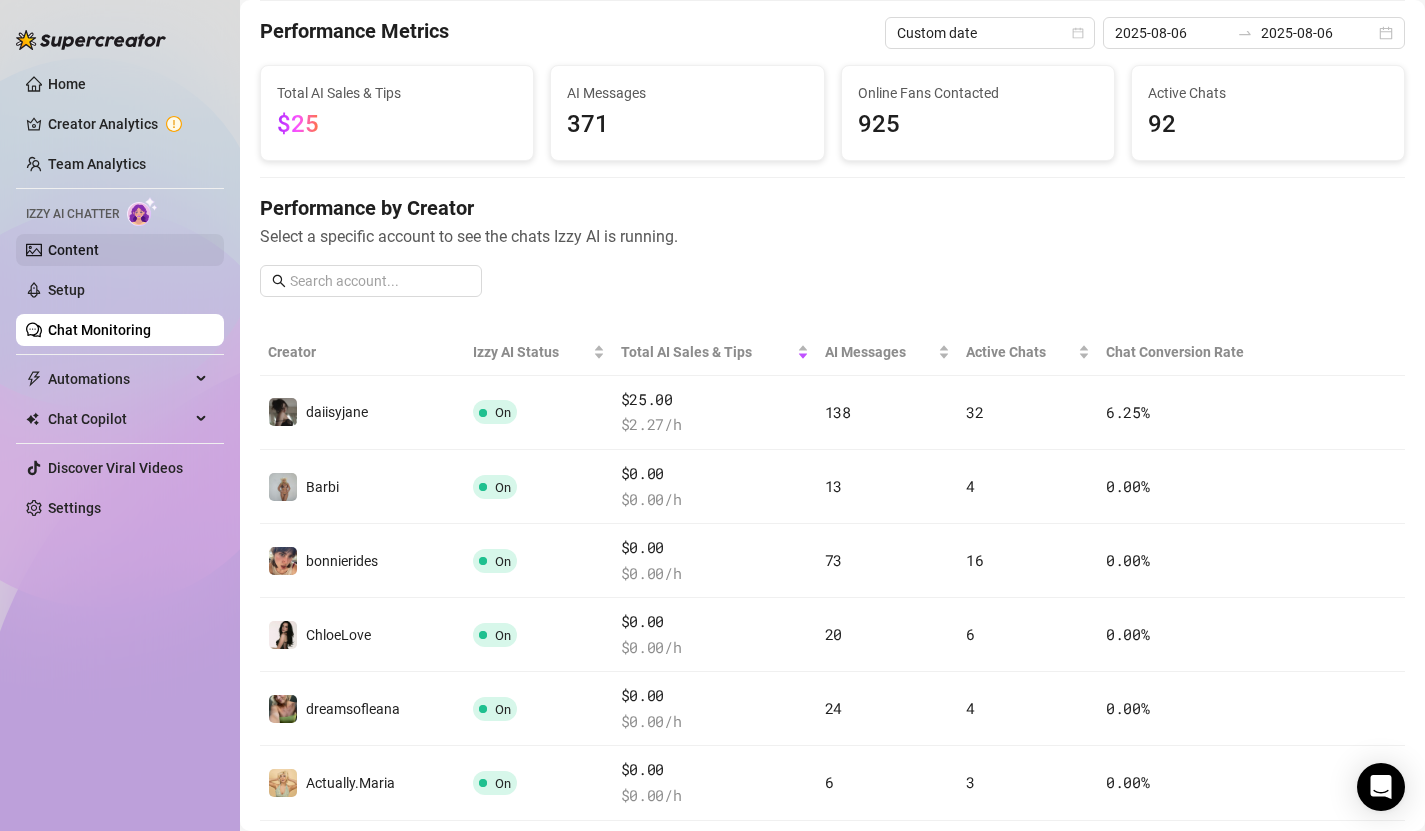 click on "Content" at bounding box center (73, 250) 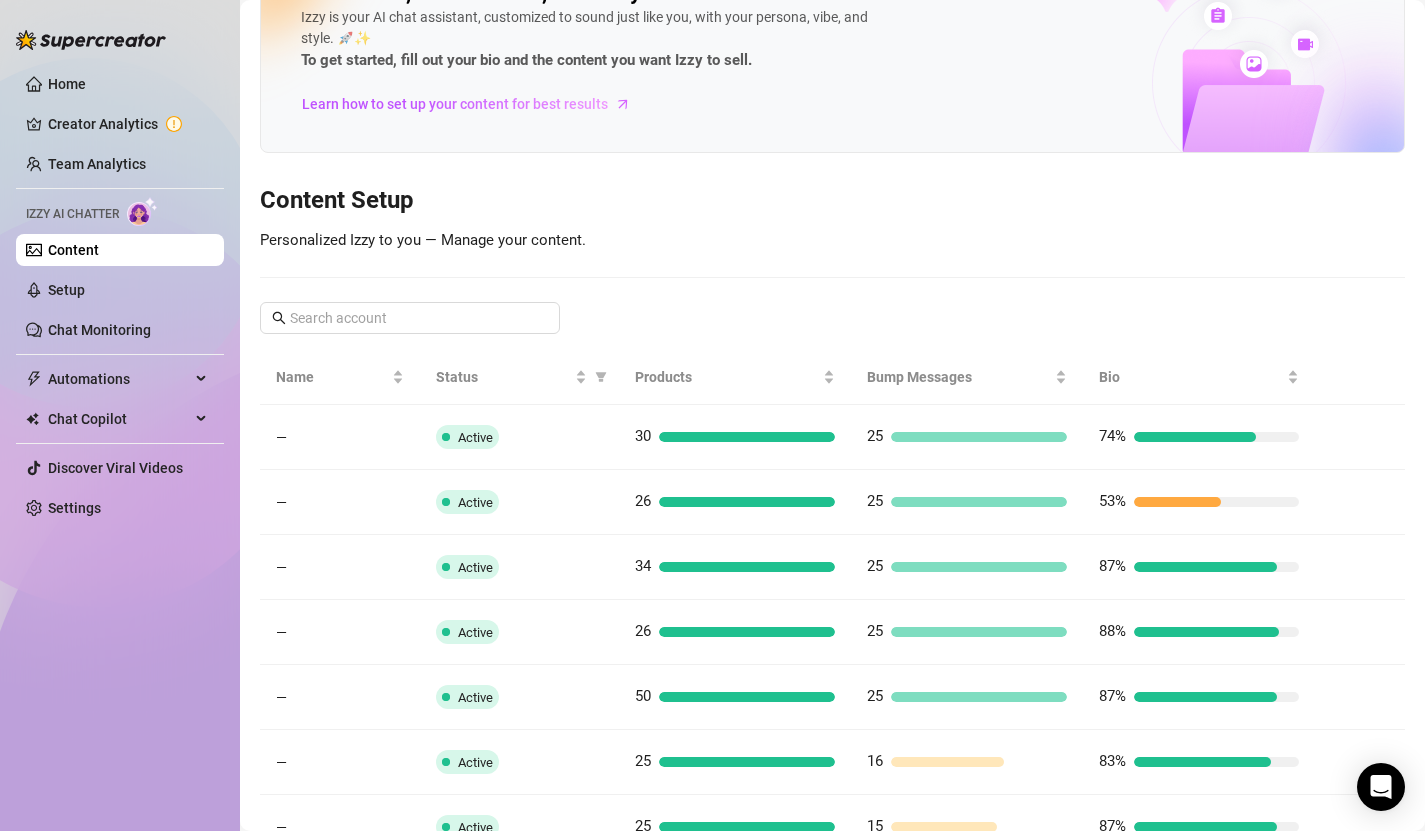 scroll, scrollTop: 0, scrollLeft: 0, axis: both 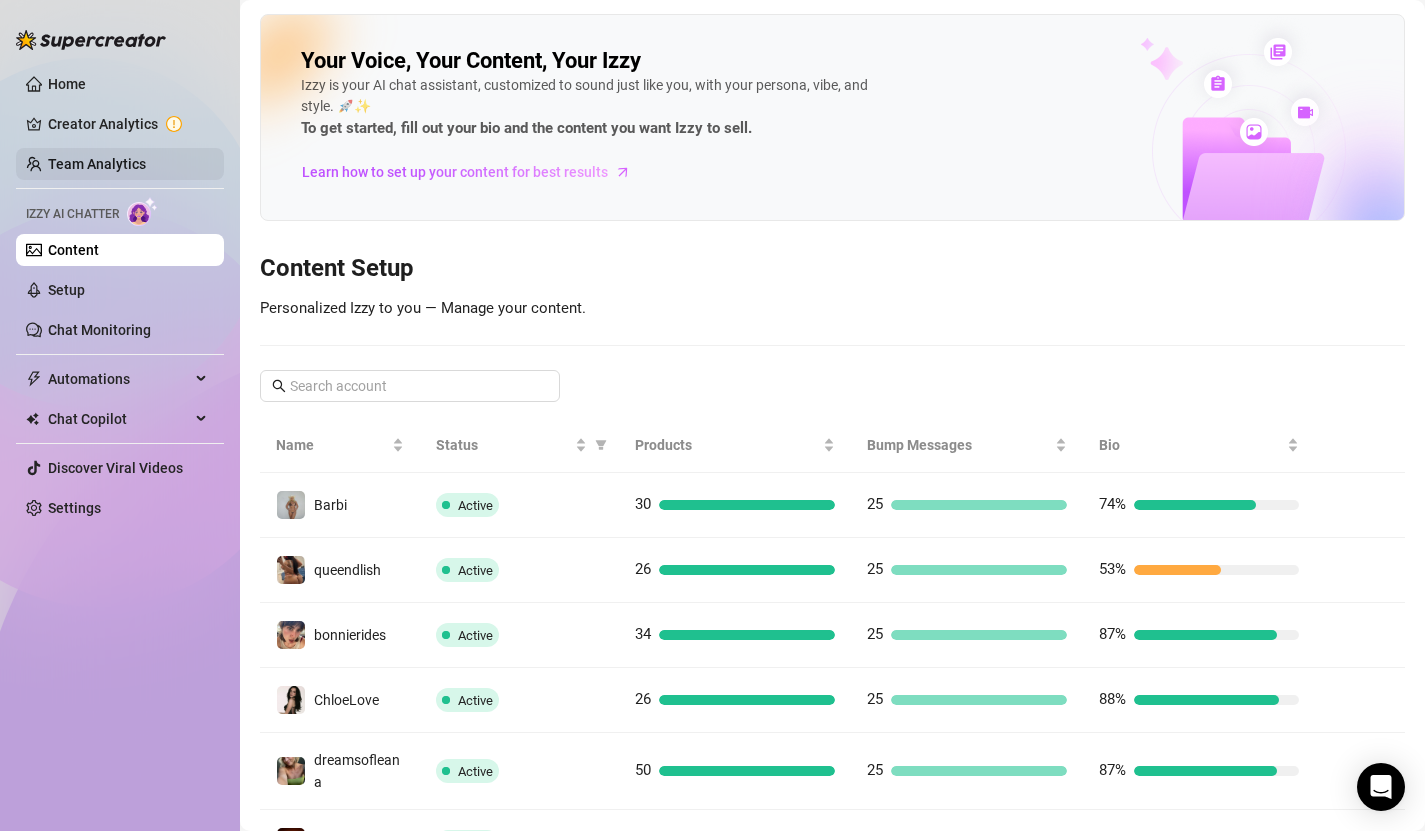 click on "Team Analytics" at bounding box center (97, 164) 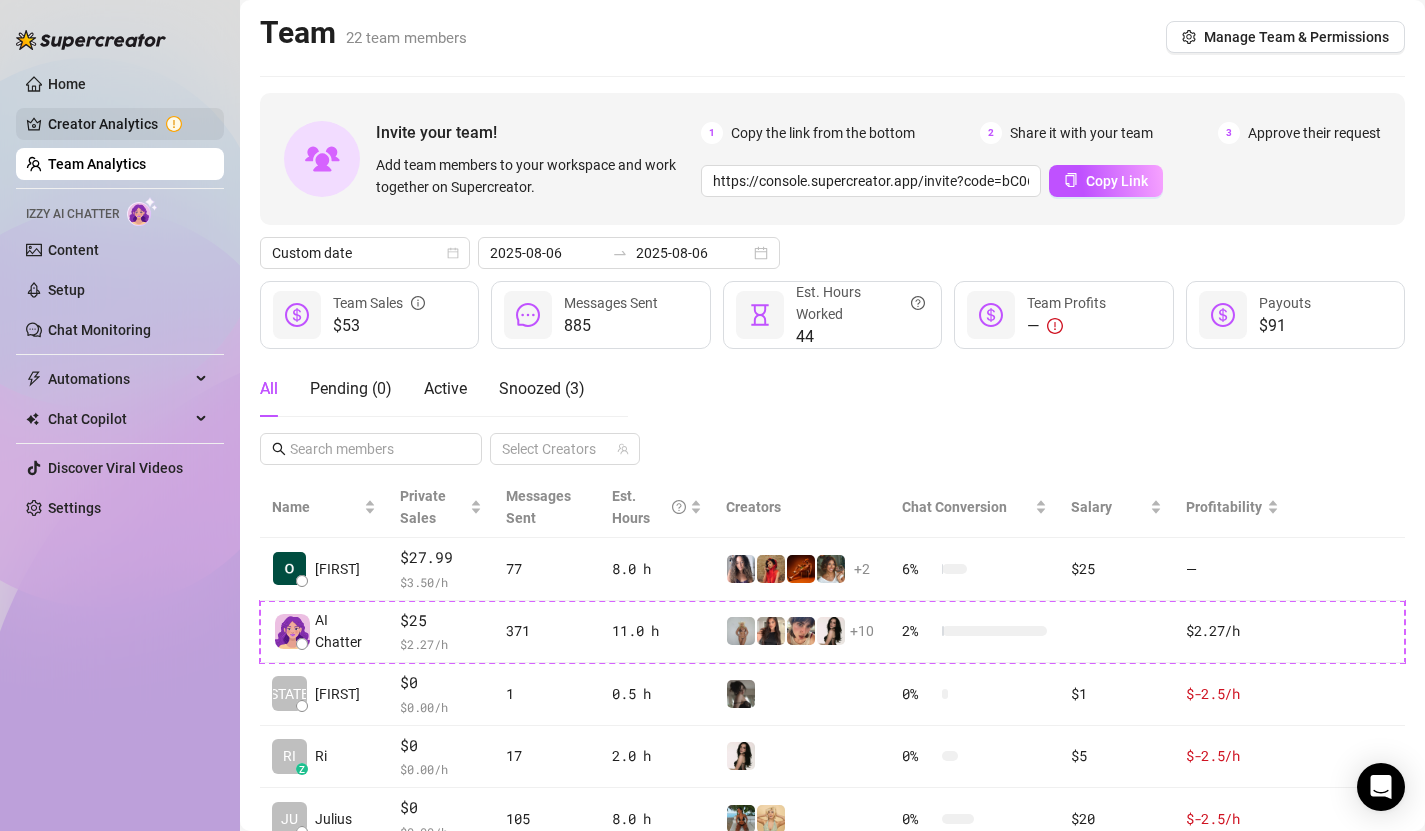 click on "Creator Analytics" at bounding box center (128, 124) 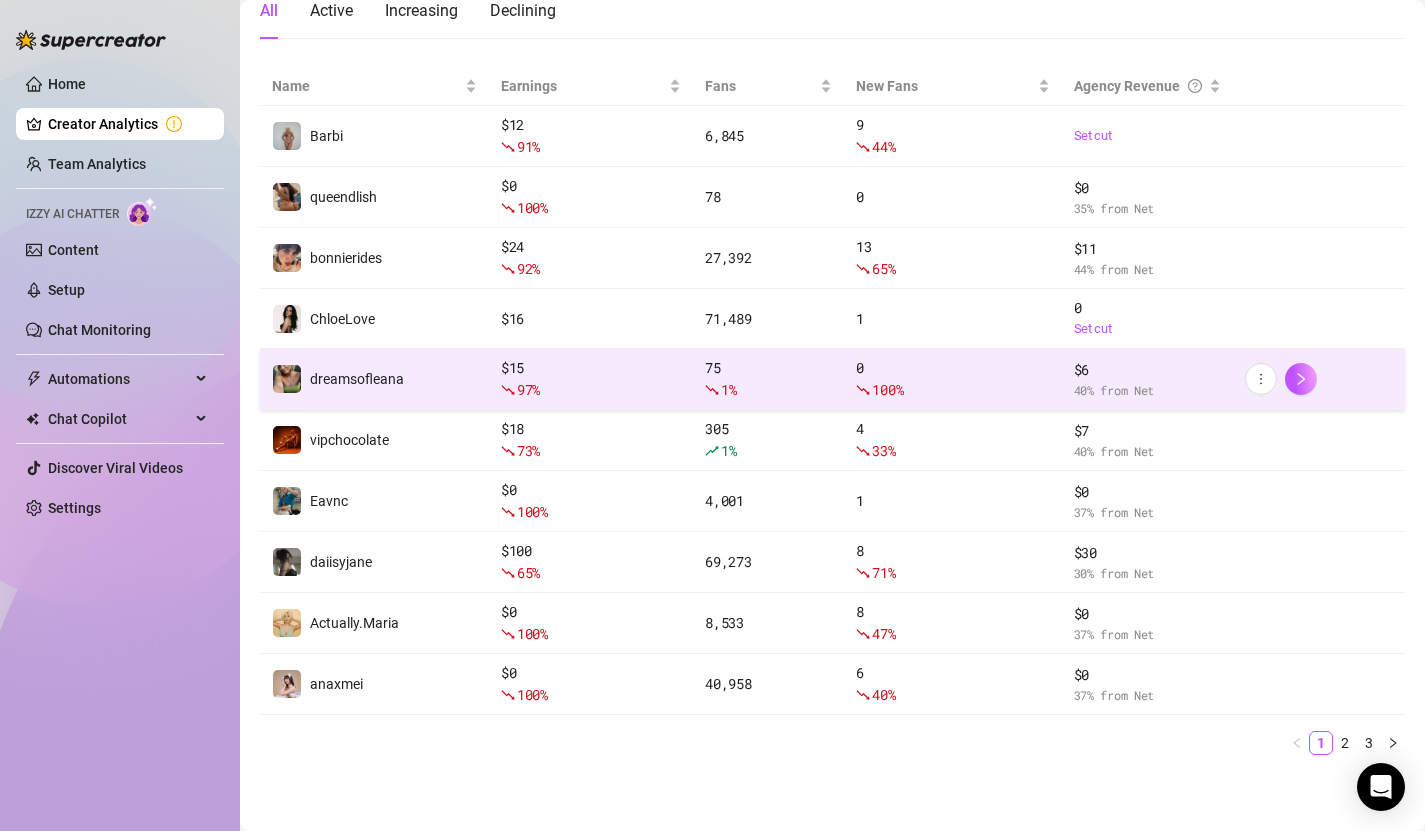 scroll, scrollTop: 0, scrollLeft: 0, axis: both 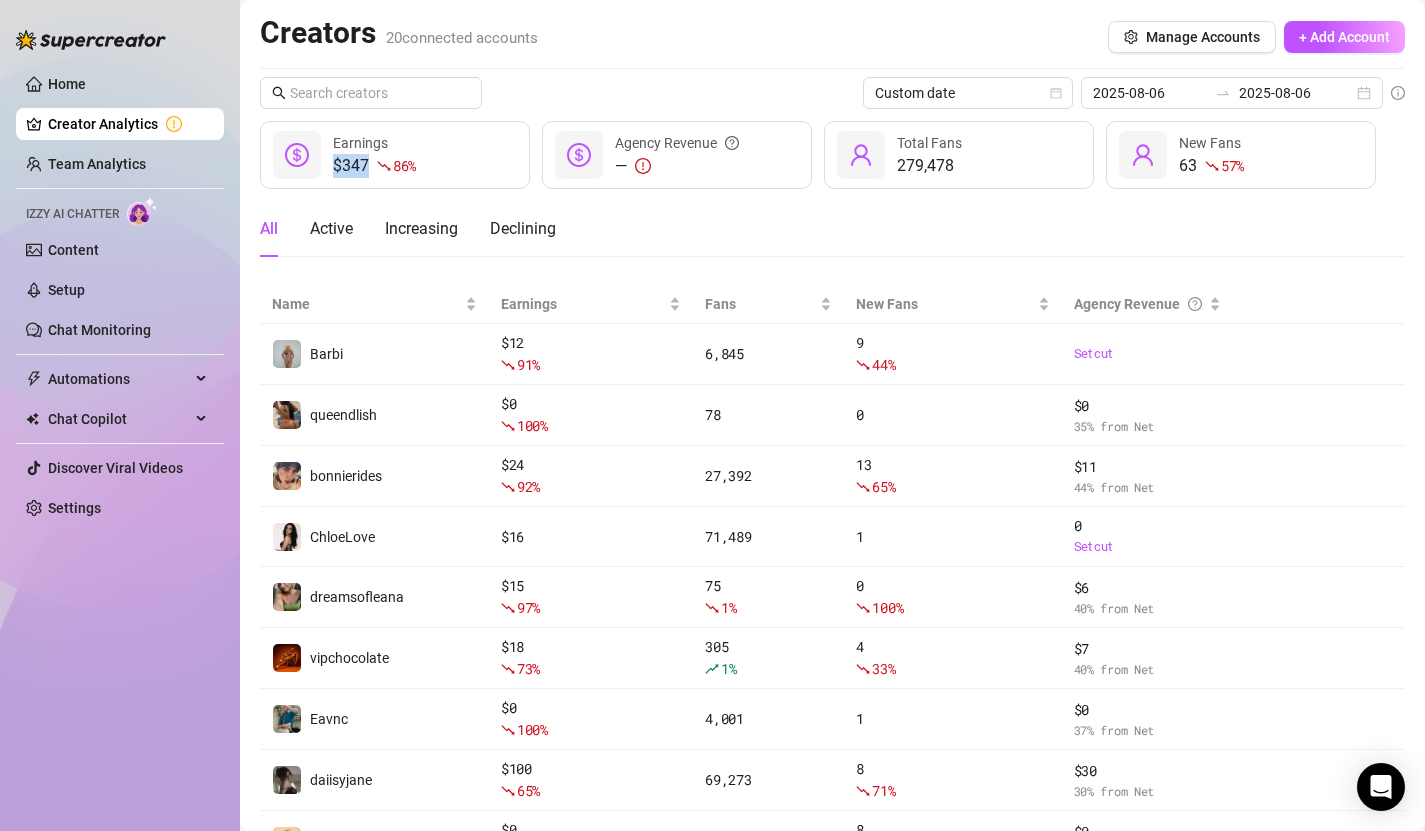 drag, startPoint x: 337, startPoint y: 163, endPoint x: 483, endPoint y: 166, distance: 146.03082 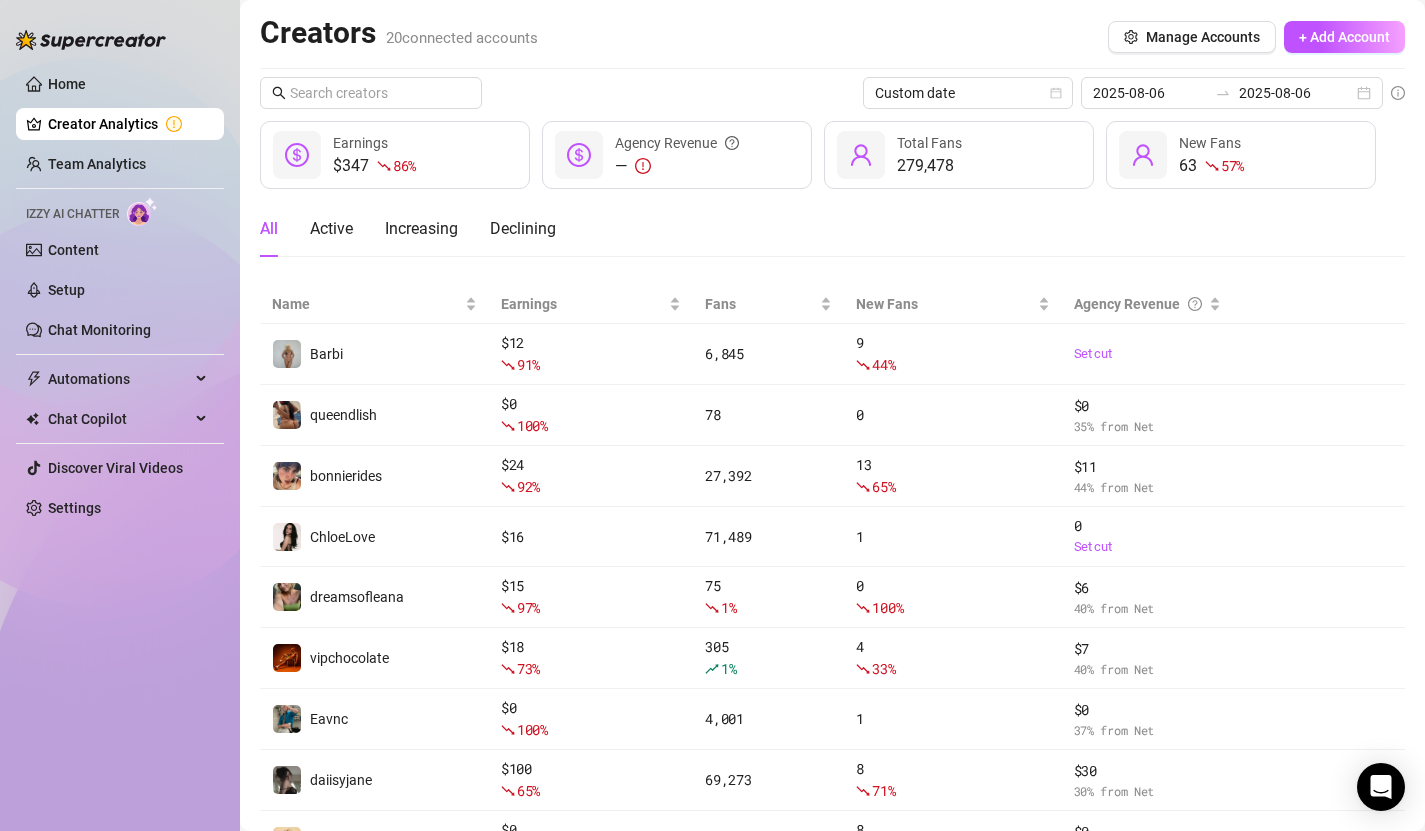 click on "Creators  20  connected accounts Manage Accounts + Add Account" at bounding box center (832, 37) 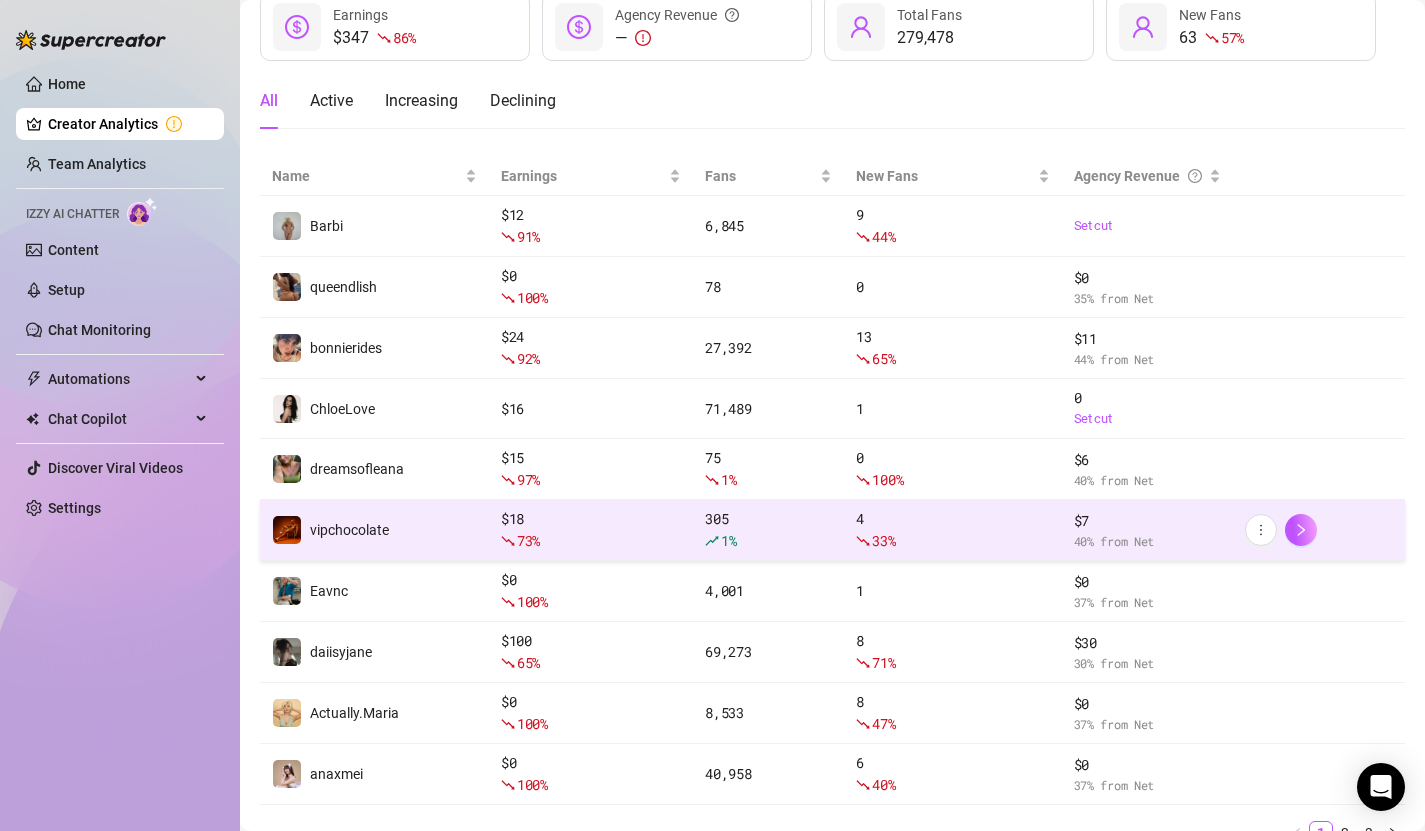 scroll, scrollTop: 218, scrollLeft: 0, axis: vertical 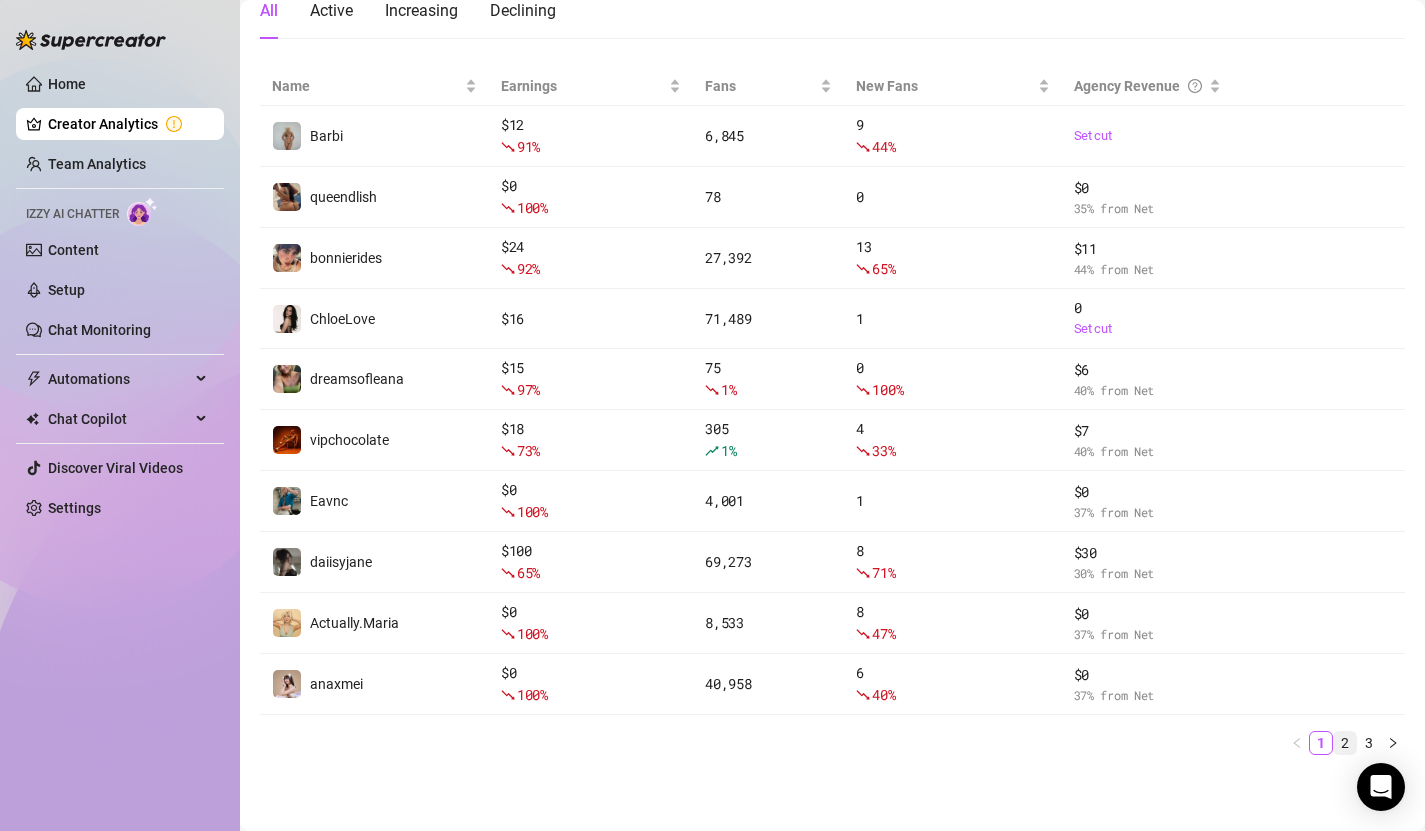 click on "2" at bounding box center [1345, 743] 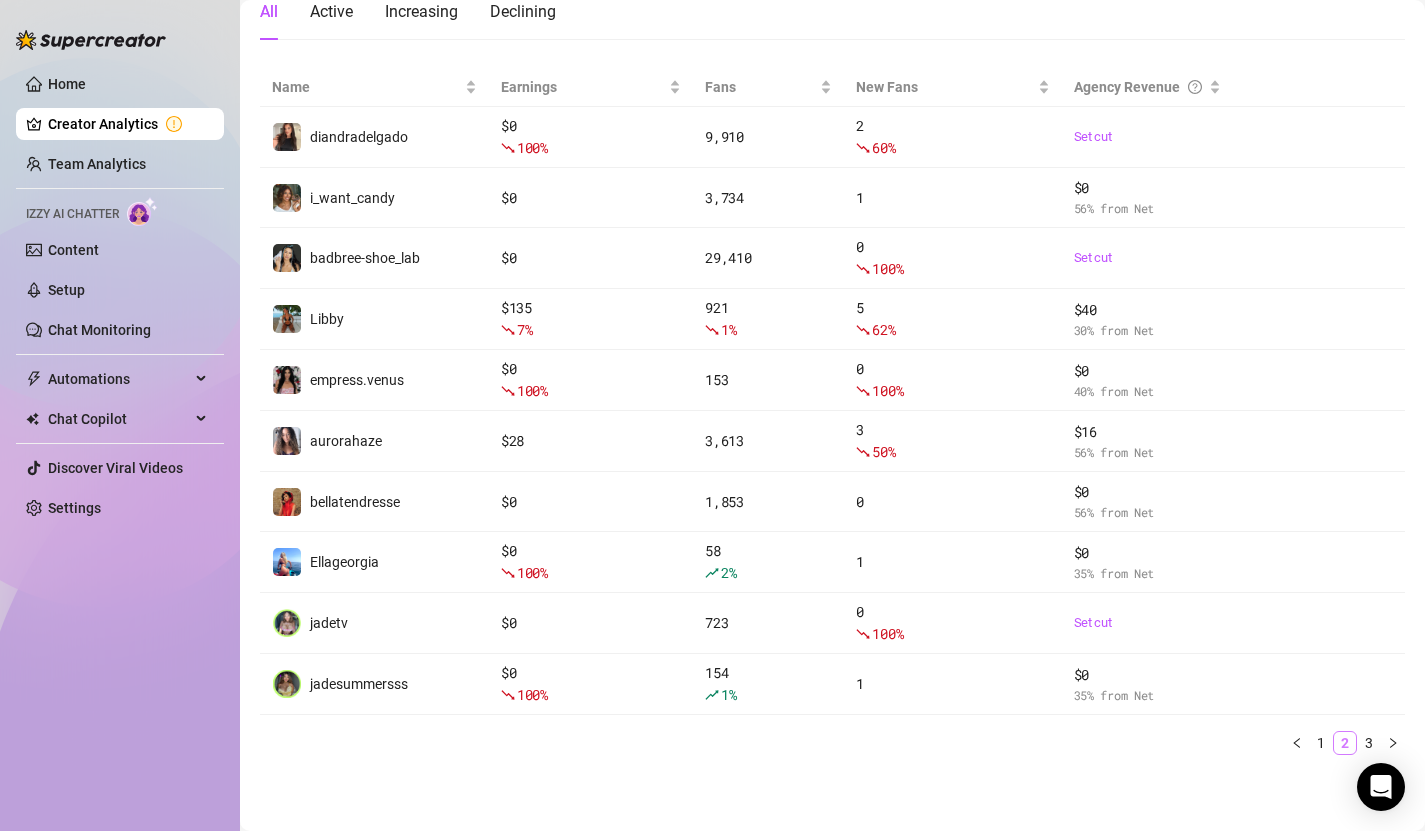 scroll, scrollTop: 217, scrollLeft: 0, axis: vertical 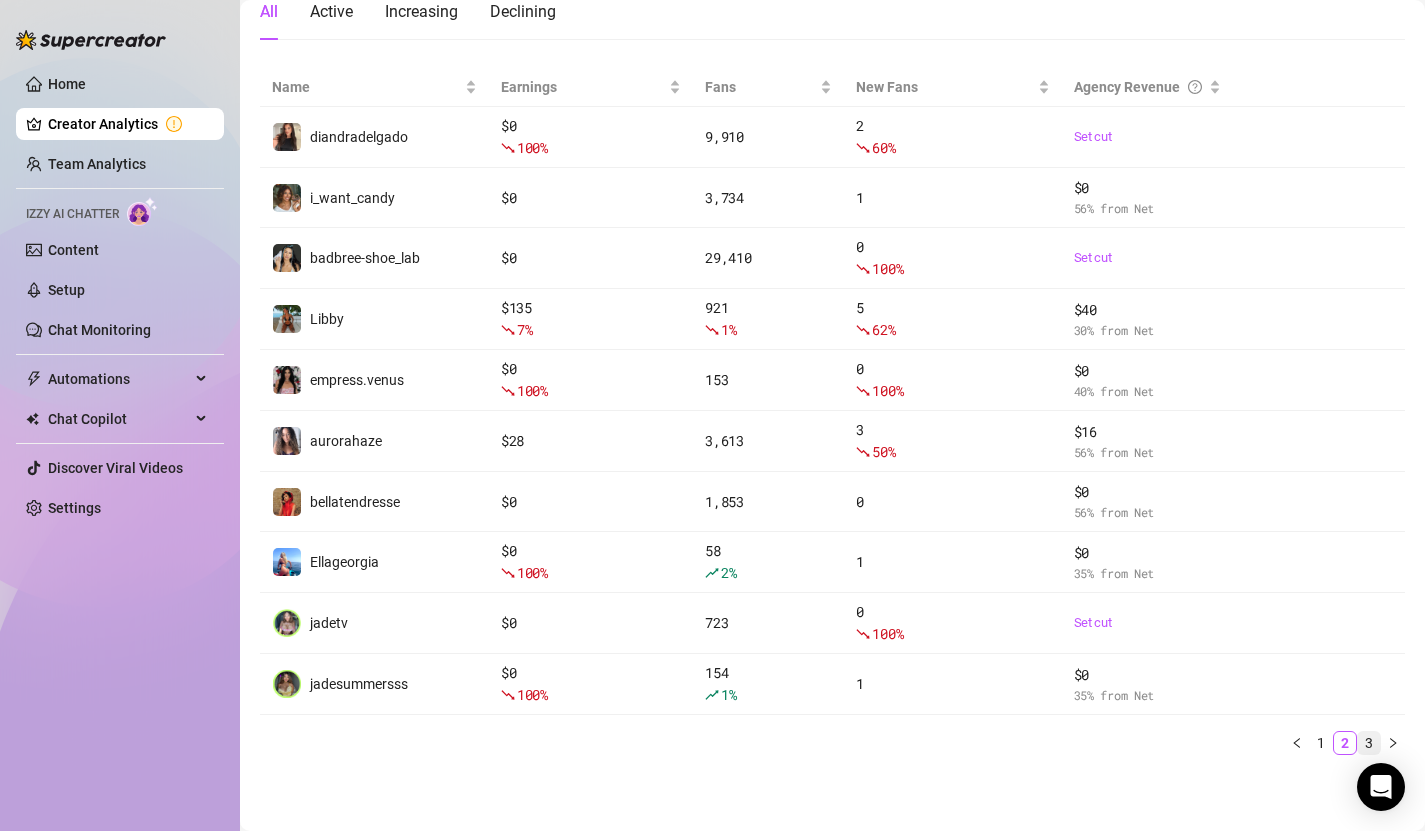 click on "3" at bounding box center [1369, 743] 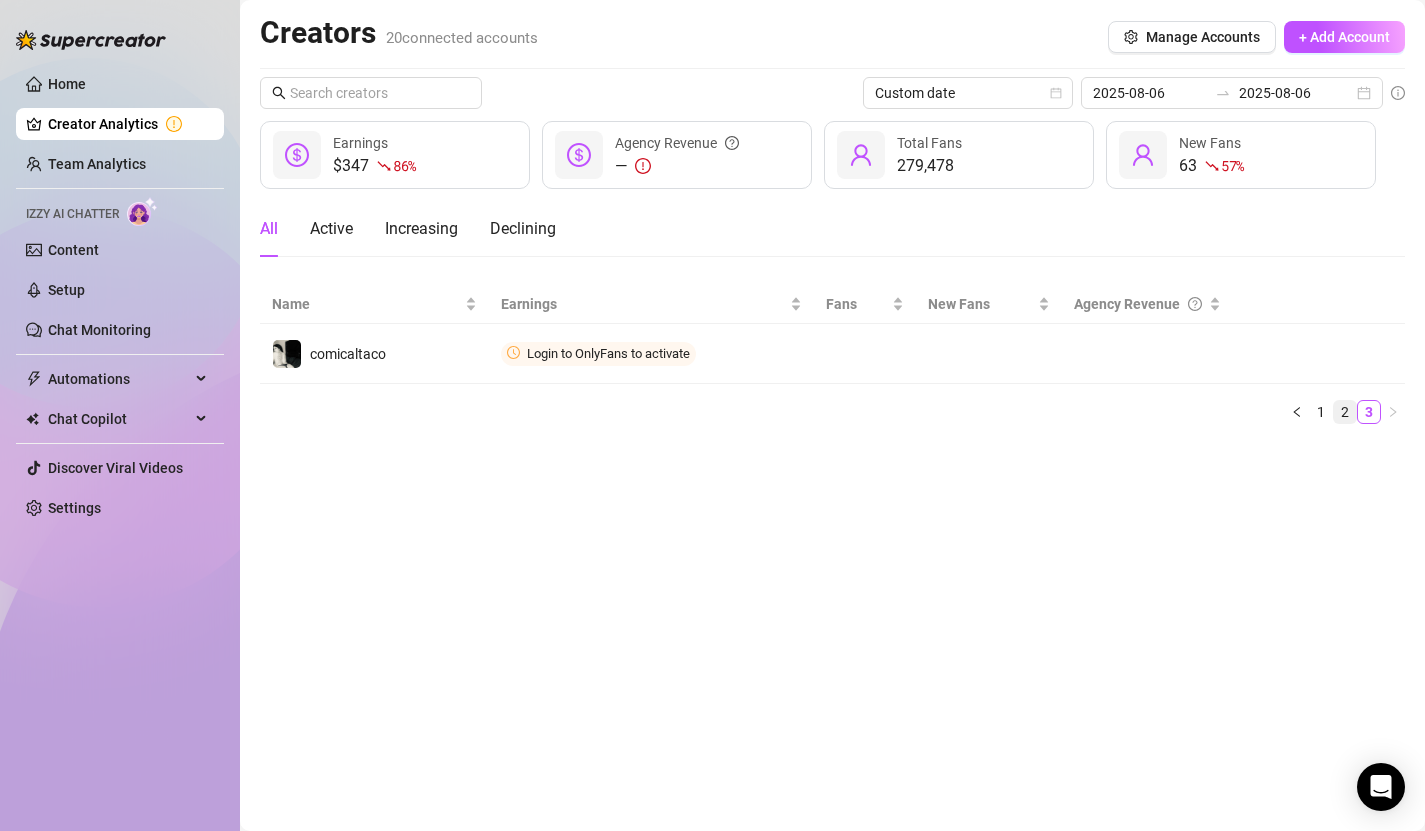 click on "2" at bounding box center [1345, 412] 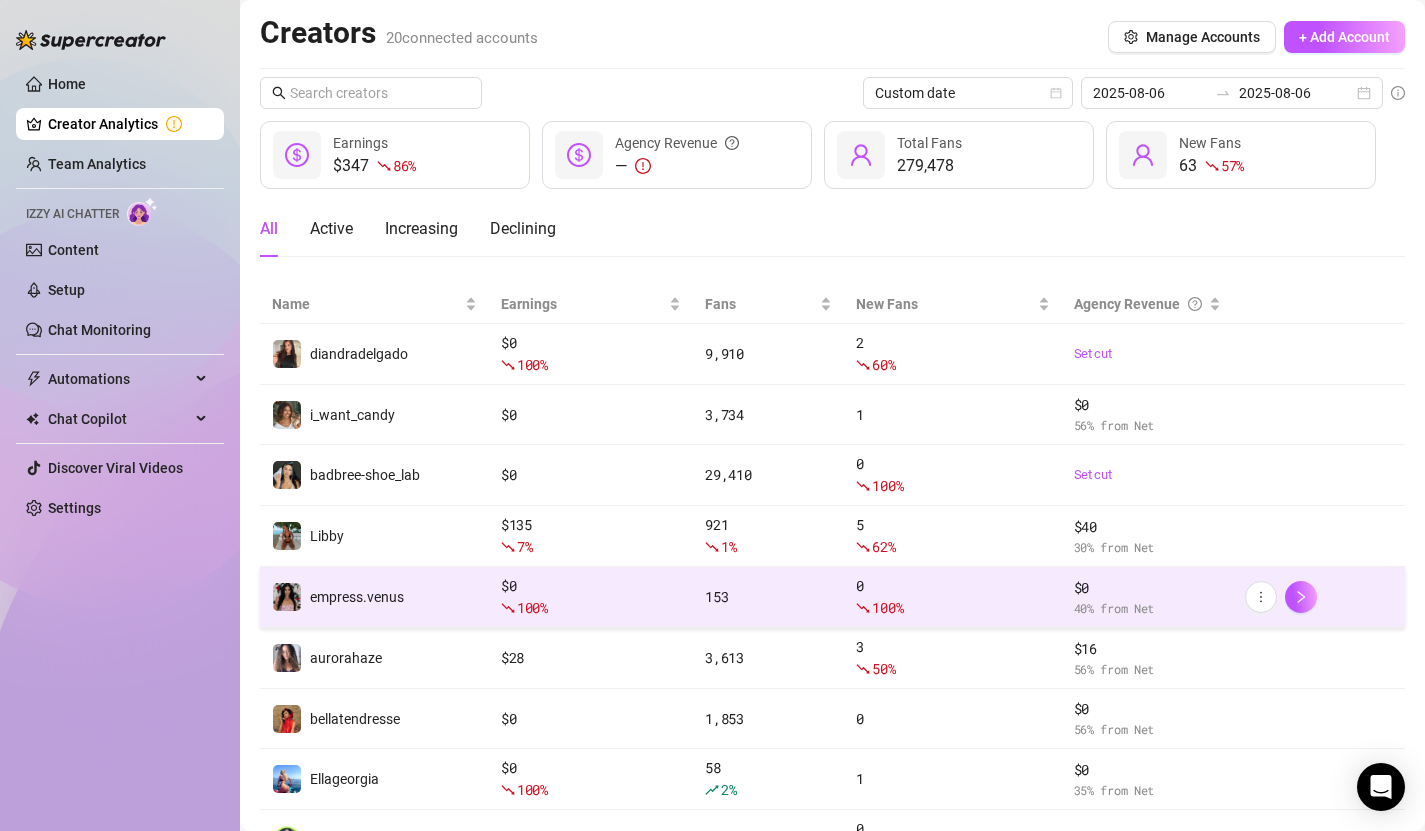 scroll, scrollTop: 217, scrollLeft: 0, axis: vertical 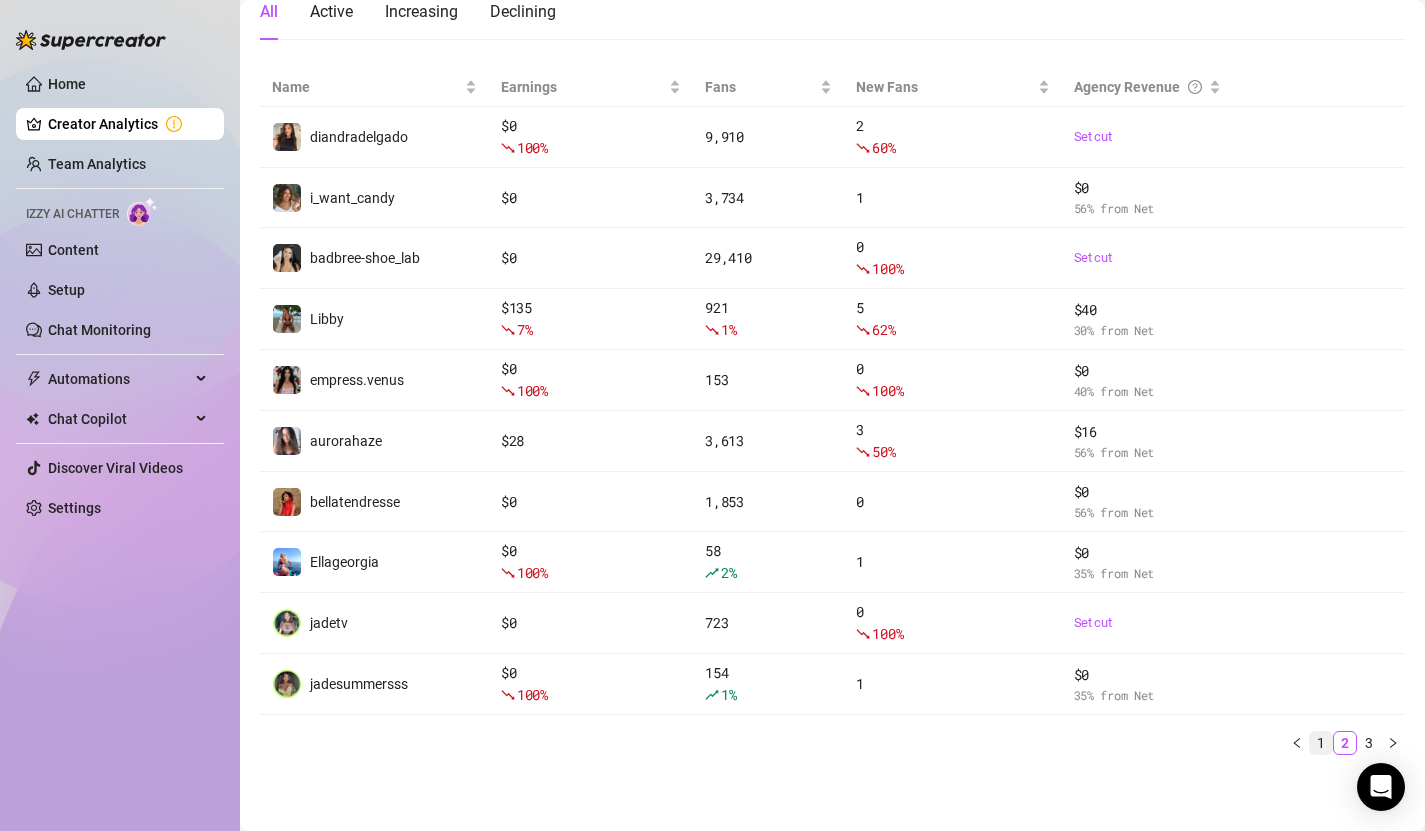 click on "1" at bounding box center [1321, 743] 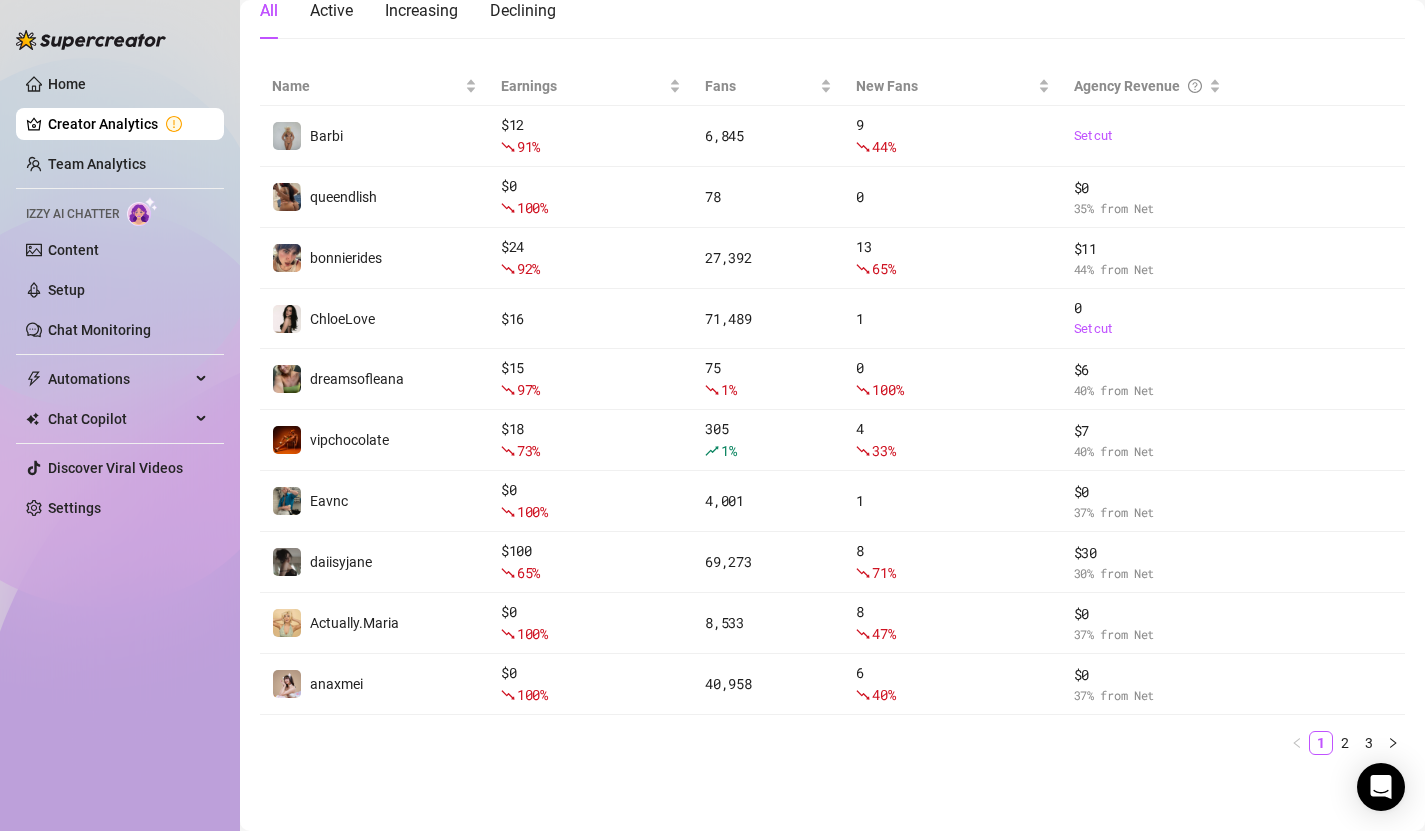 scroll, scrollTop: 0, scrollLeft: 0, axis: both 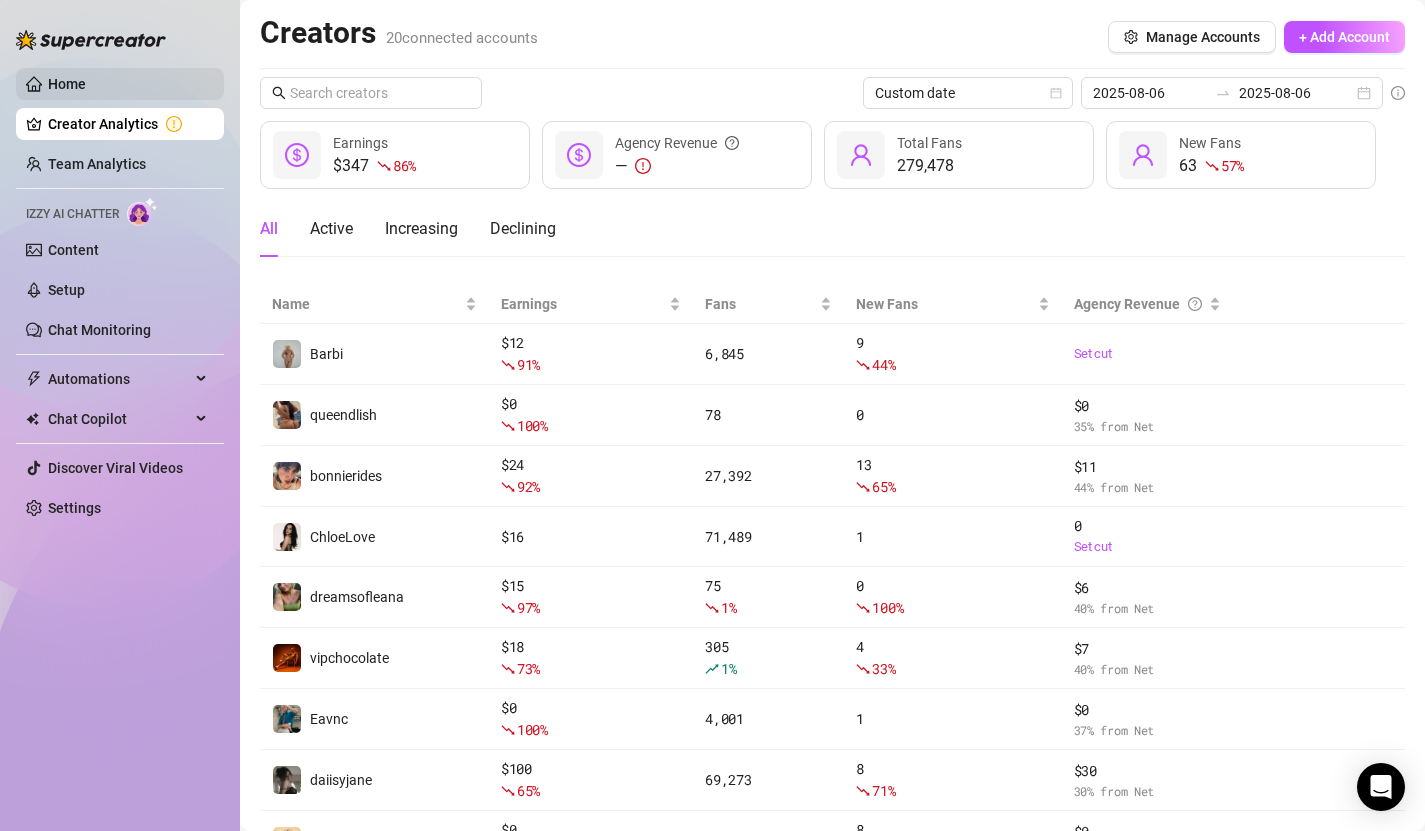 click on "Home" at bounding box center (67, 84) 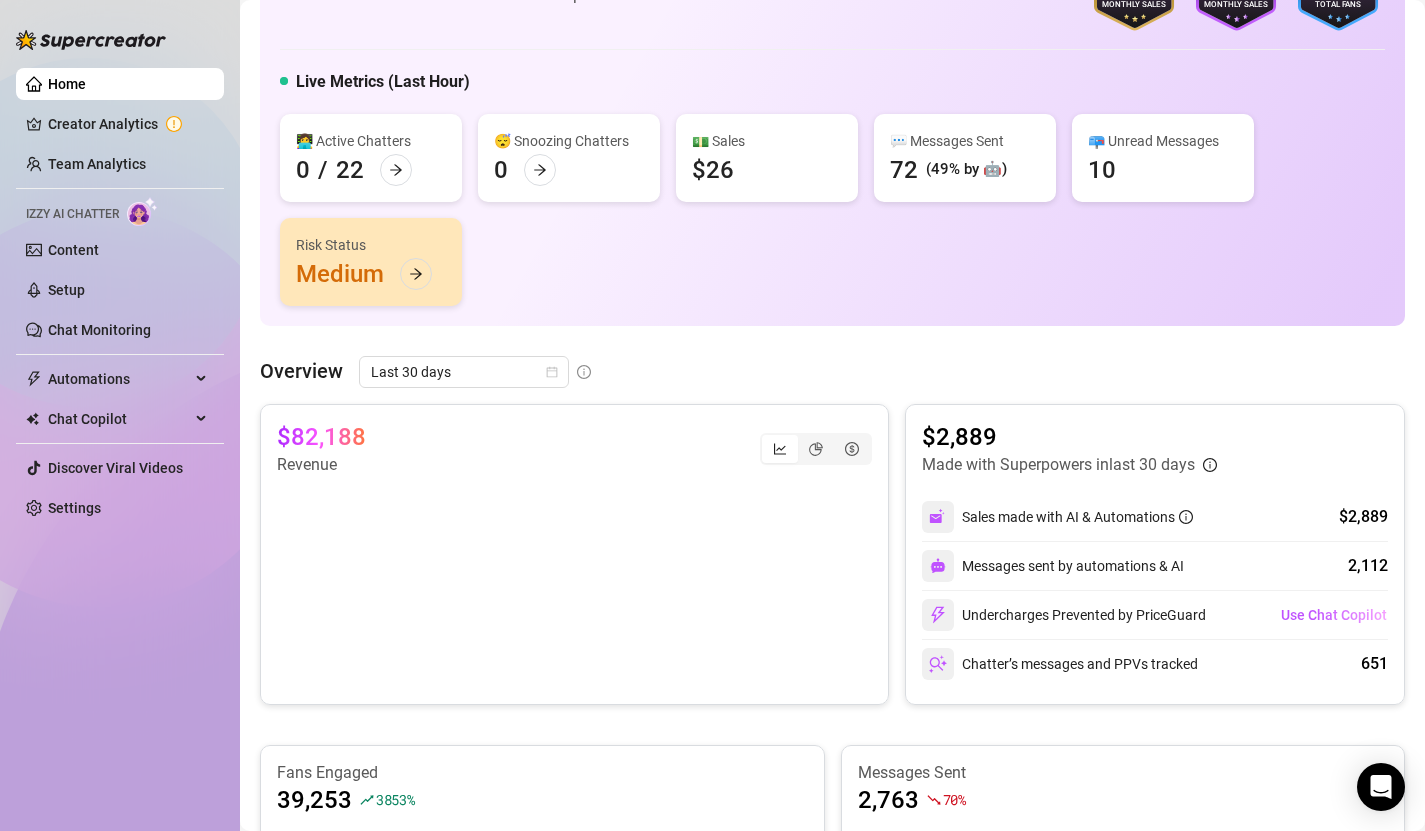 scroll, scrollTop: 0, scrollLeft: 0, axis: both 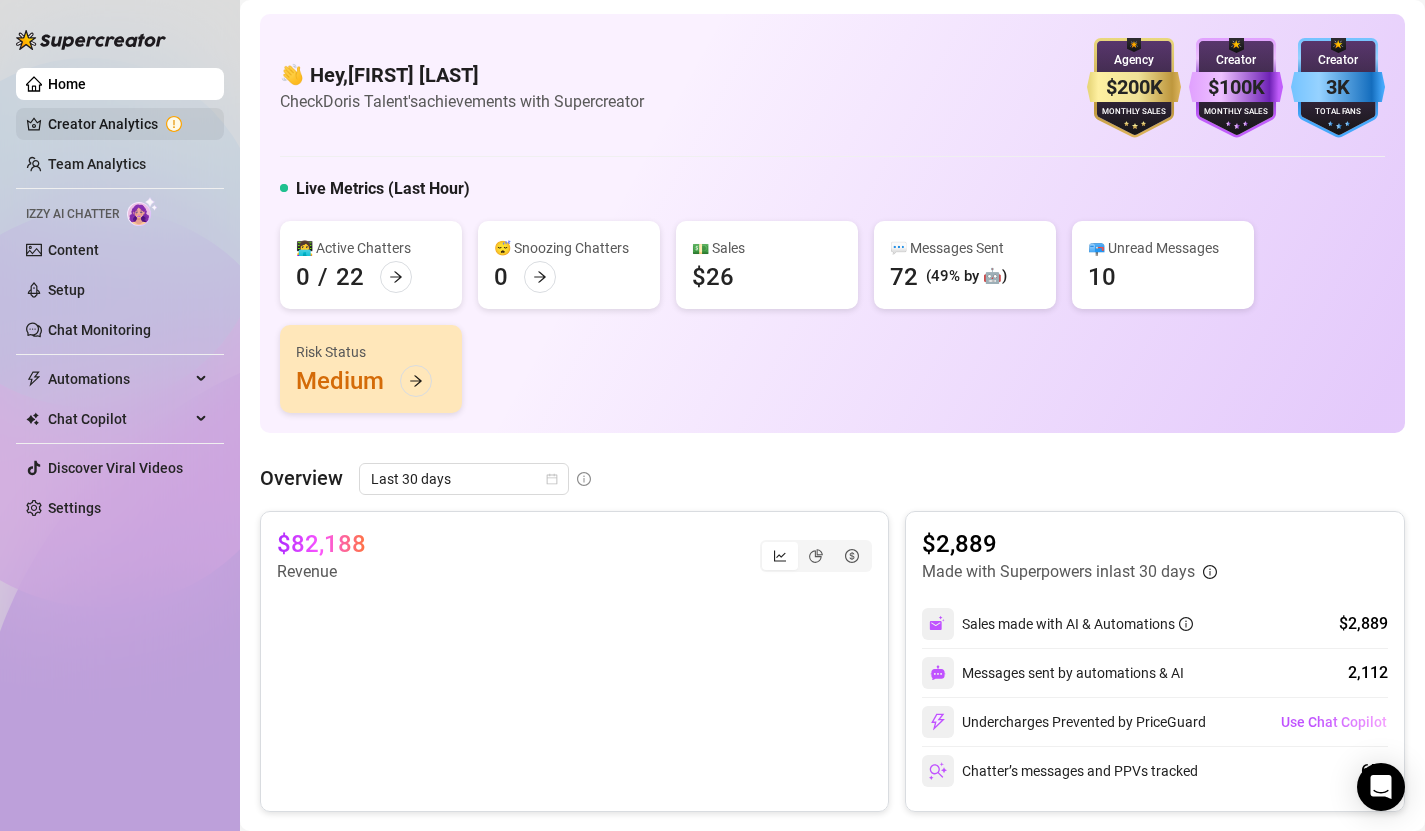 click on "Creator Analytics" at bounding box center (128, 124) 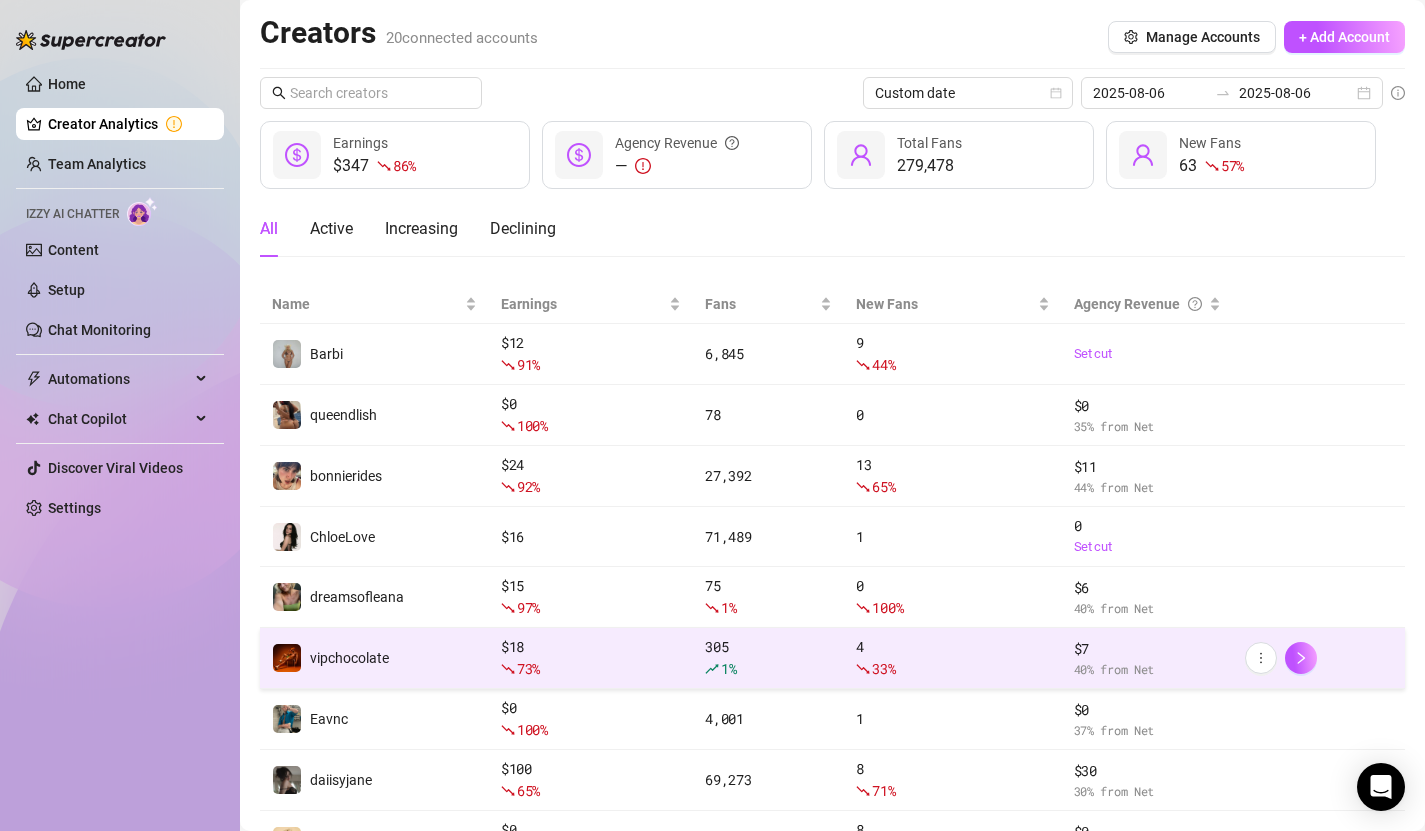 scroll, scrollTop: 218, scrollLeft: 0, axis: vertical 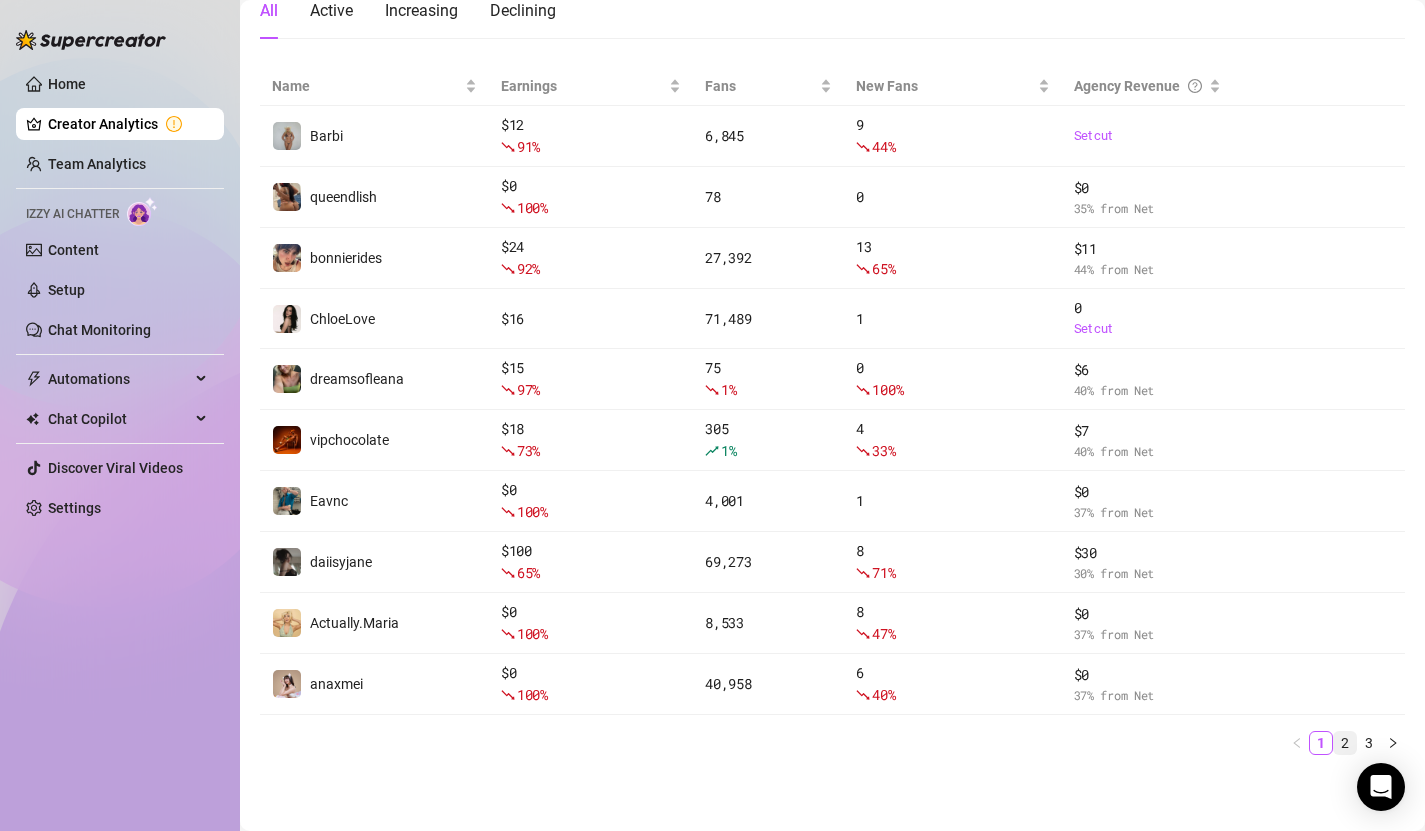 click on "2" at bounding box center (1345, 743) 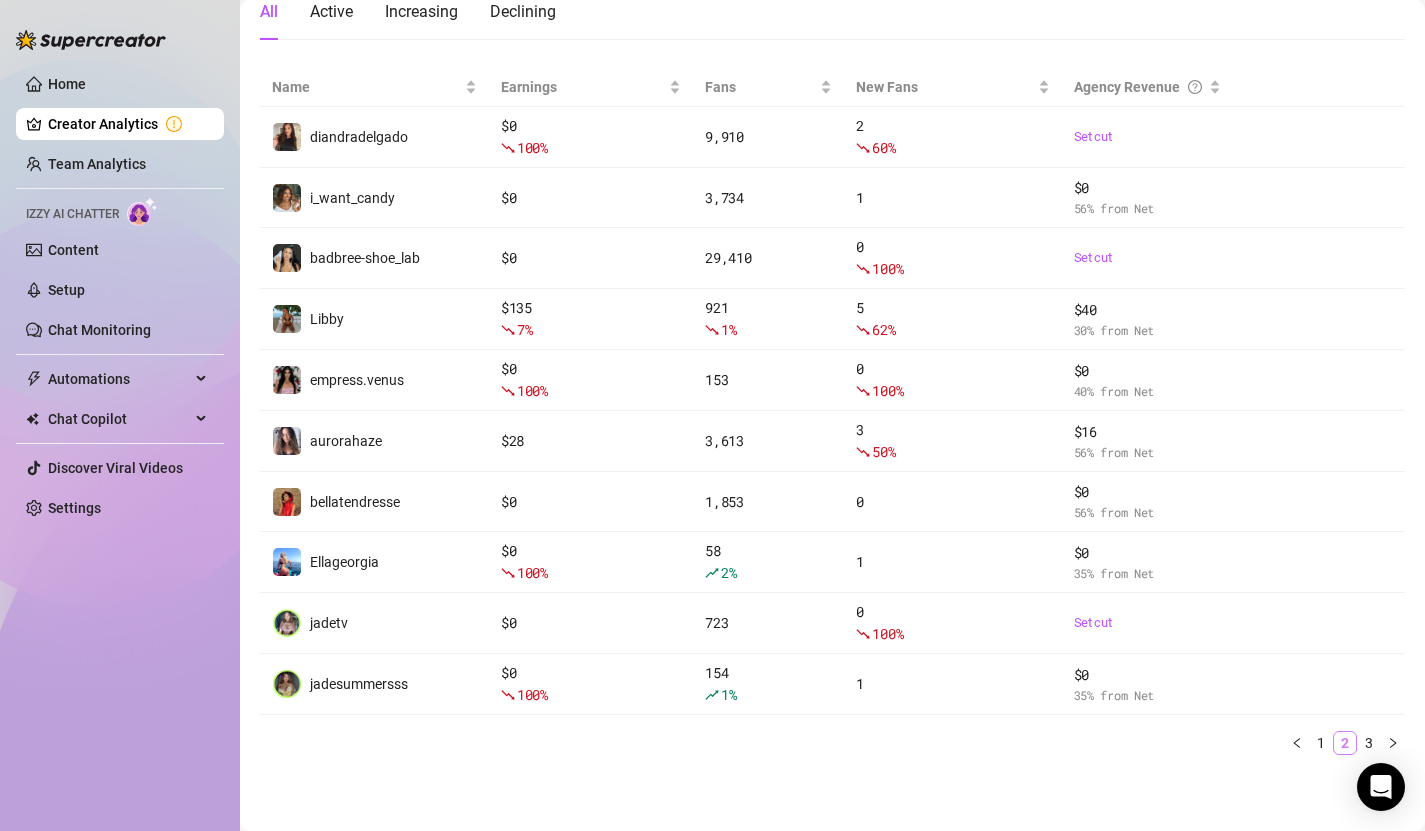 scroll, scrollTop: 217, scrollLeft: 0, axis: vertical 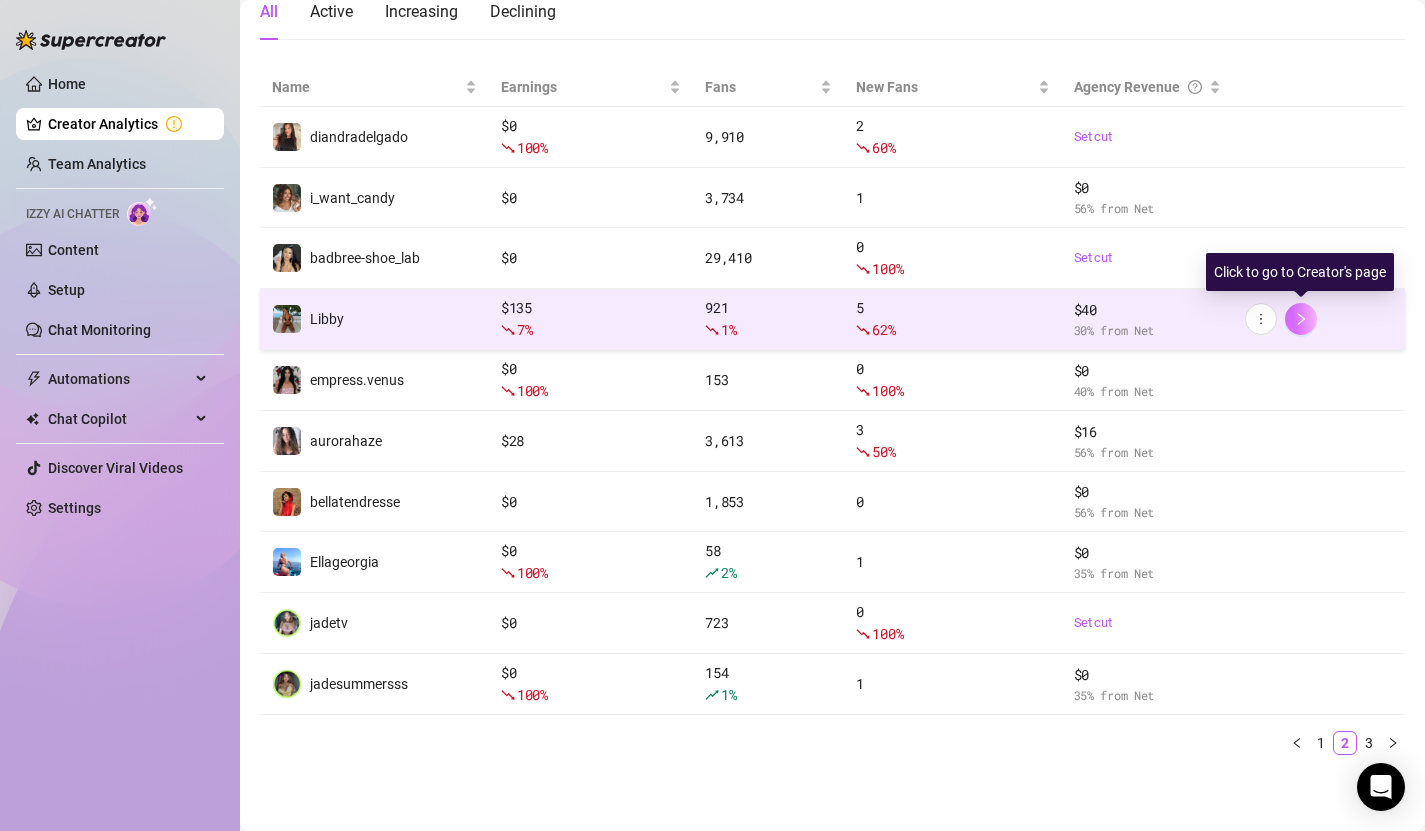 click 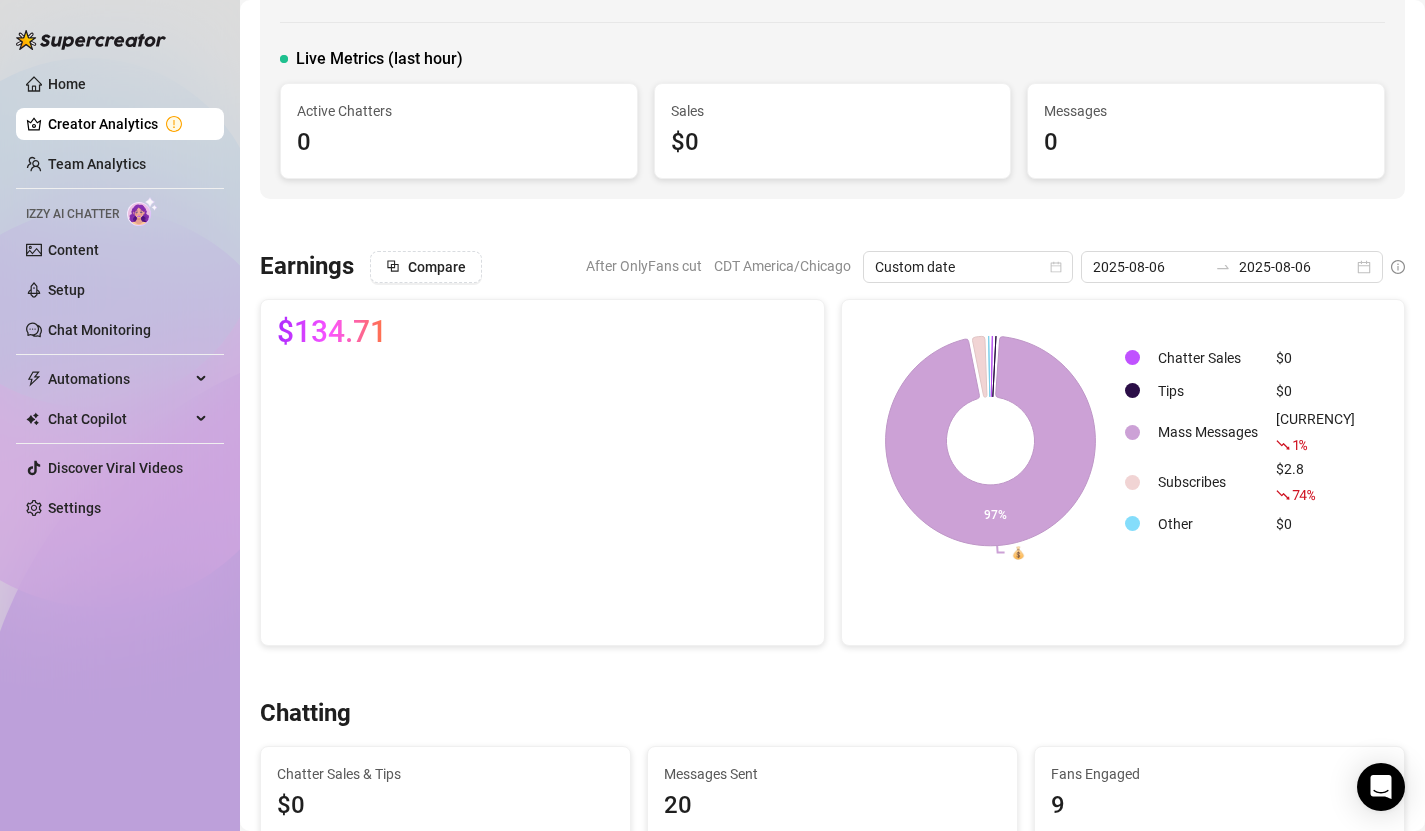 scroll, scrollTop: 0, scrollLeft: 0, axis: both 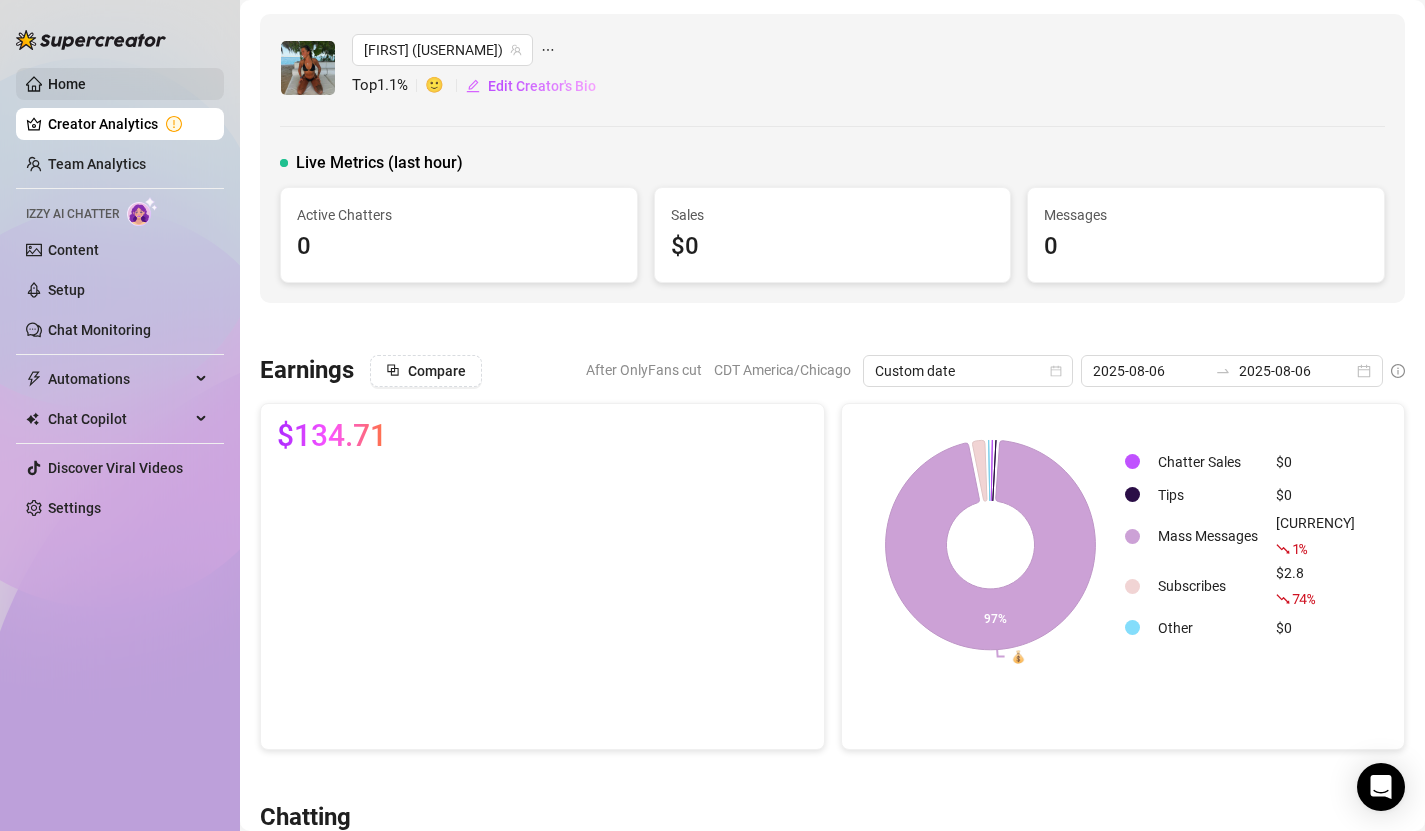 click on "Home" at bounding box center (67, 84) 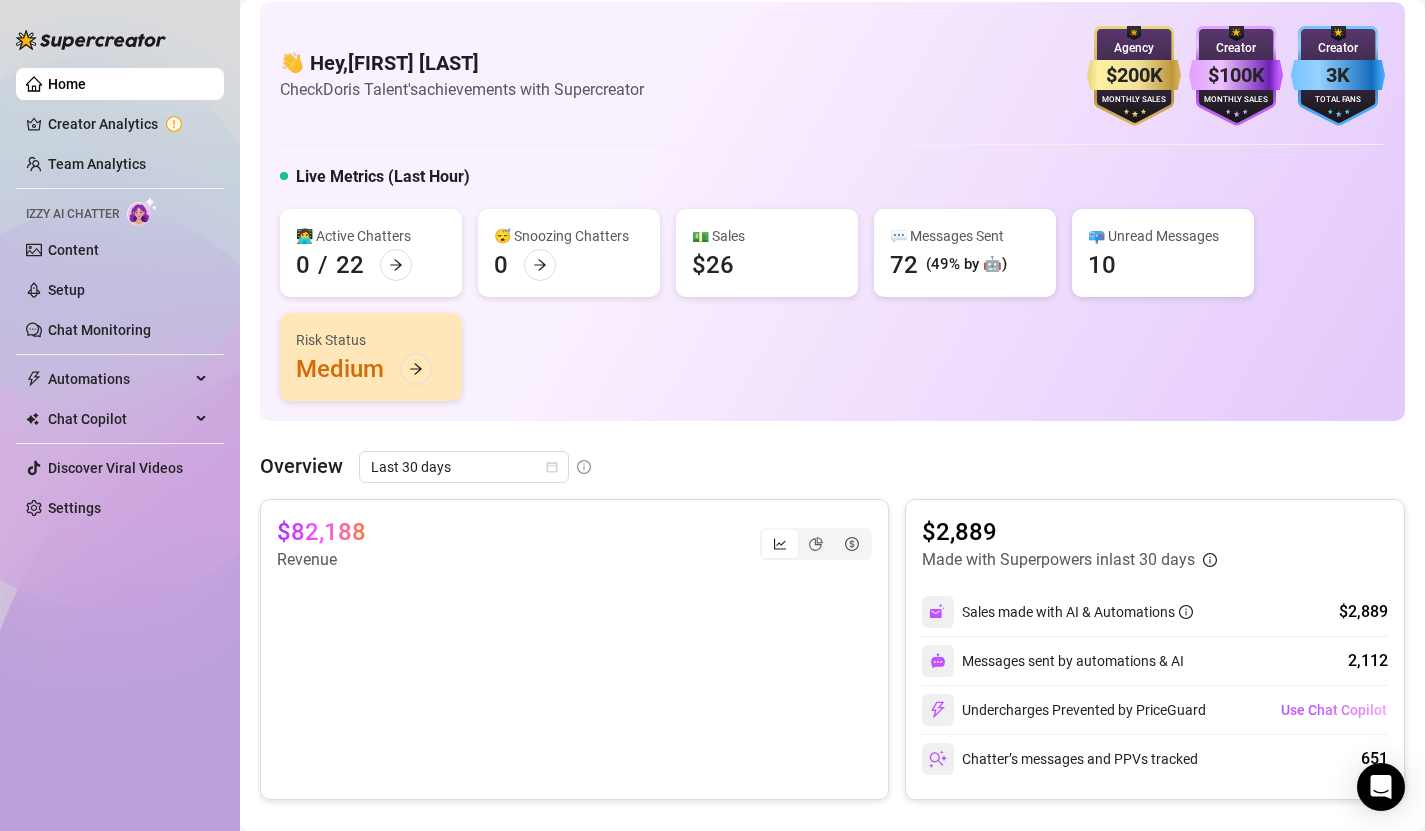 scroll, scrollTop: 0, scrollLeft: 0, axis: both 